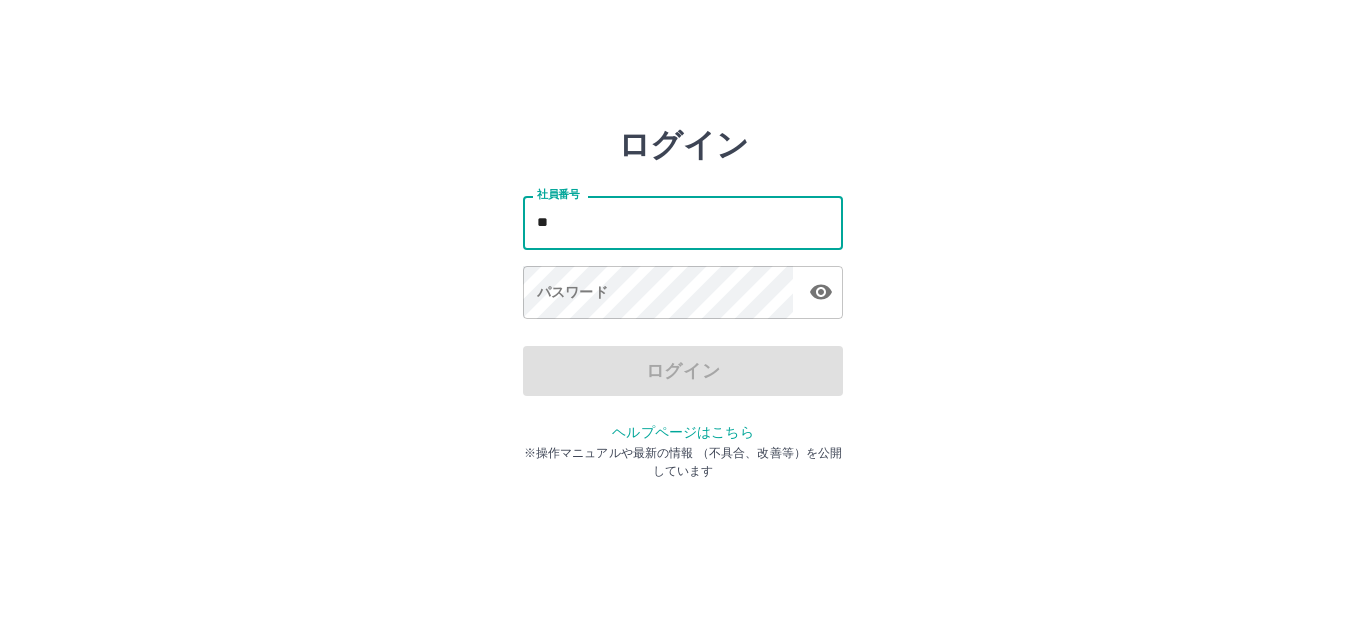 scroll, scrollTop: 0, scrollLeft: 0, axis: both 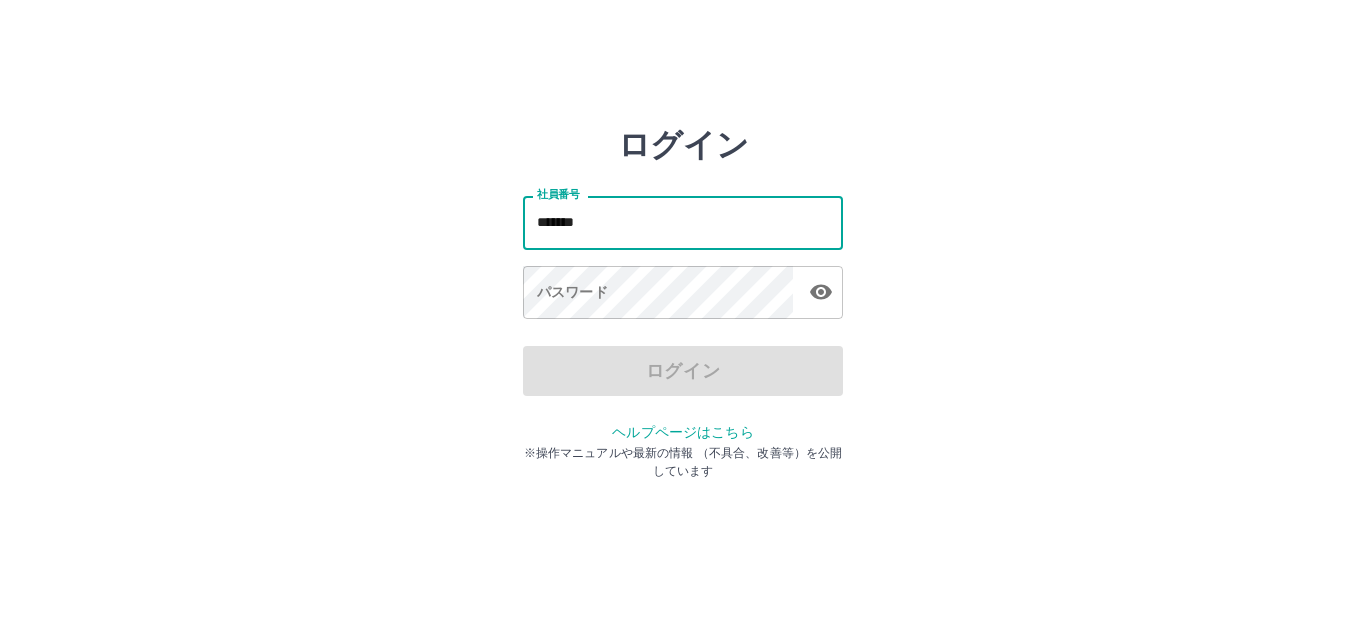 type on "*******" 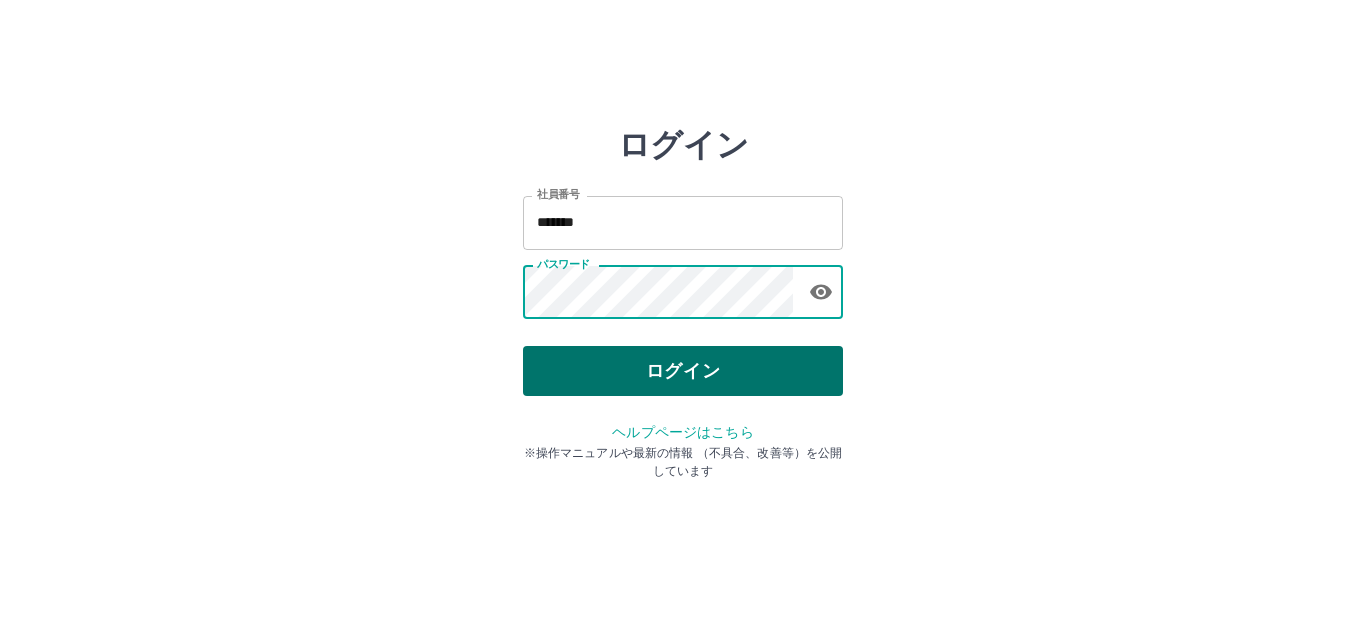 click on "ログイン" at bounding box center [683, 371] 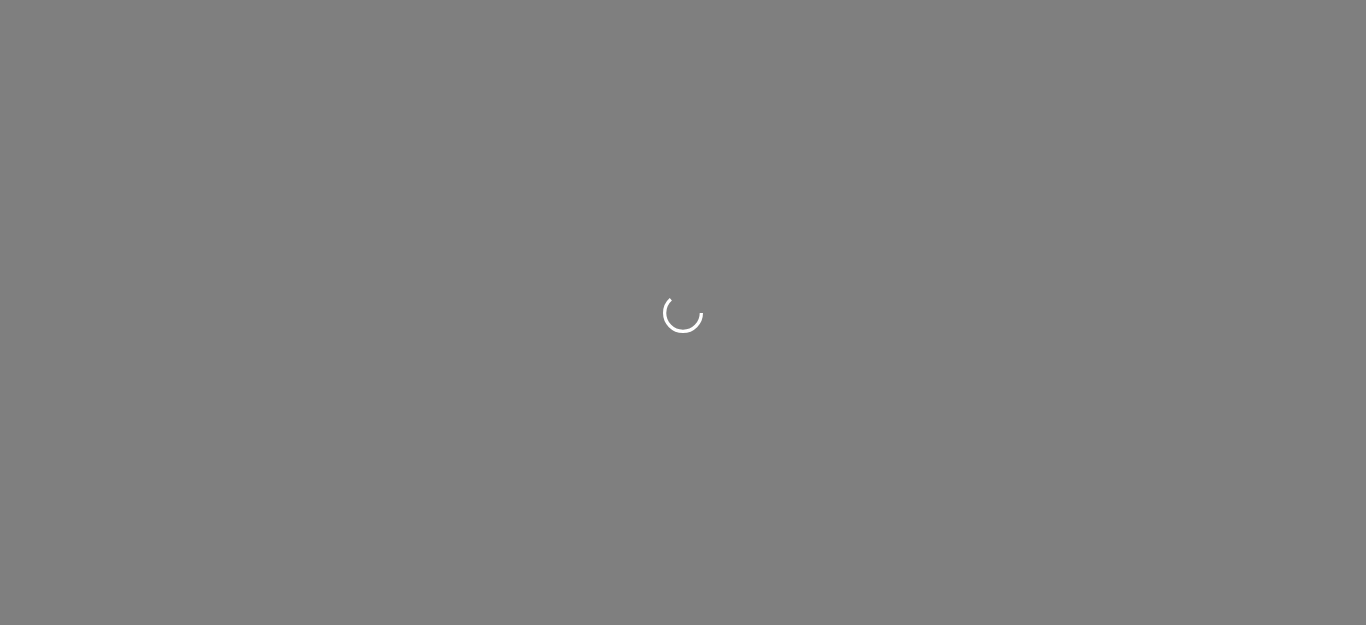 scroll, scrollTop: 0, scrollLeft: 0, axis: both 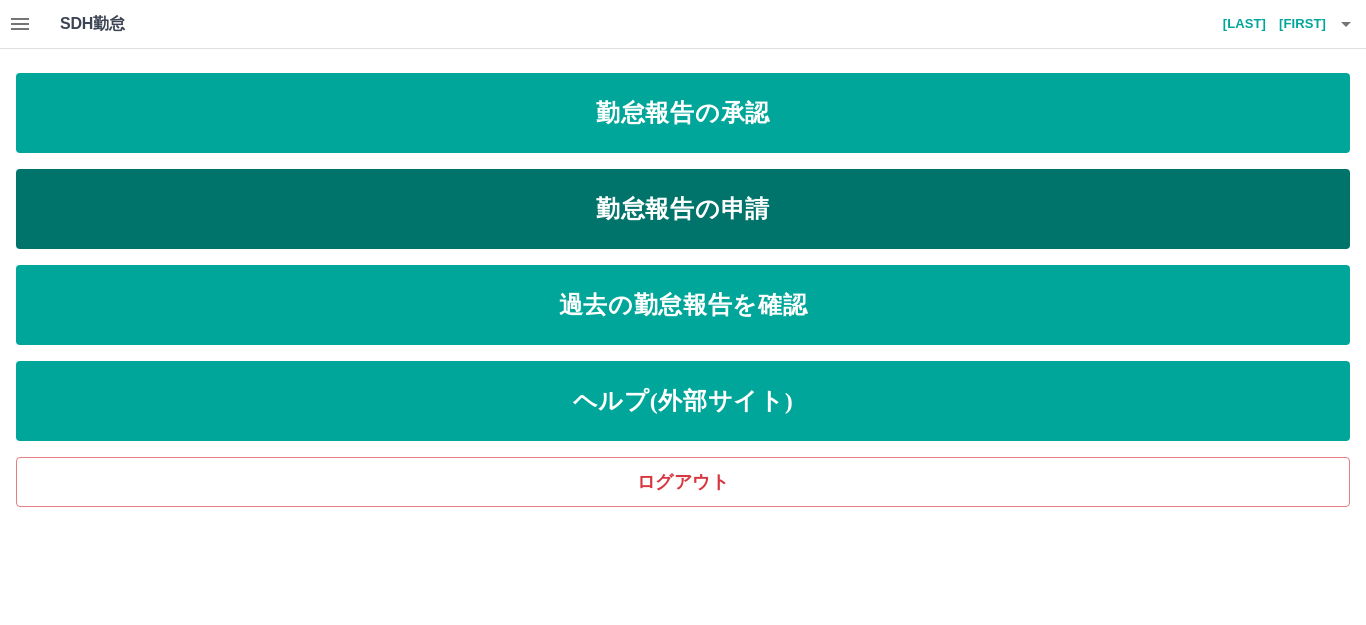 click on "勤怠報告の申請" at bounding box center (683, 209) 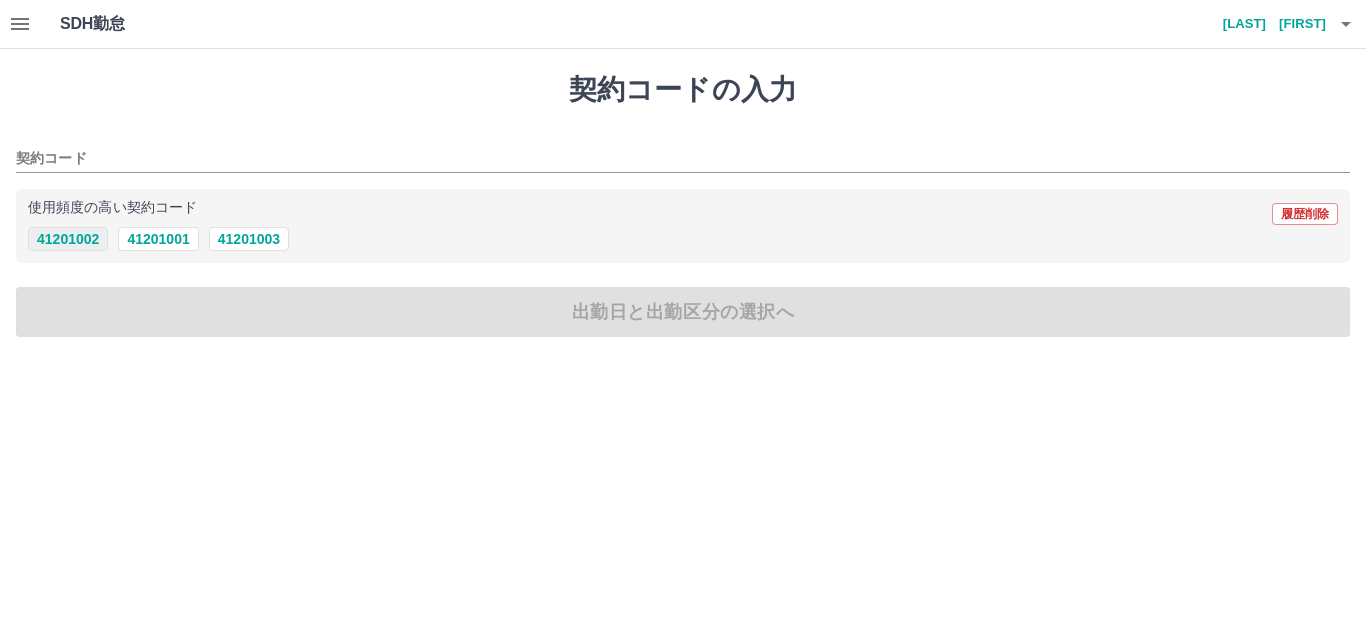 click on "41201002" at bounding box center (68, 239) 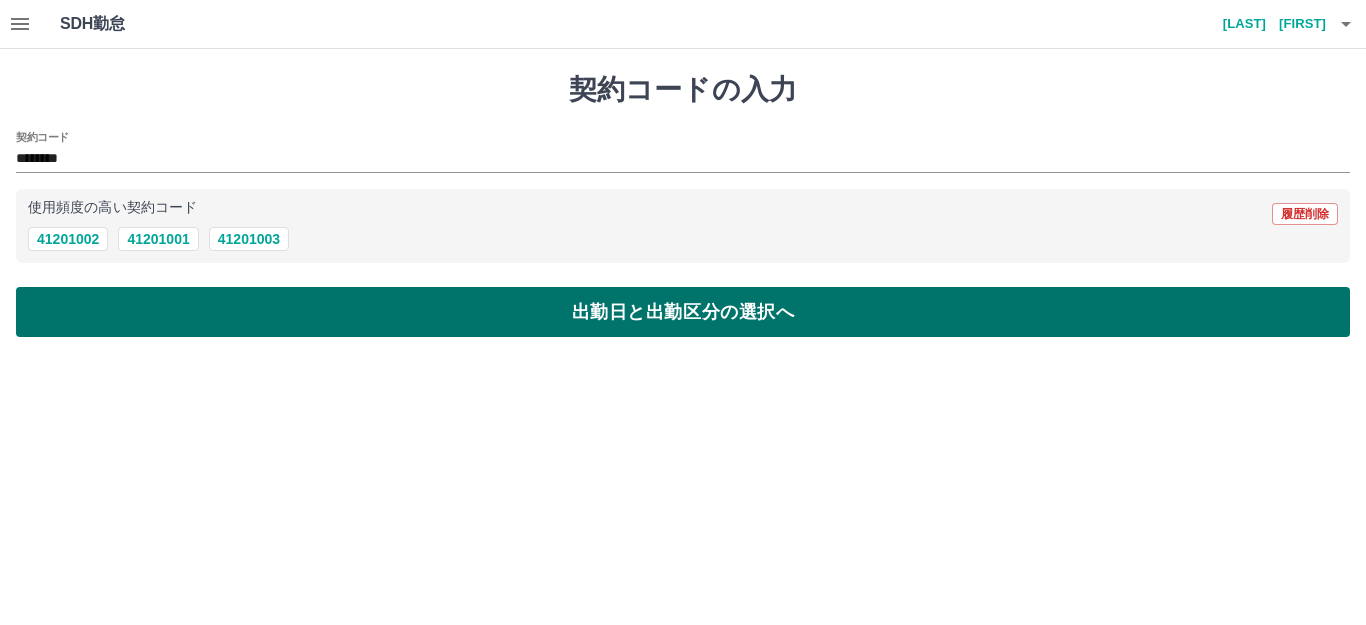 click on "出勤日と出勤区分の選択へ" at bounding box center (683, 312) 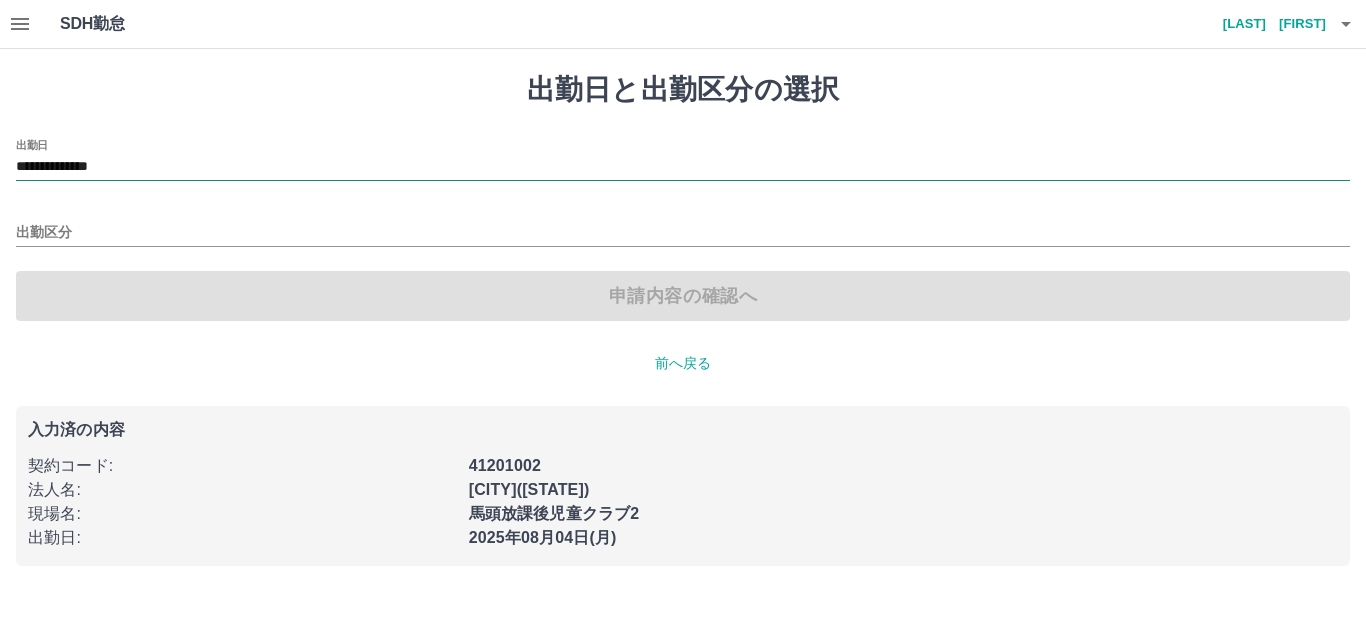 click on "**********" at bounding box center [683, 167] 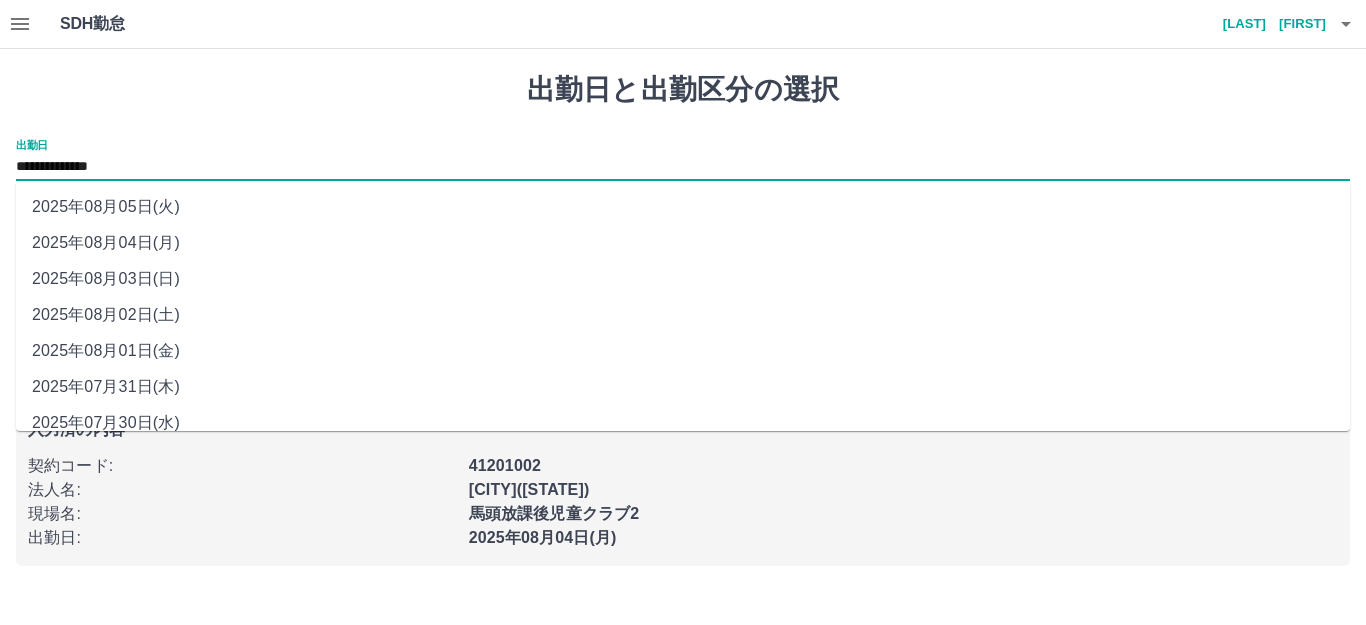 click on "2025年08月01日(金)" at bounding box center (683, 351) 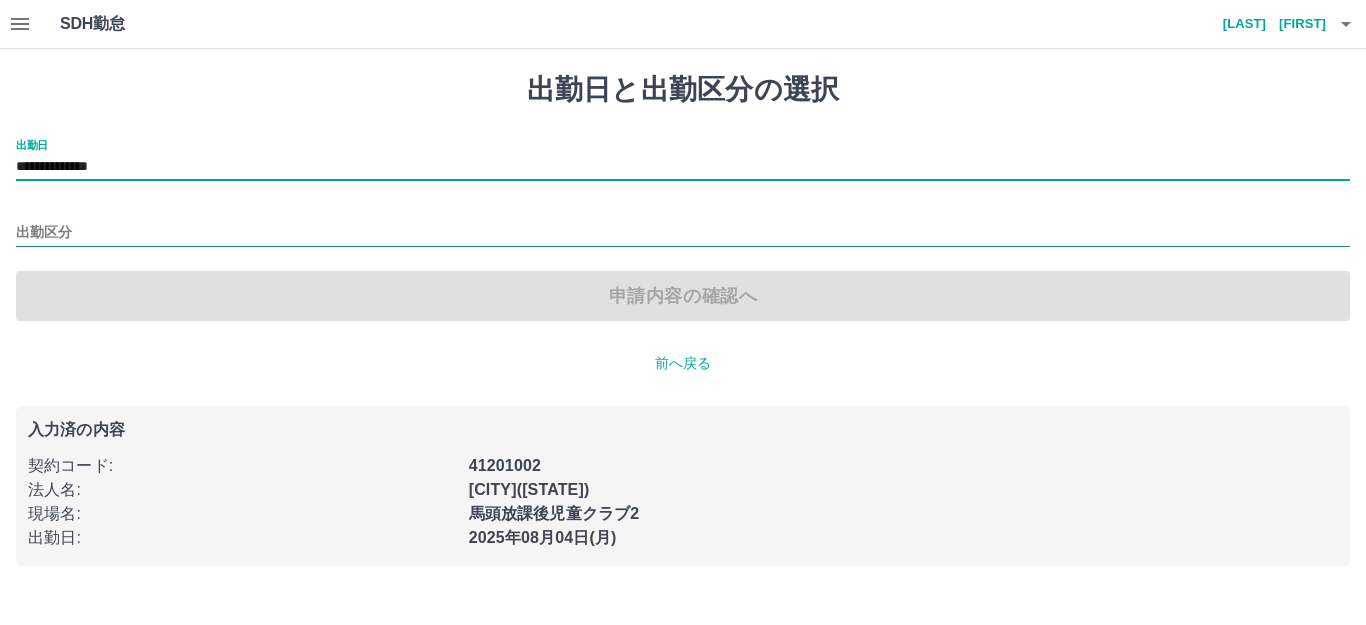 click on "出勤区分" at bounding box center (683, 233) 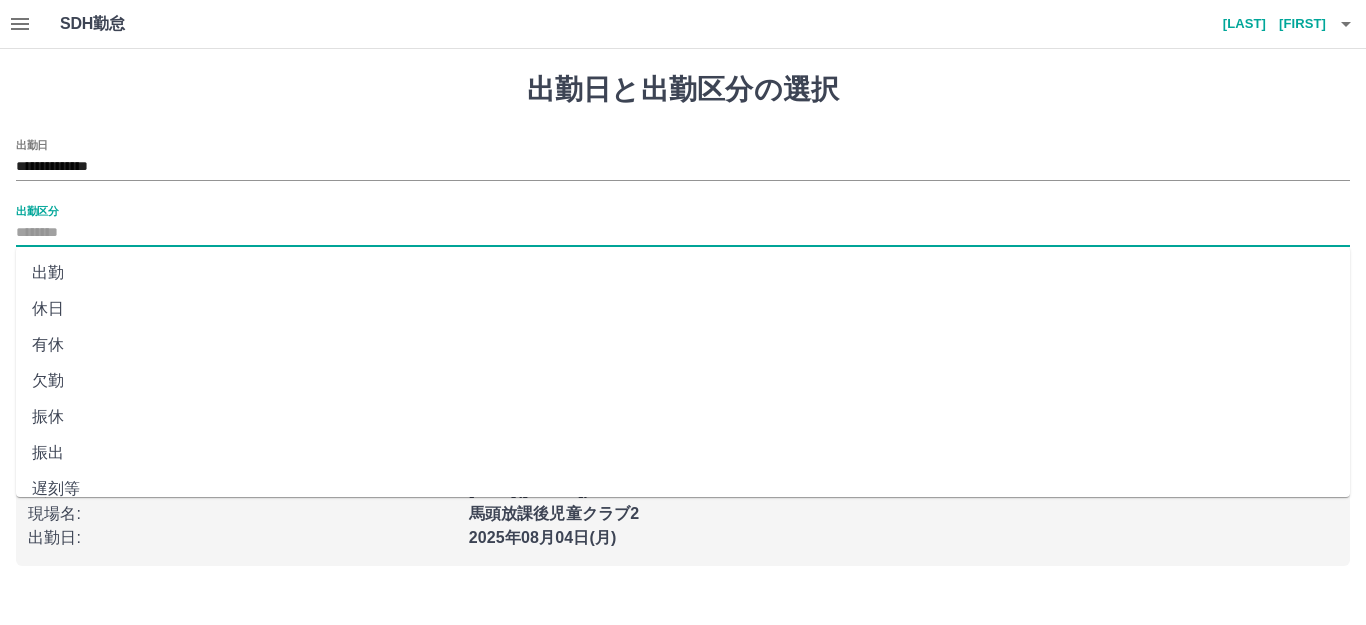click on "休日" at bounding box center [683, 309] 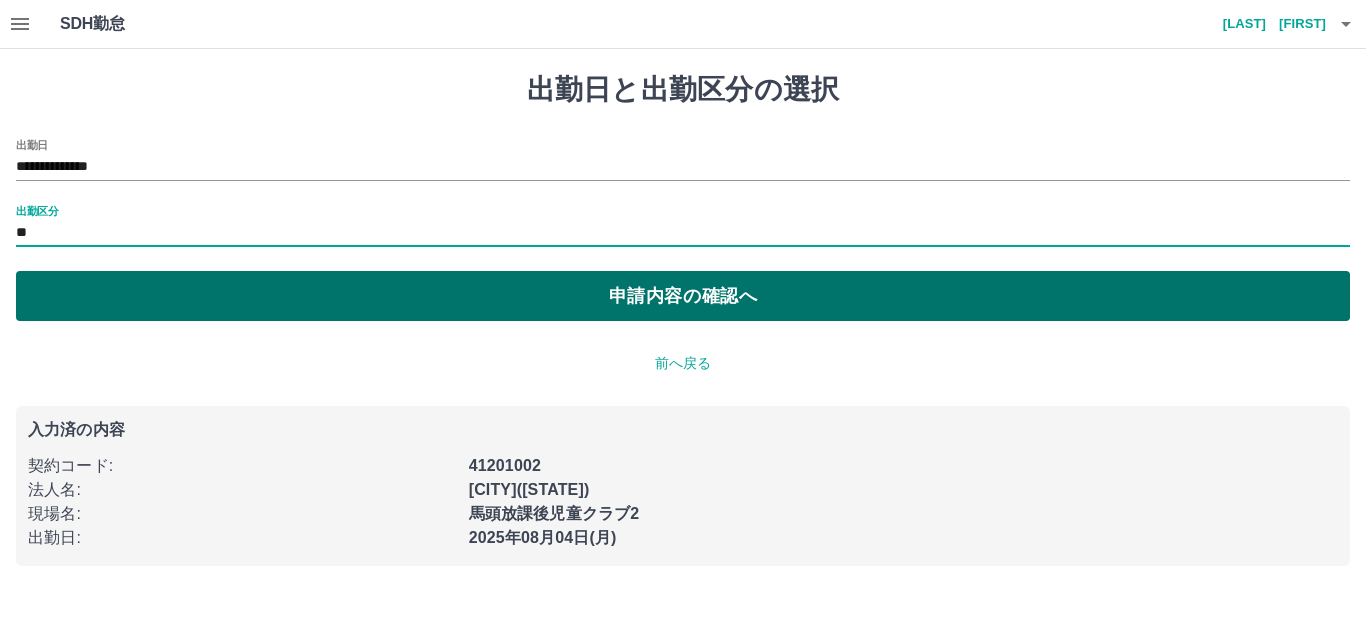 click on "申請内容の確認へ" at bounding box center [683, 296] 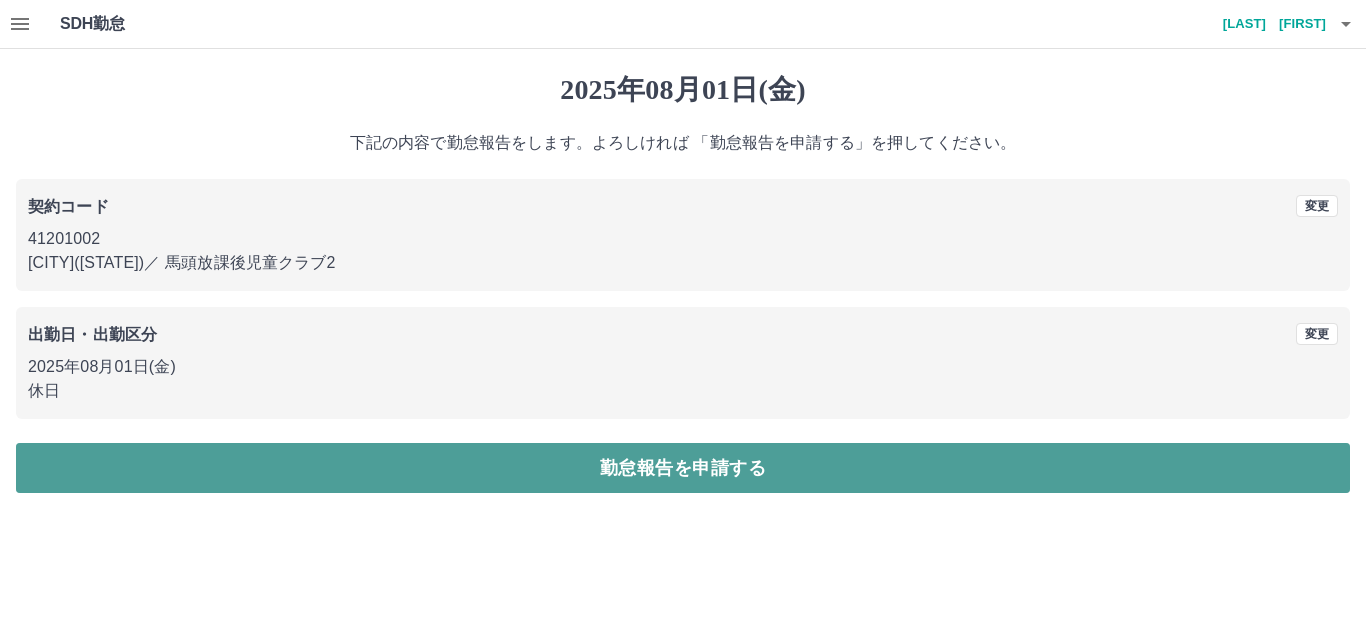 click on "勤怠報告を申請する" at bounding box center (683, 468) 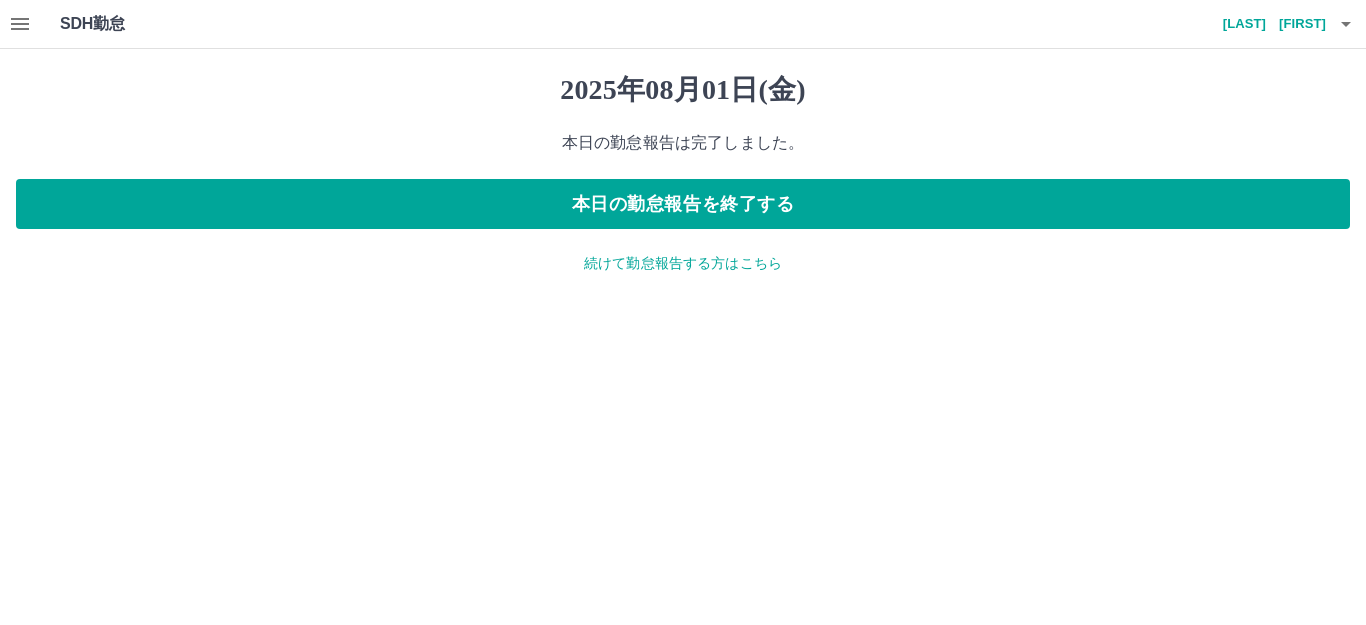 click on "続けて勤怠報告する方はこちら" at bounding box center [683, 263] 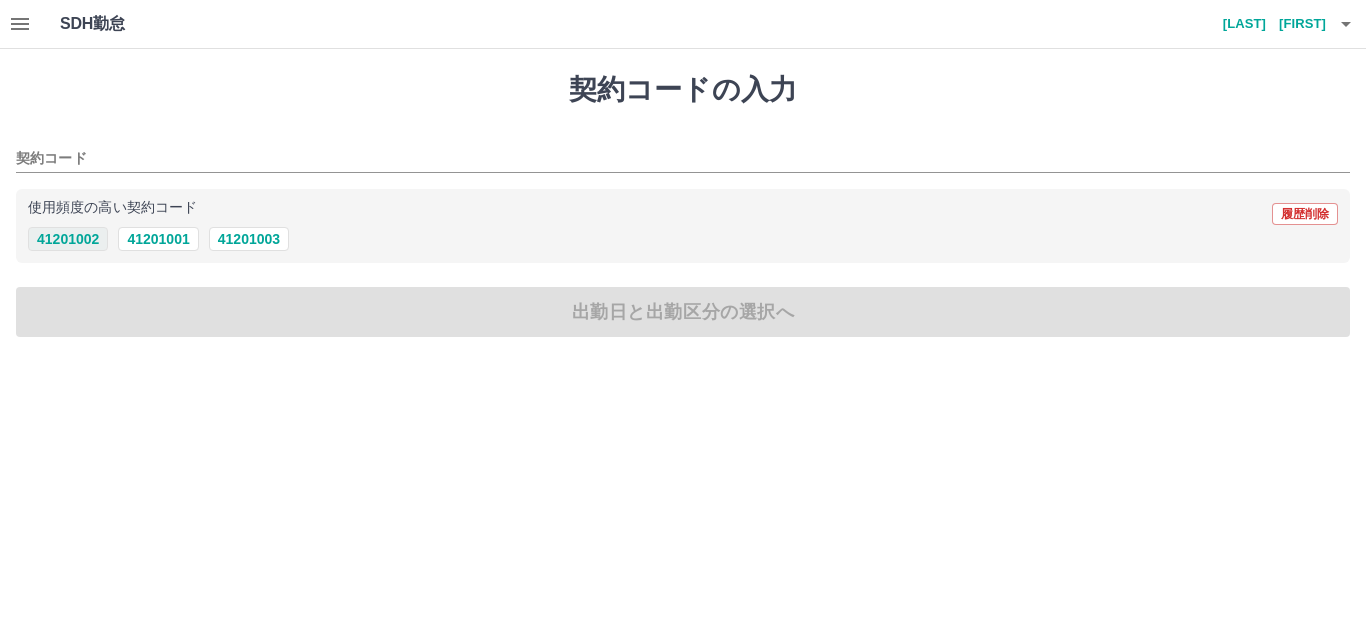 click on "41201002" at bounding box center [68, 239] 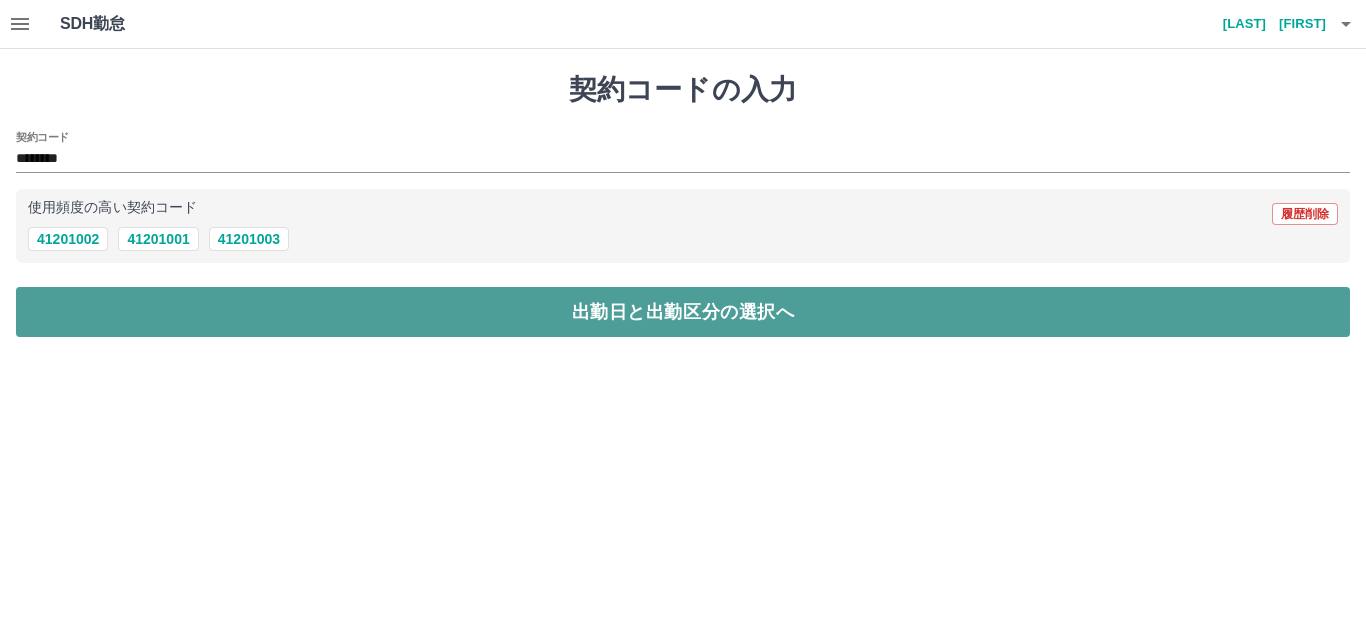 click on "出勤日と出勤区分の選択へ" at bounding box center [683, 312] 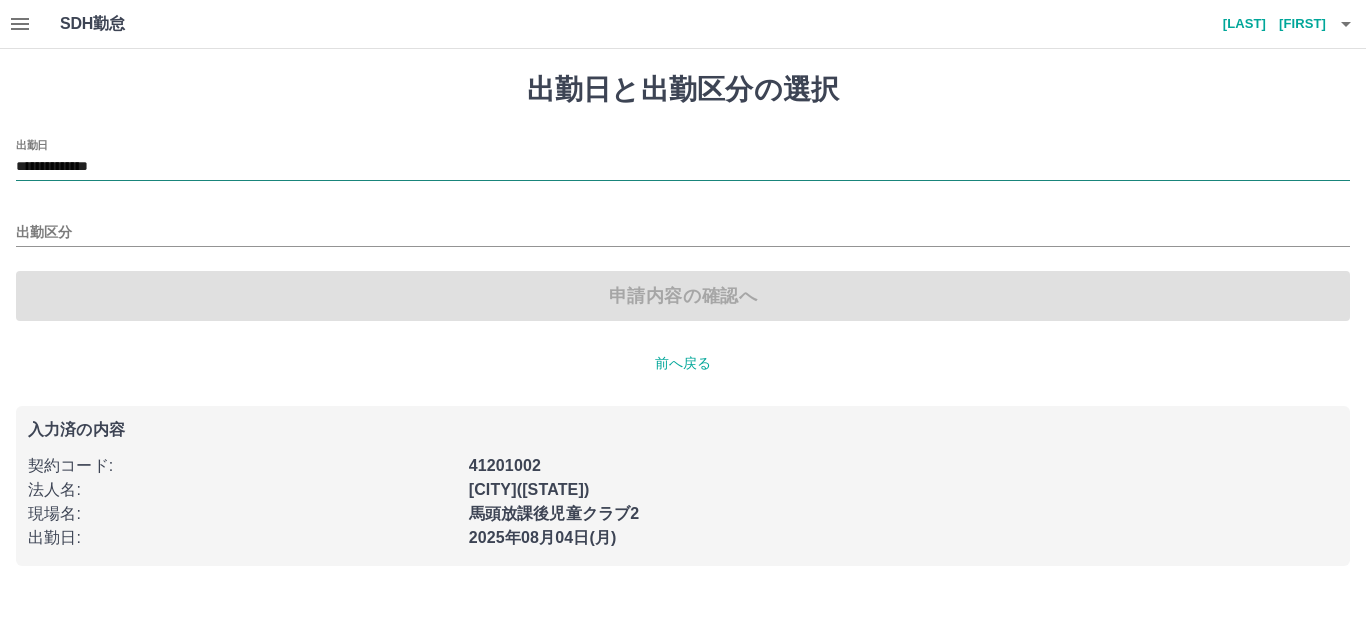 click on "**********" at bounding box center (683, 167) 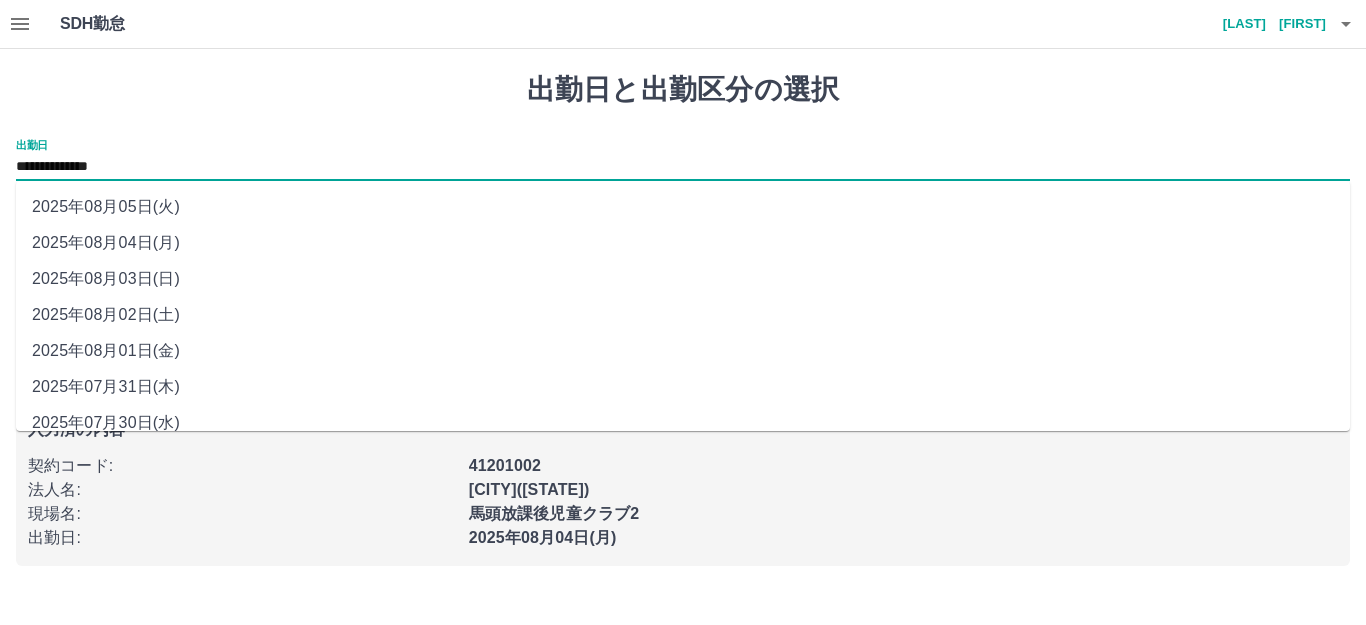 click on "2025年08月02日(土)" at bounding box center [683, 315] 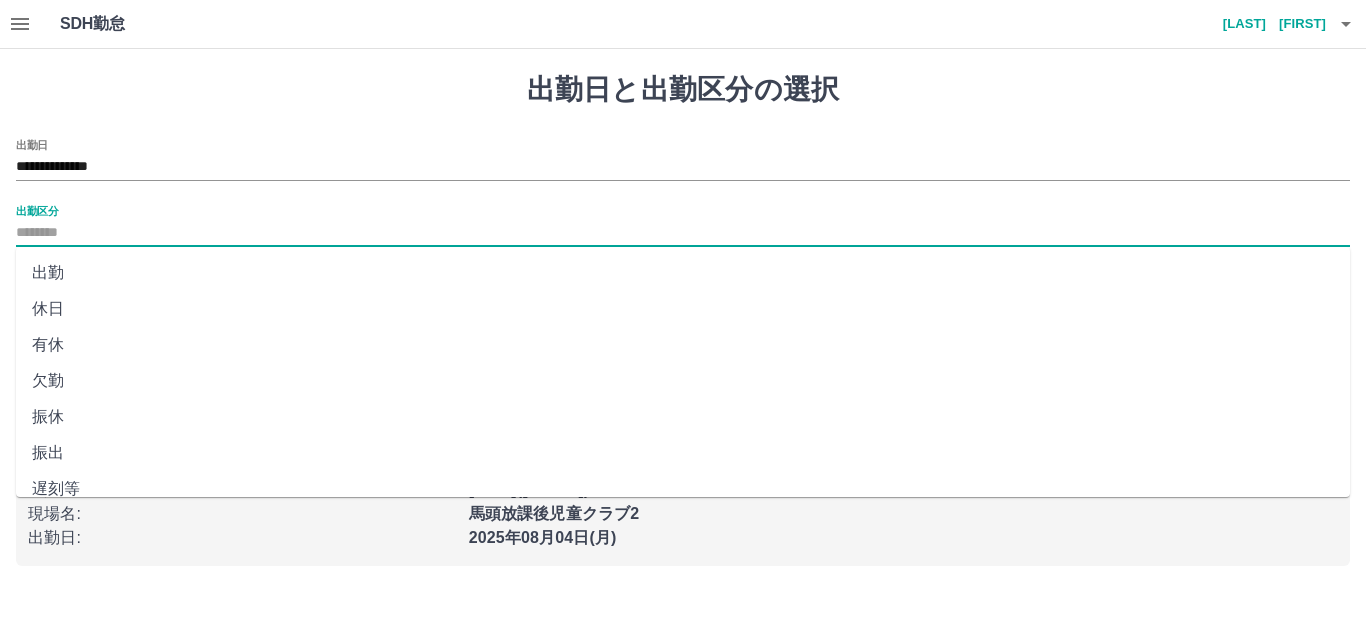 click on "出勤区分" at bounding box center [683, 233] 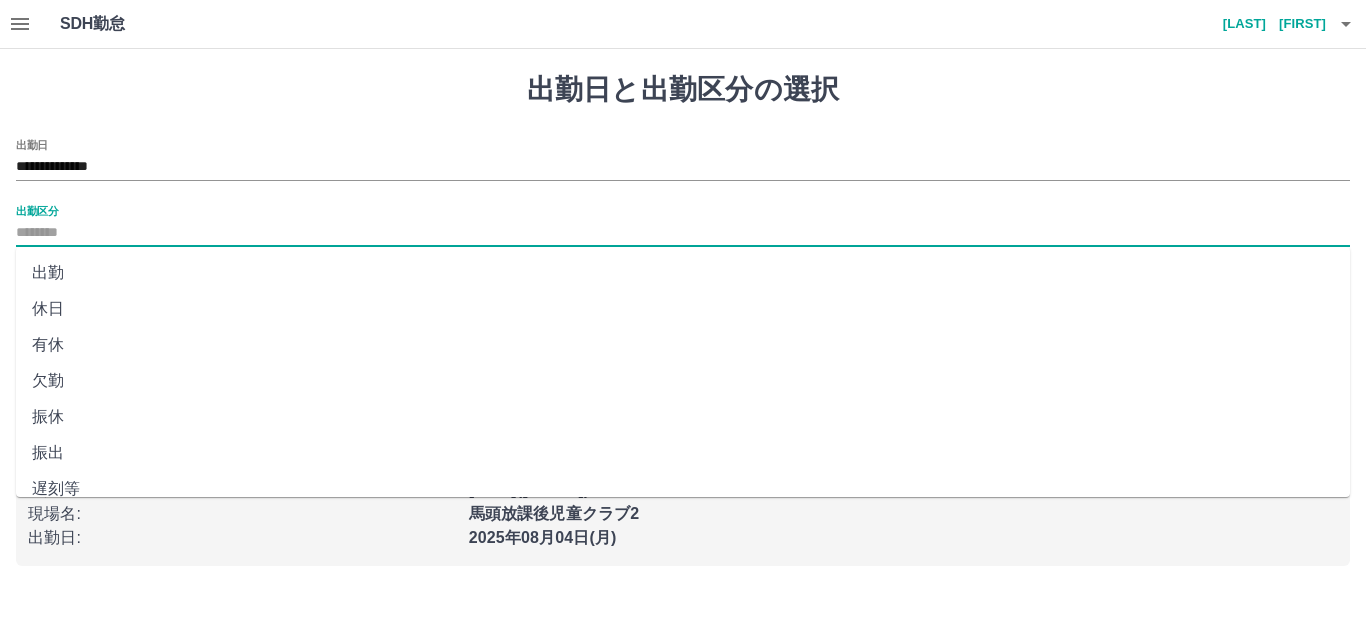 click on "休日" at bounding box center [683, 309] 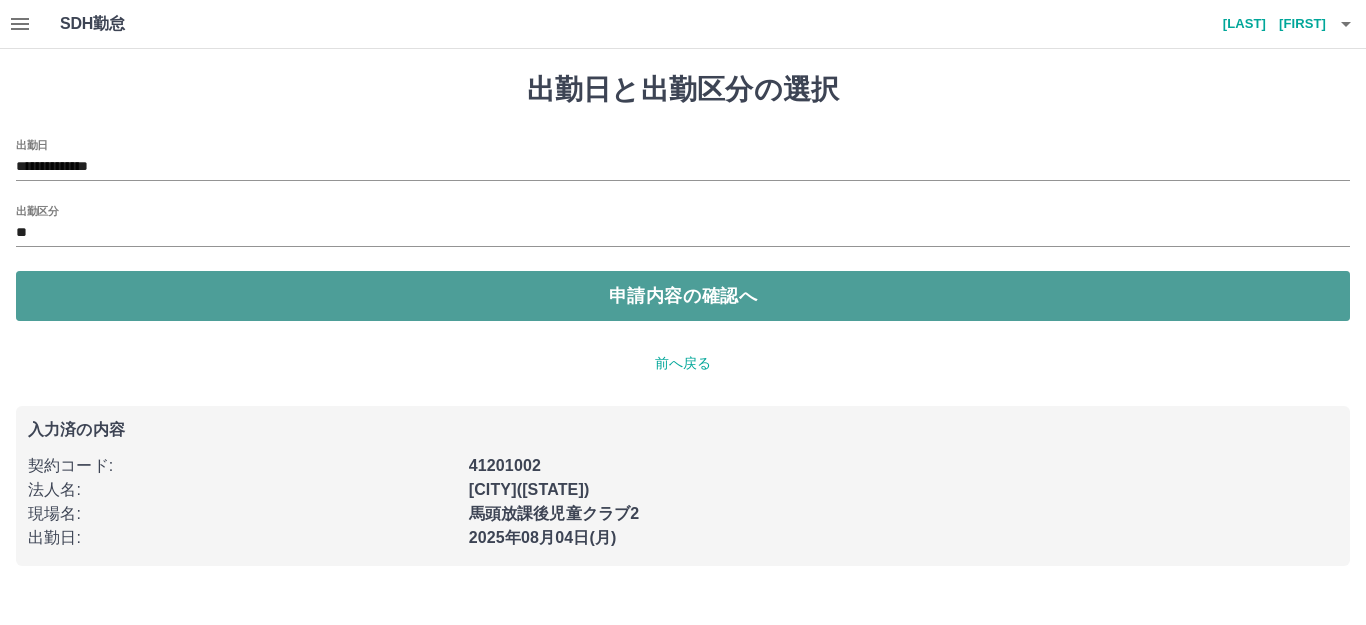 click on "申請内容の確認へ" at bounding box center [683, 296] 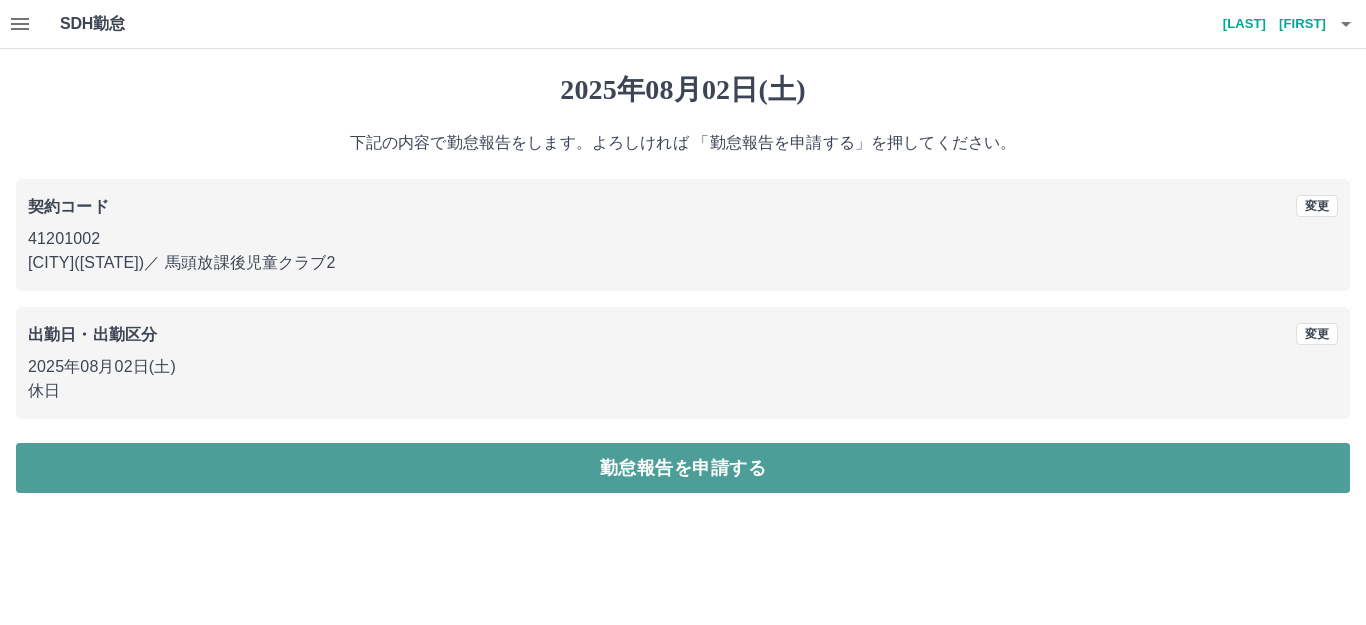 click on "勤怠報告を申請する" at bounding box center [683, 468] 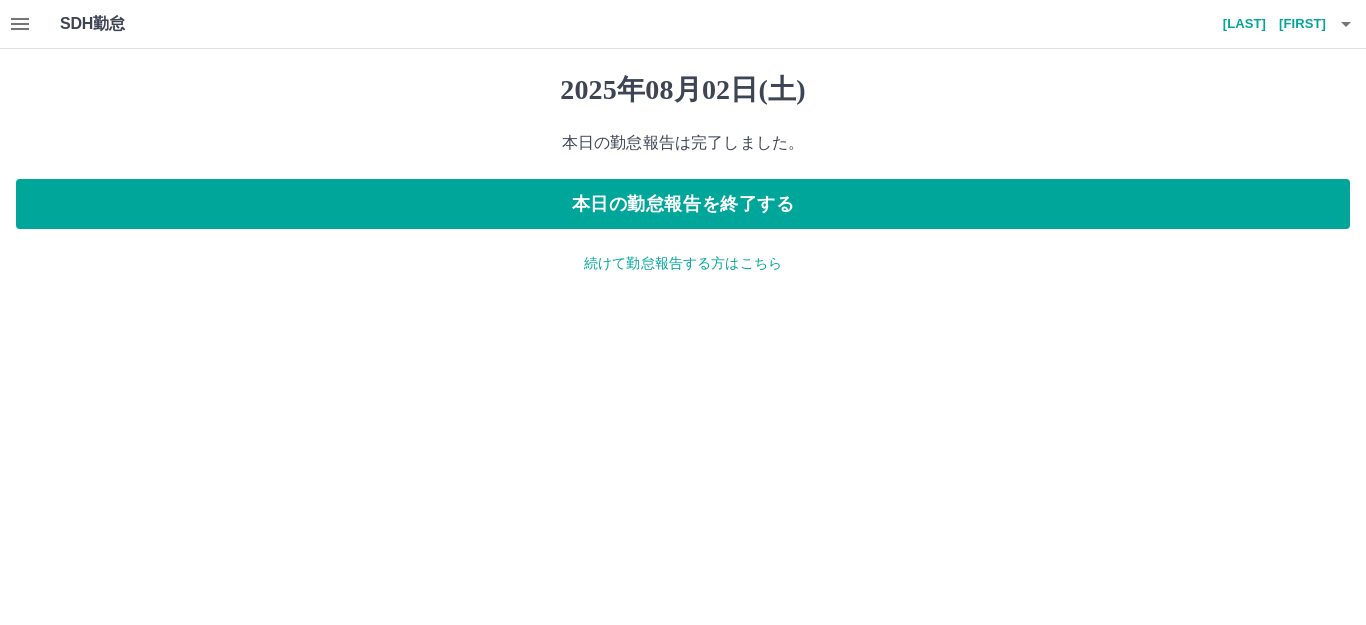click on "続けて勤怠報告する方はこちら" at bounding box center (683, 263) 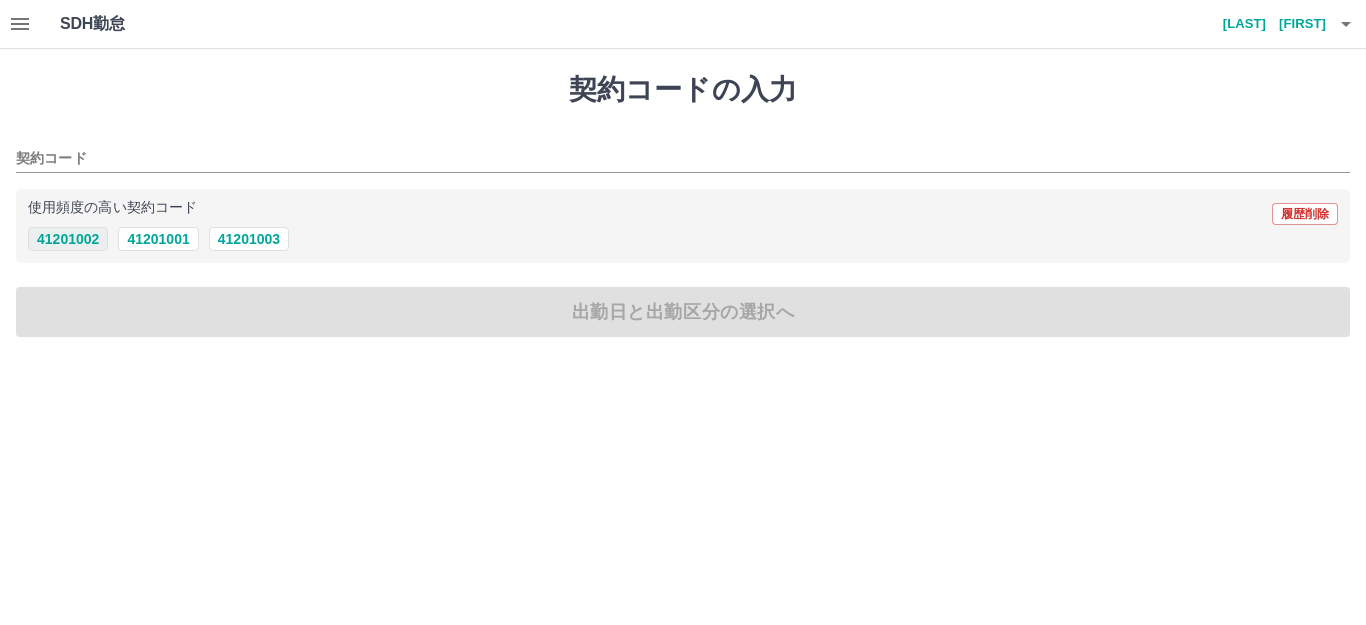 click on "41201002" at bounding box center (68, 239) 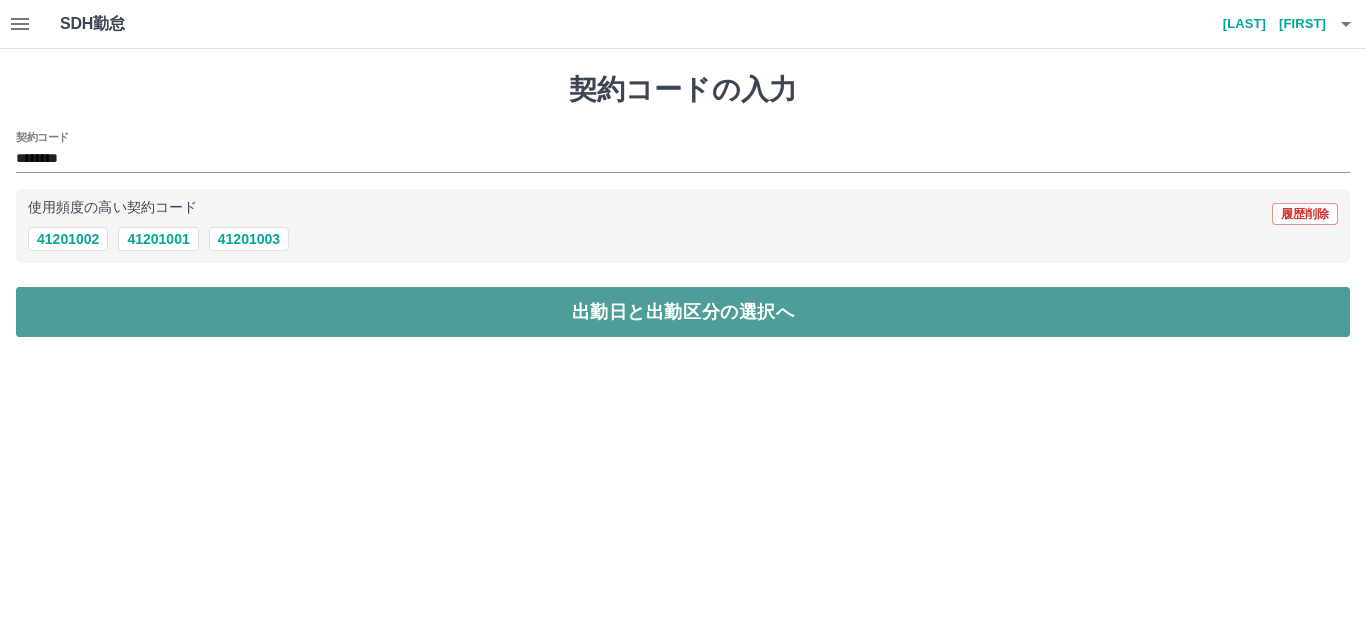 click on "契約コードの入力 契約コード ******** 使用頻度の高い契約コード 履歴削除 41201002 41201001 41201003 出勤日と出勤区分の選択へ" at bounding box center [683, 205] 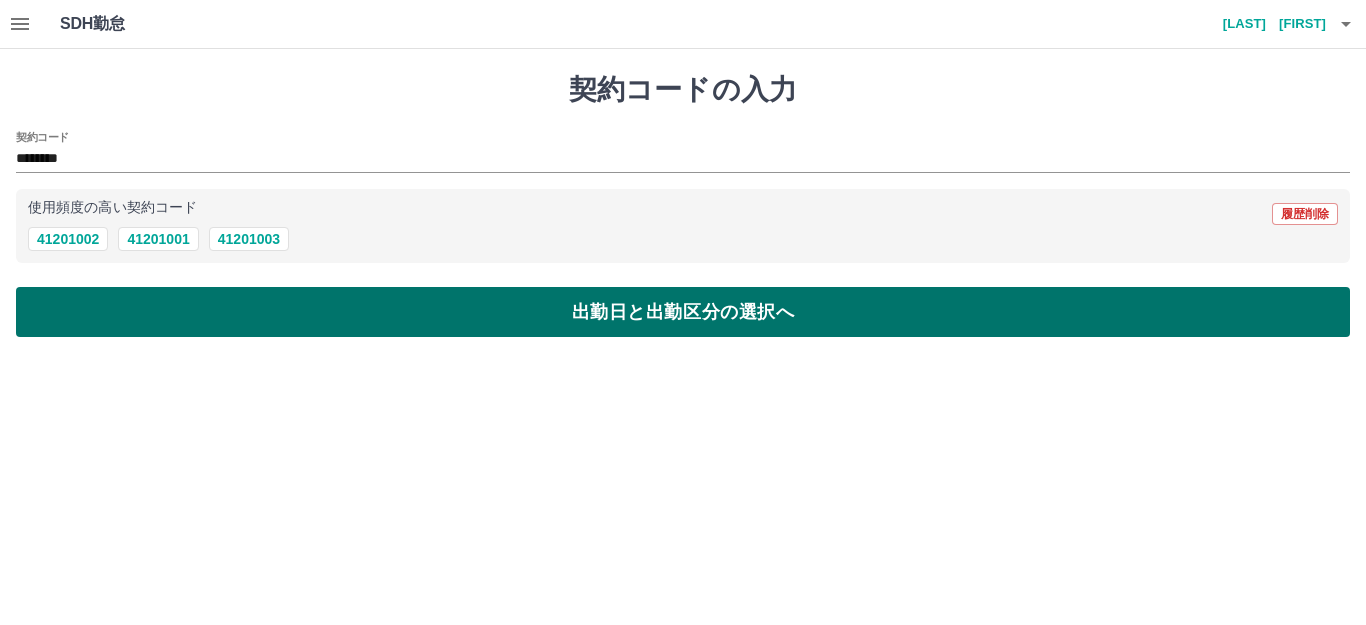 click on "出勤日と出勤区分の選択へ" at bounding box center (683, 312) 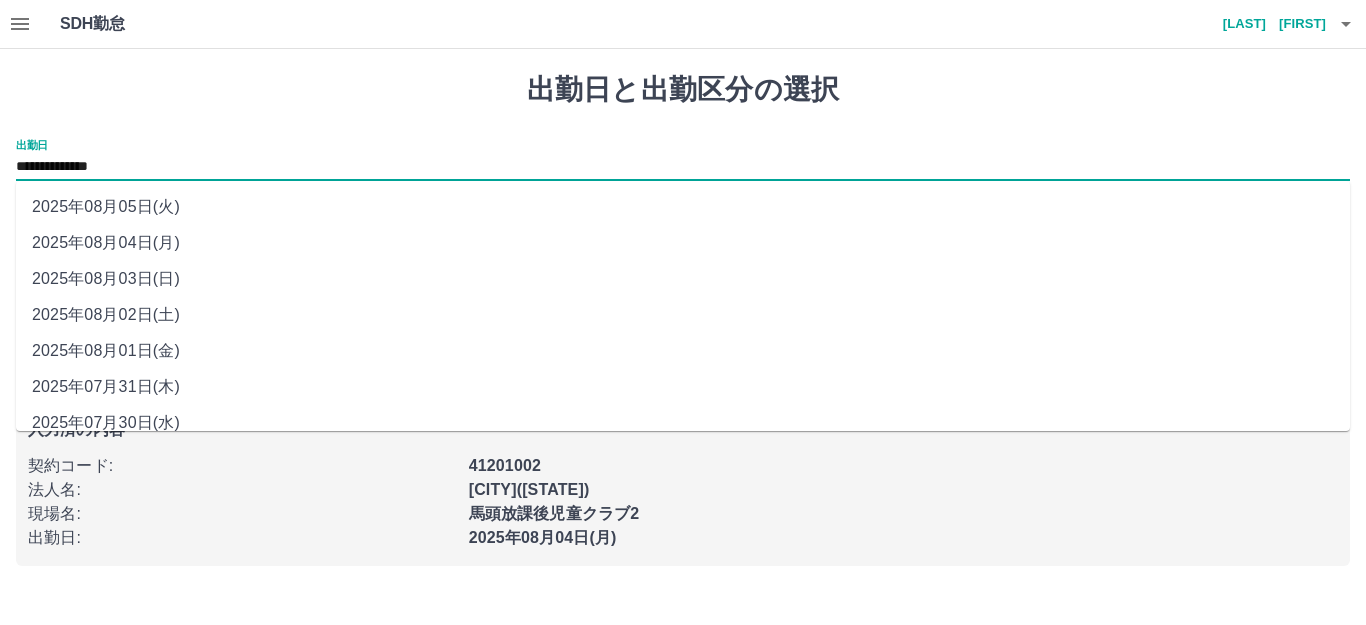 click on "**********" at bounding box center [683, 167] 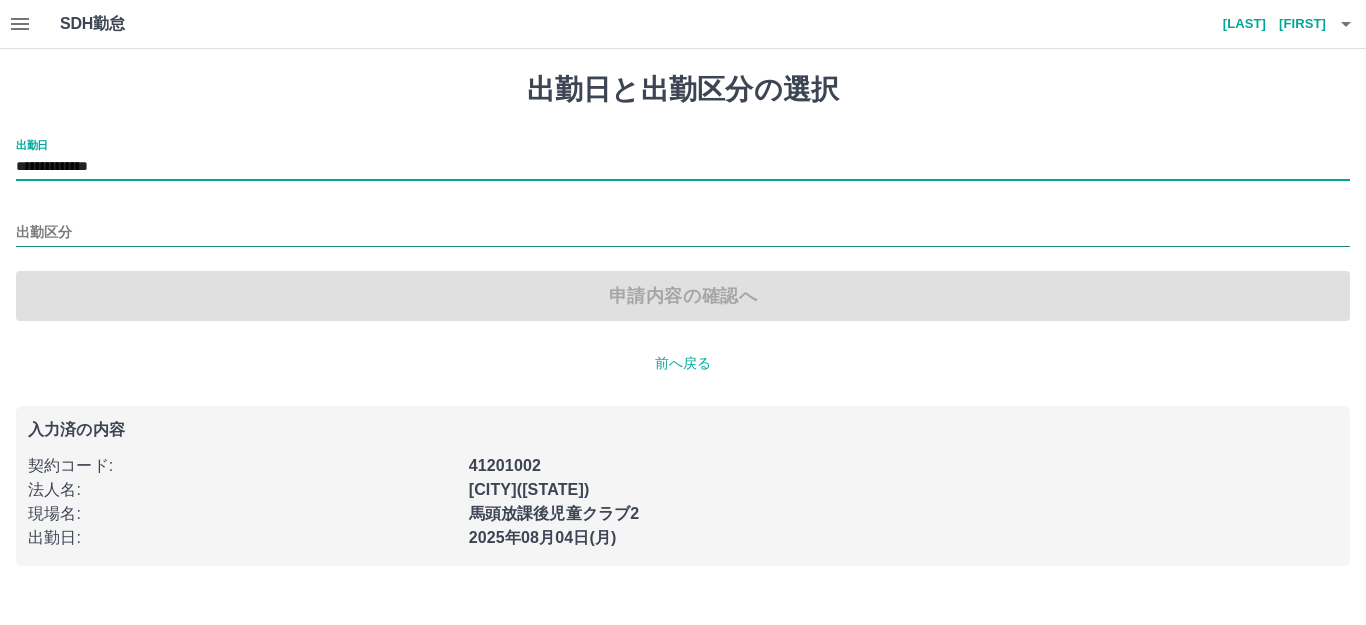 click on "出勤区分" at bounding box center [683, 233] 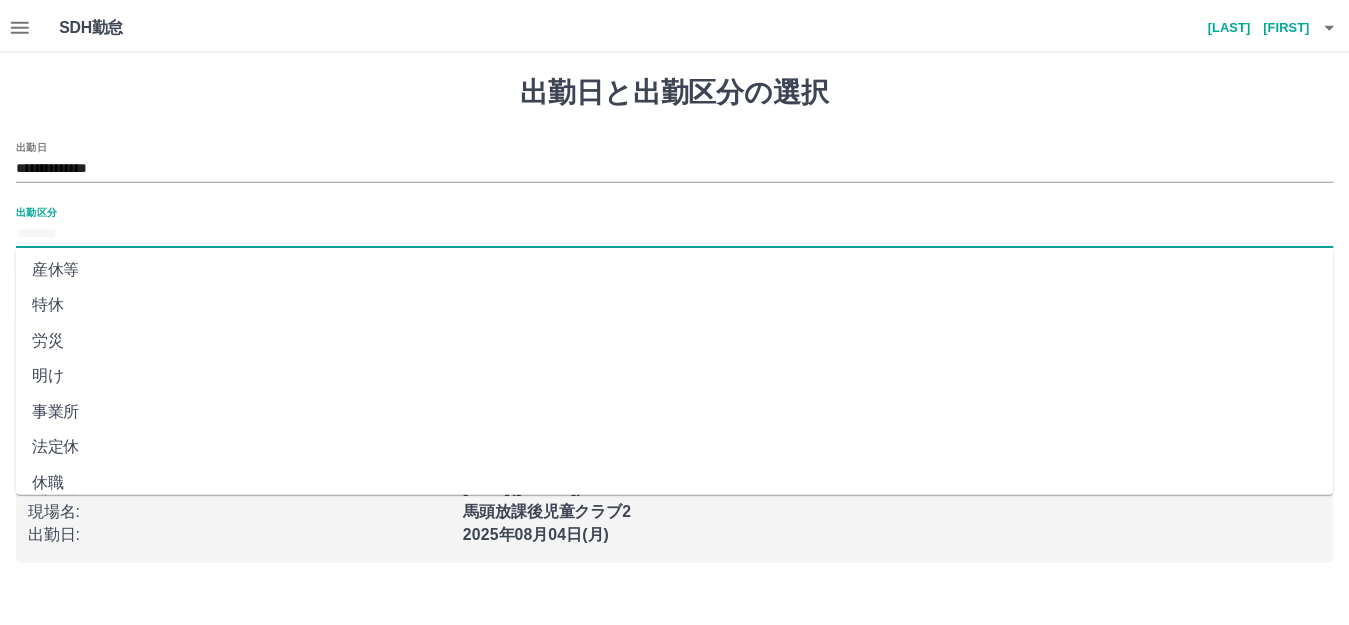scroll, scrollTop: 414, scrollLeft: 0, axis: vertical 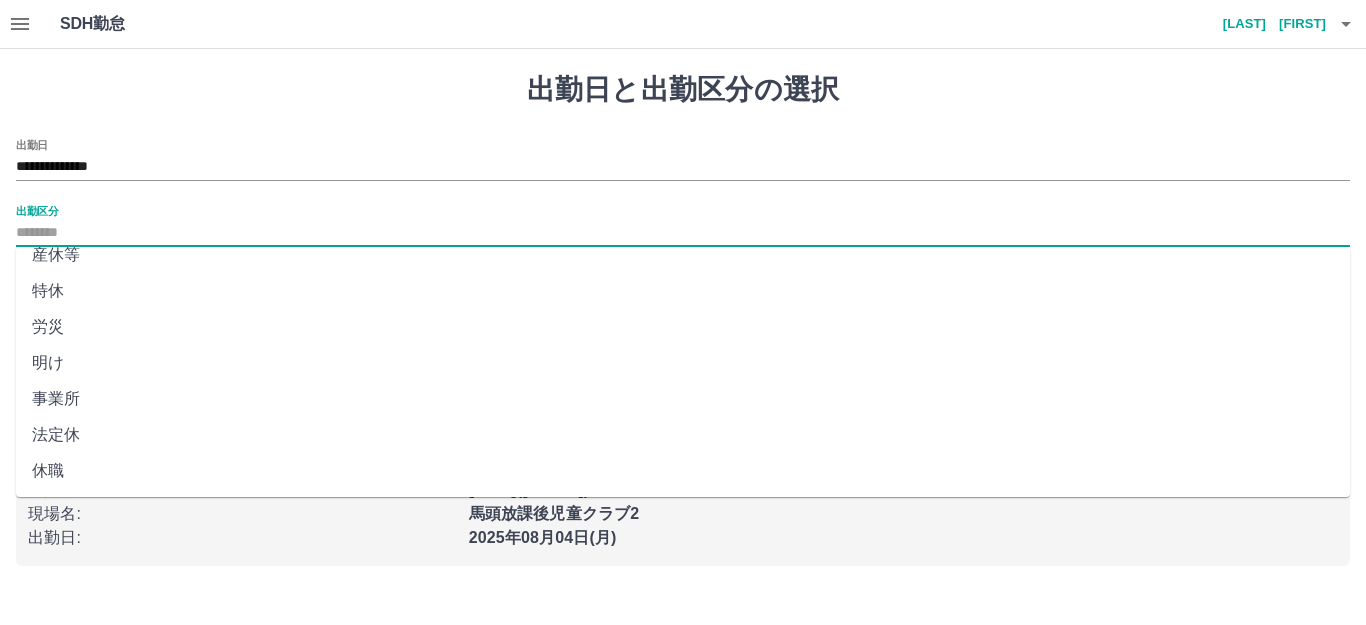 click on "法定休" at bounding box center (683, 435) 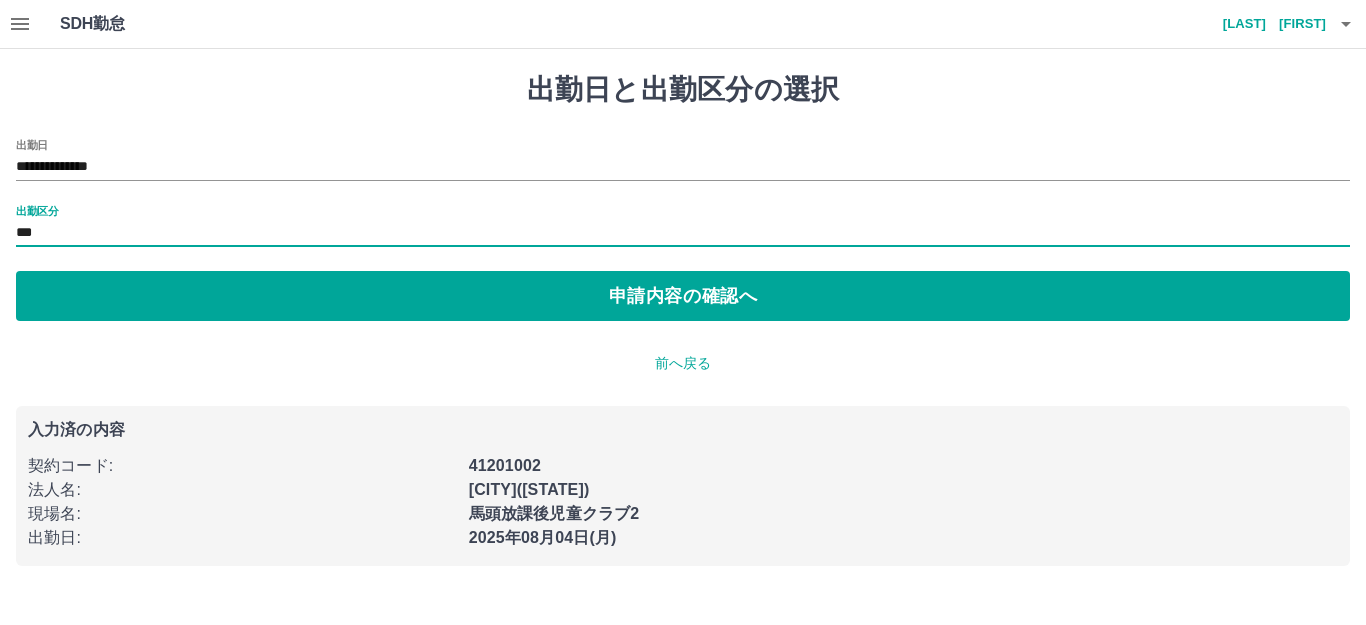 type on "***" 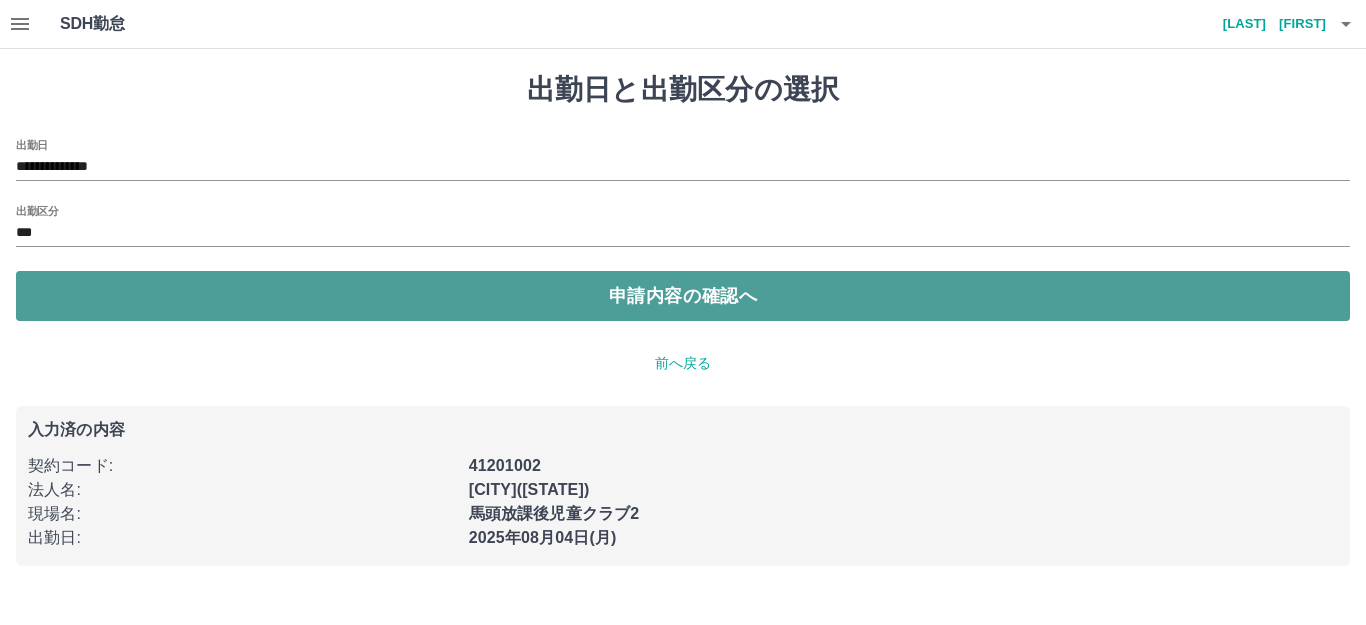 click on "申請内容の確認へ" at bounding box center (683, 296) 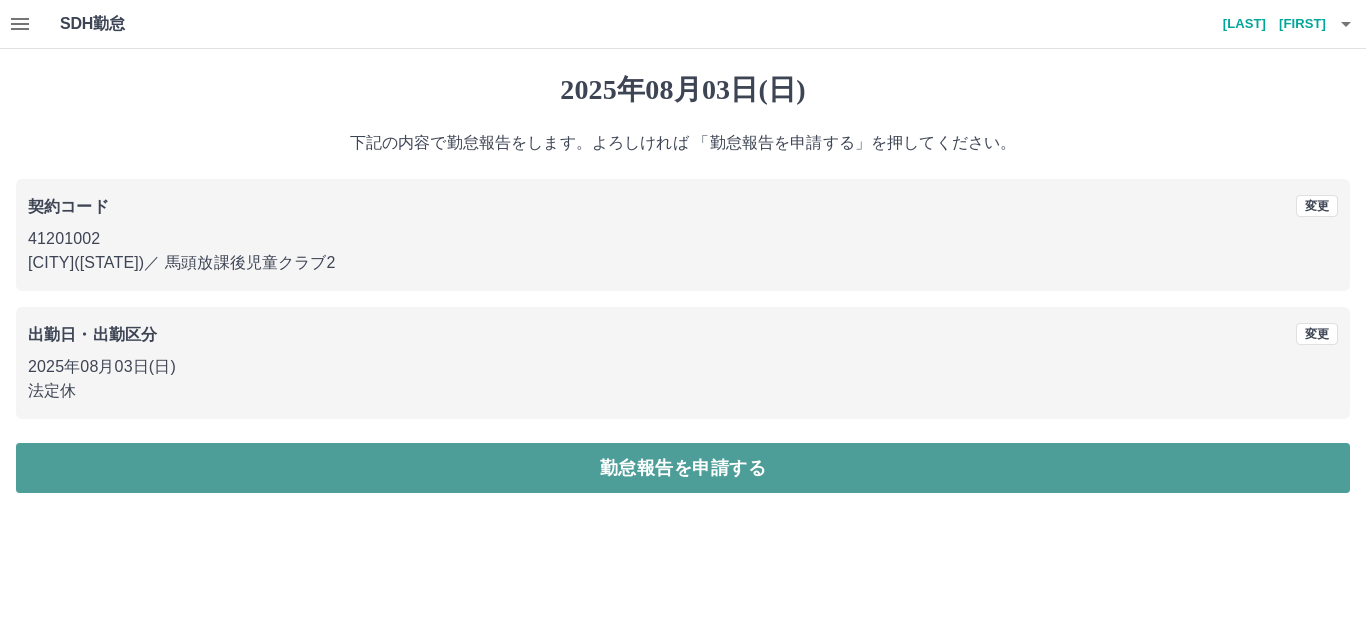 click on "勤怠報告を申請する" at bounding box center (683, 468) 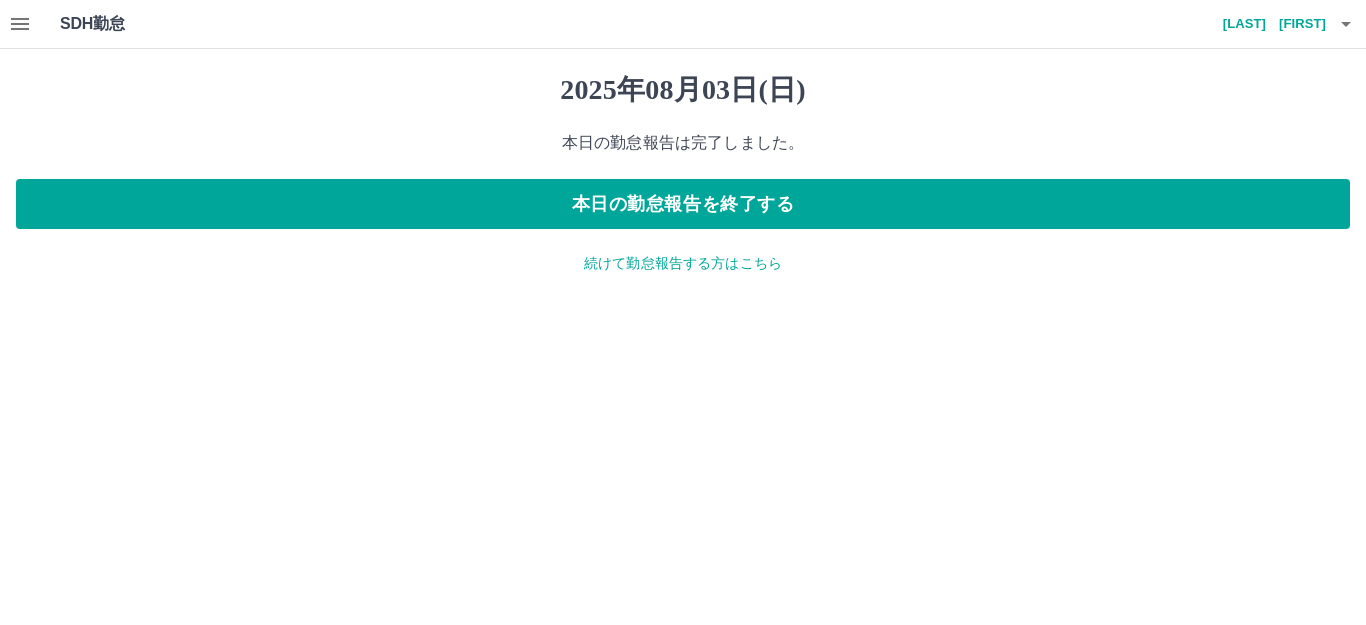 click on "続けて勤怠報告する方はこちら" at bounding box center [683, 263] 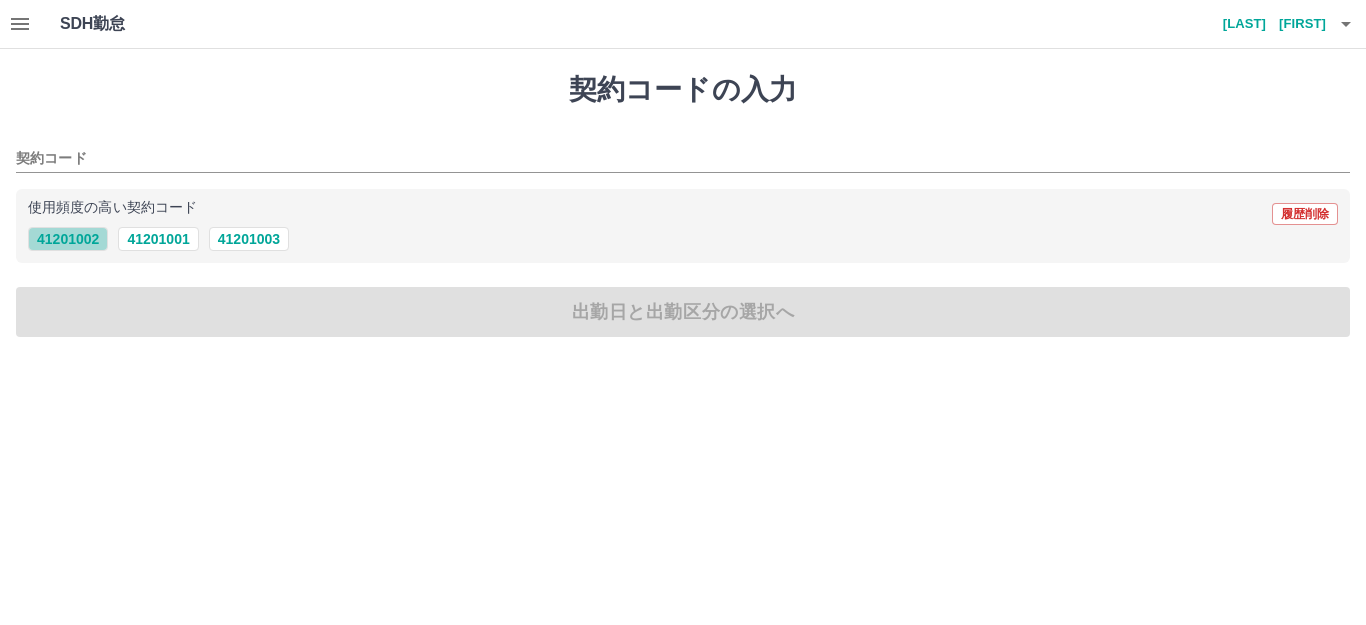 click on "41201002" at bounding box center [68, 239] 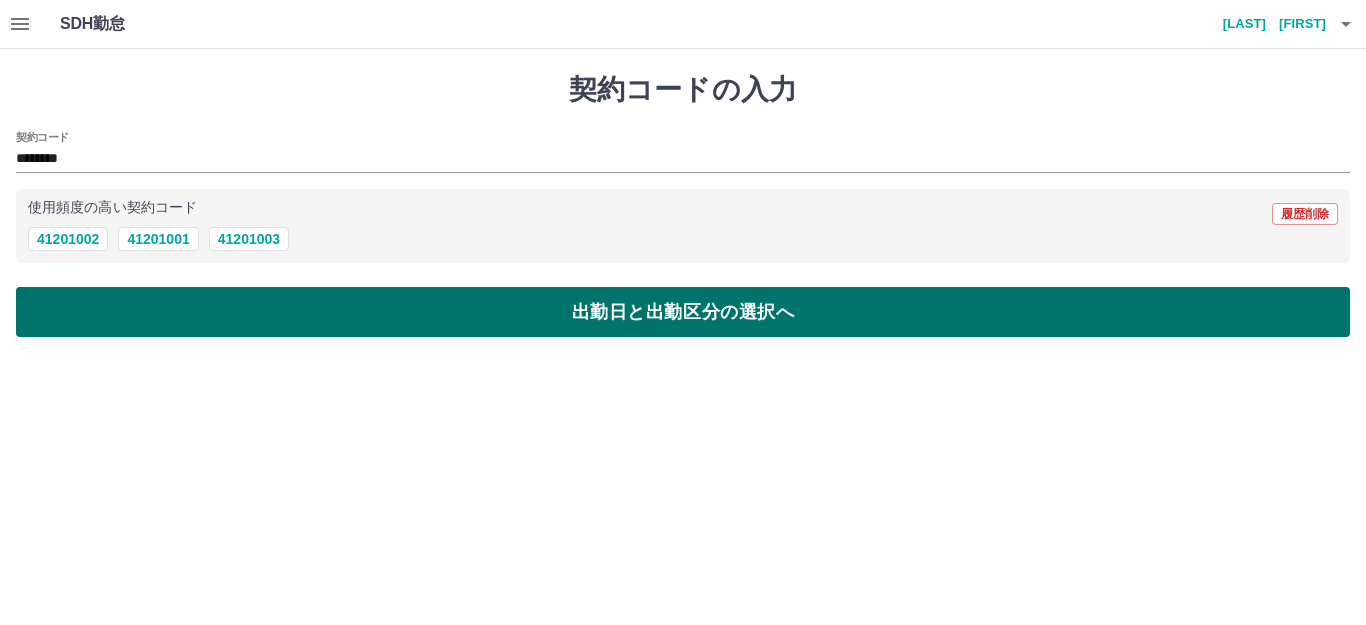 click on "出勤日と出勤区分の選択へ" at bounding box center [683, 312] 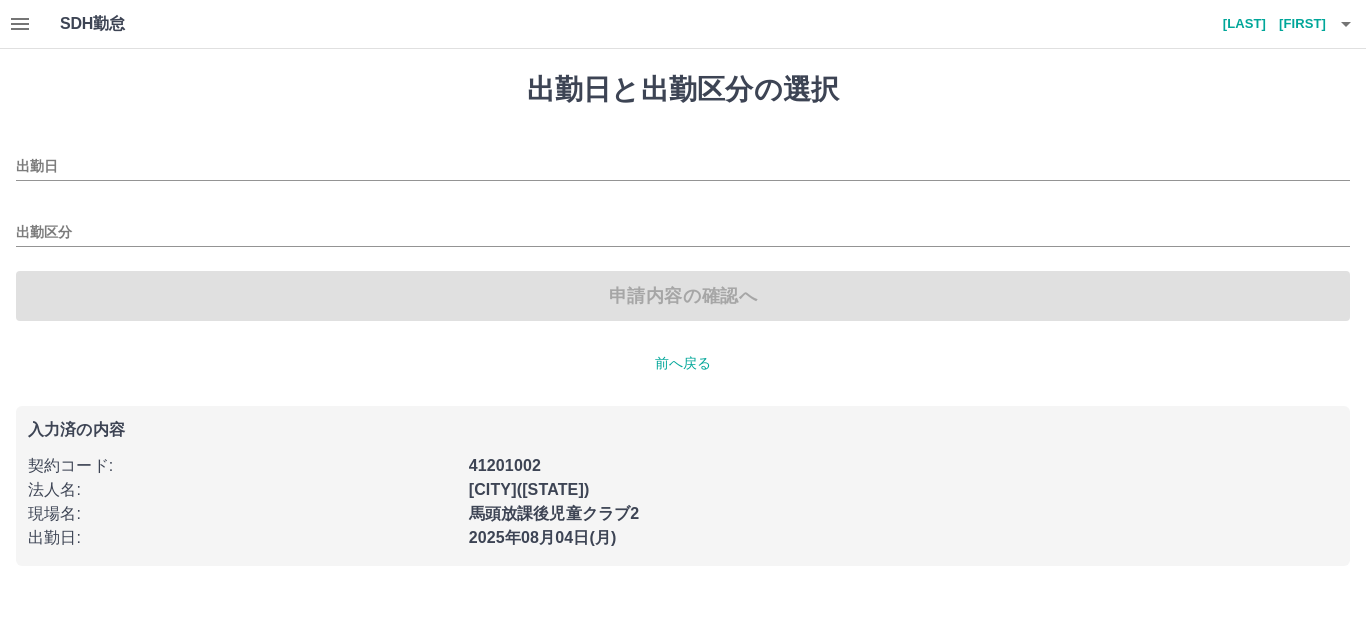 type on "**********" 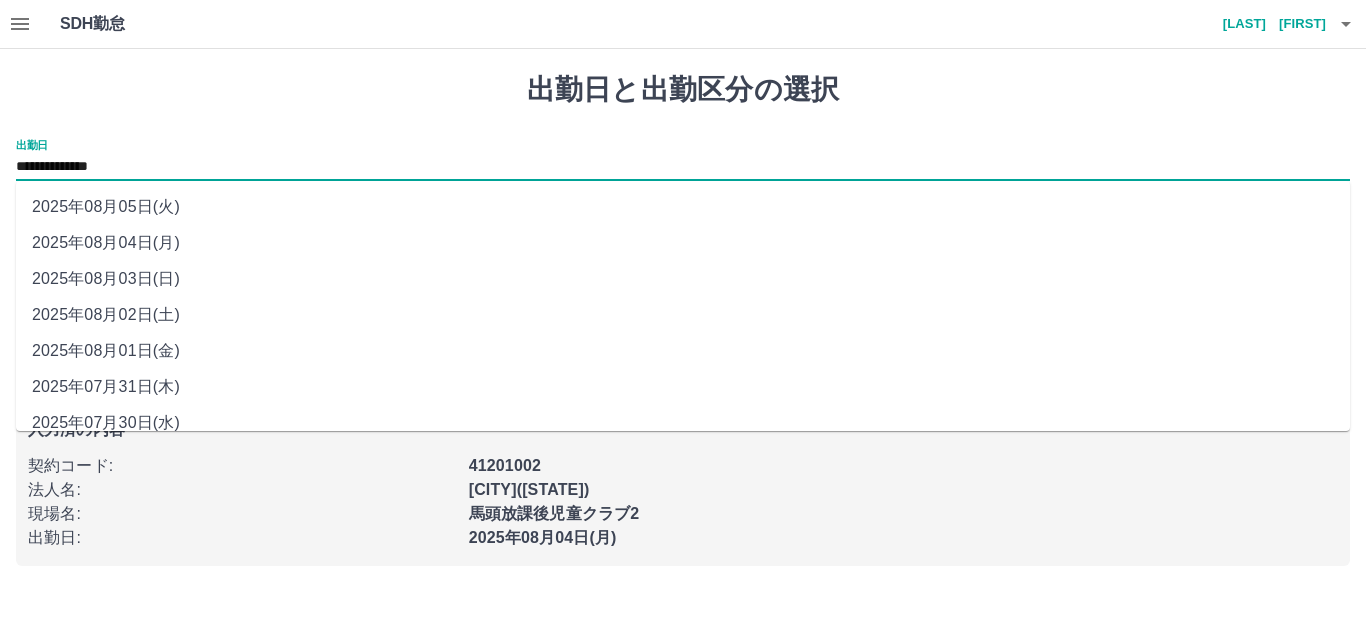 click on "**********" at bounding box center [683, 167] 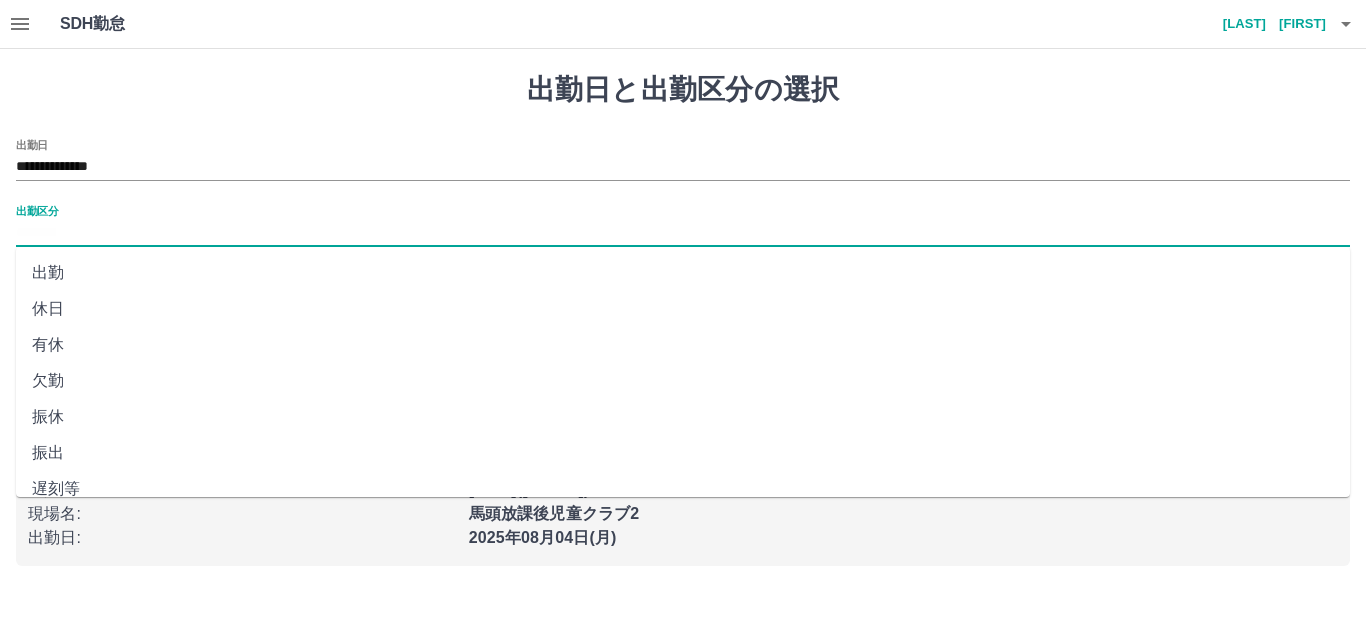 click on "出勤区分" at bounding box center (683, 233) 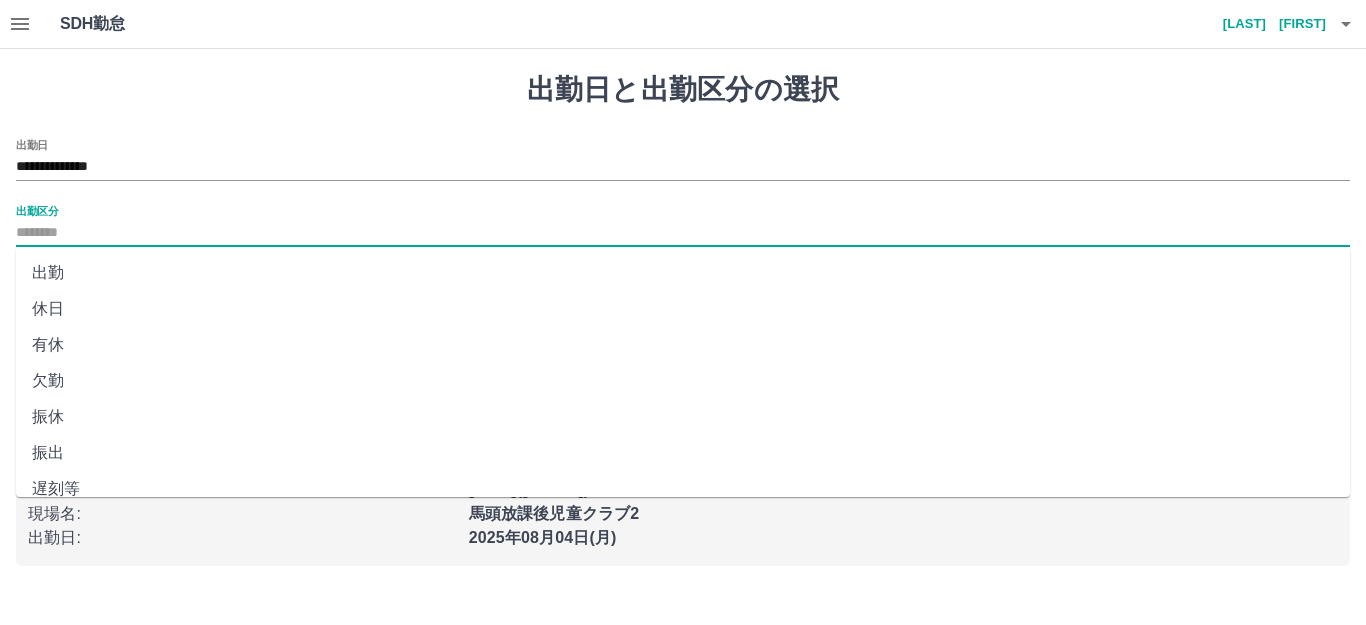 click on "出勤" at bounding box center (683, 273) 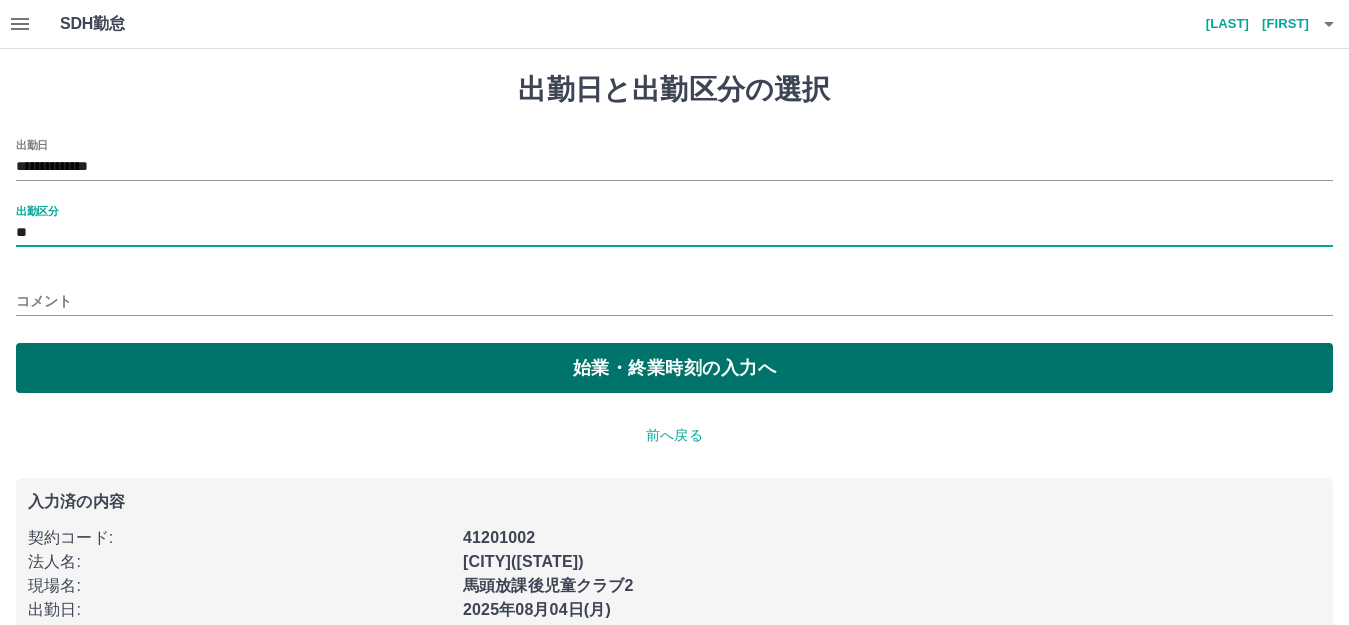 click on "始業・終業時刻の入力へ" at bounding box center (674, 368) 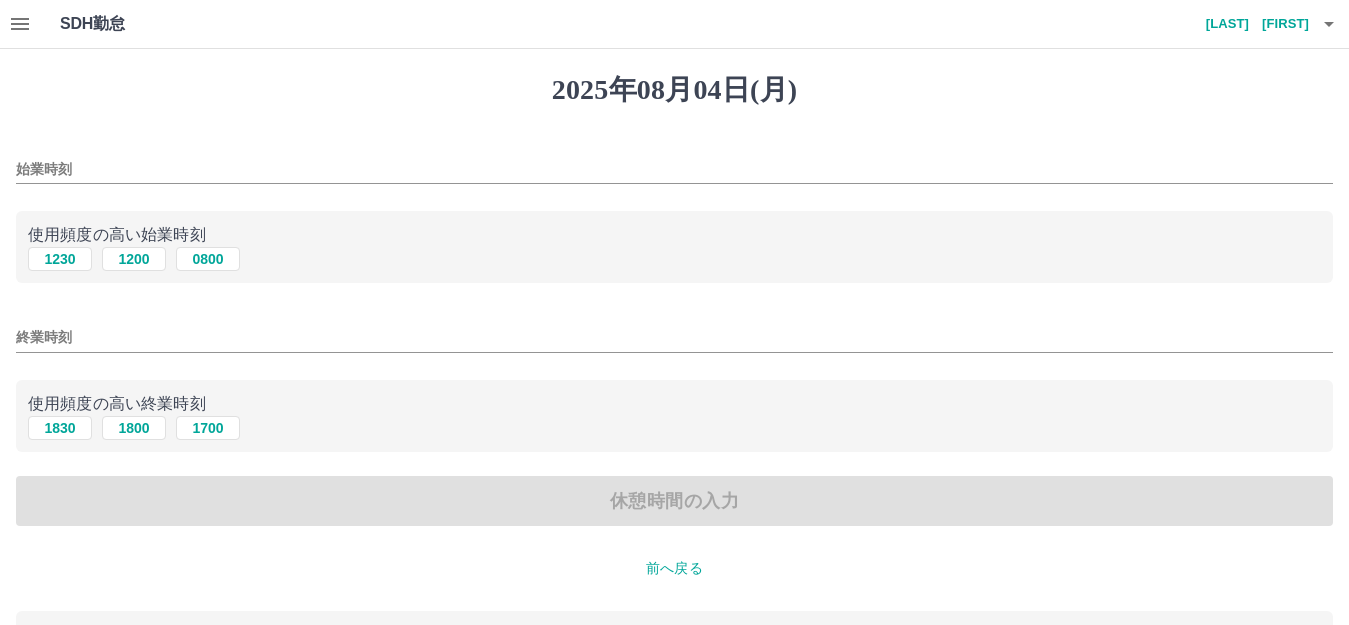 click on "始業時刻" at bounding box center [674, 169] 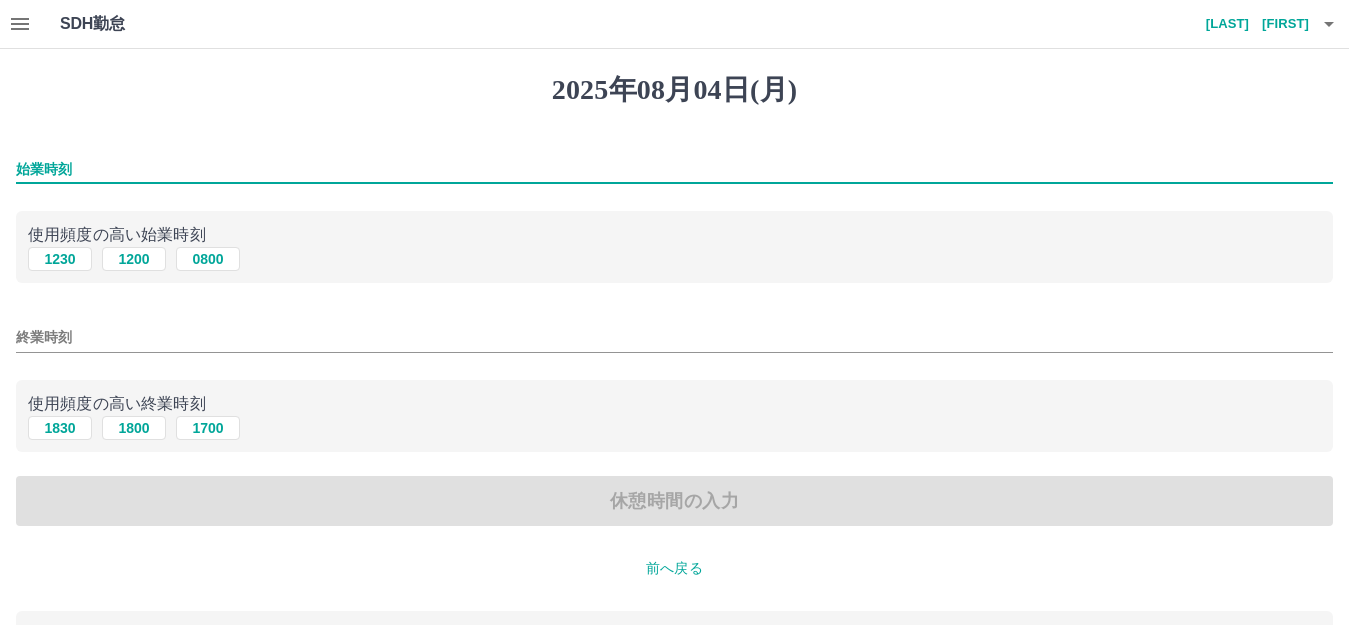 type on "****" 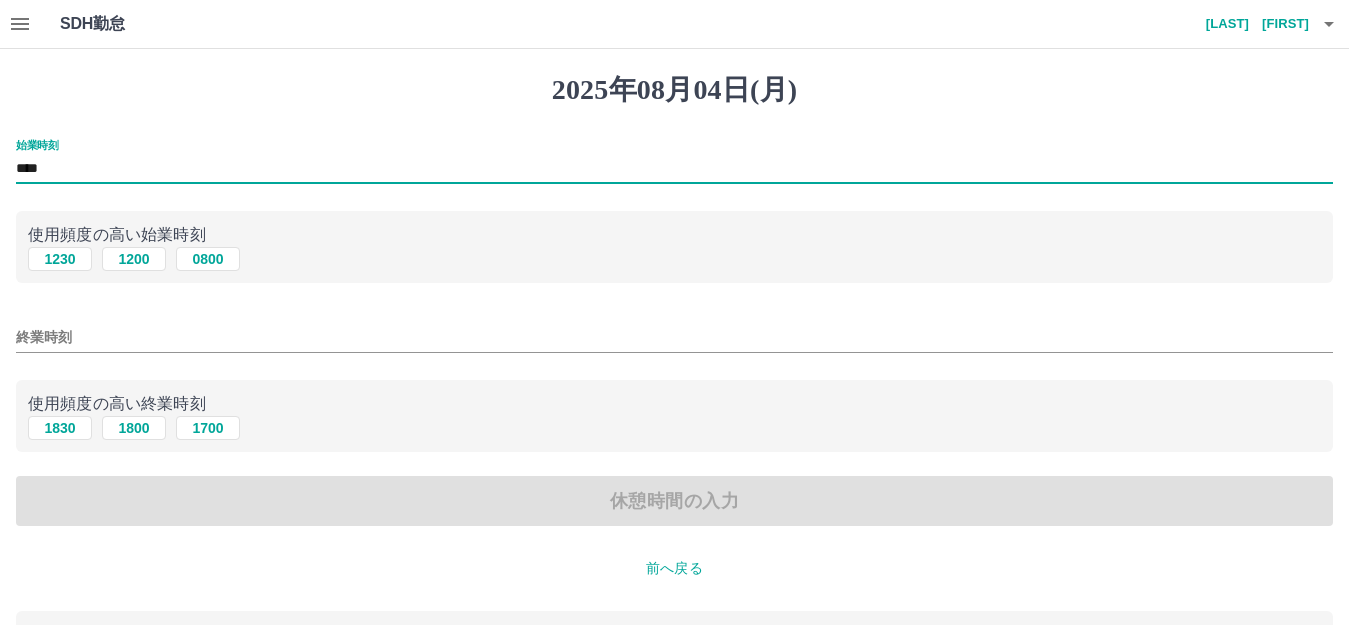 click on "終業時刻" at bounding box center (674, 337) 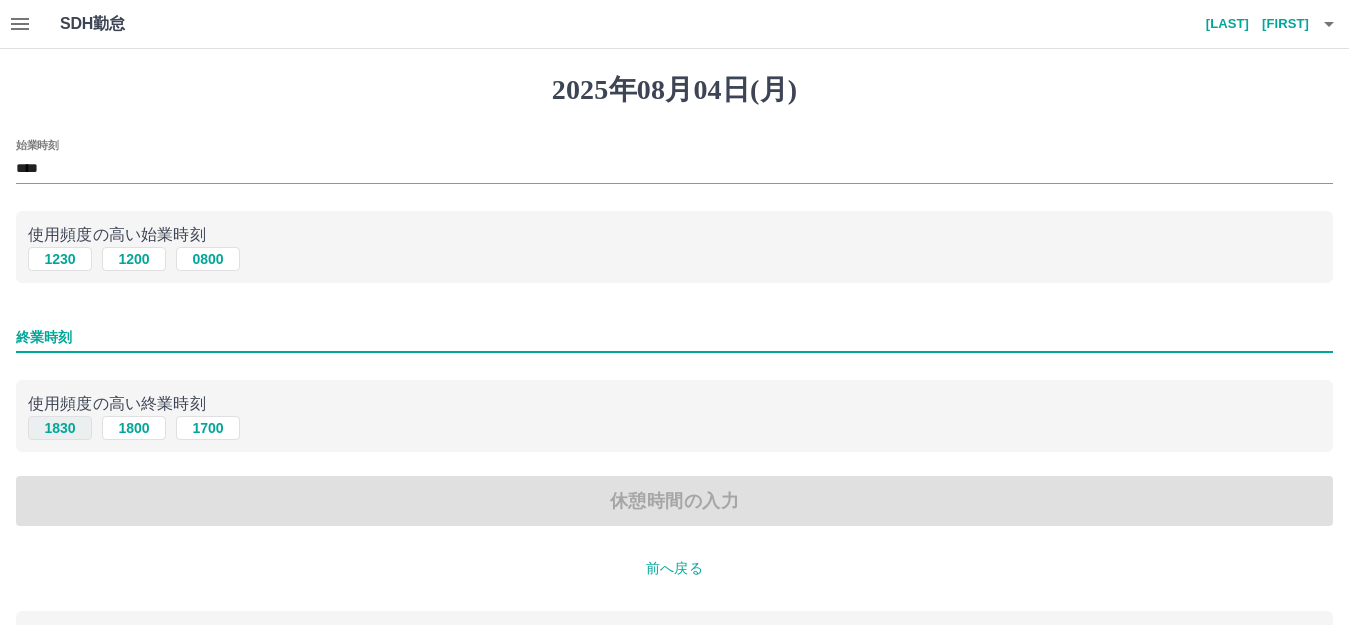 click on "1830" at bounding box center [60, 428] 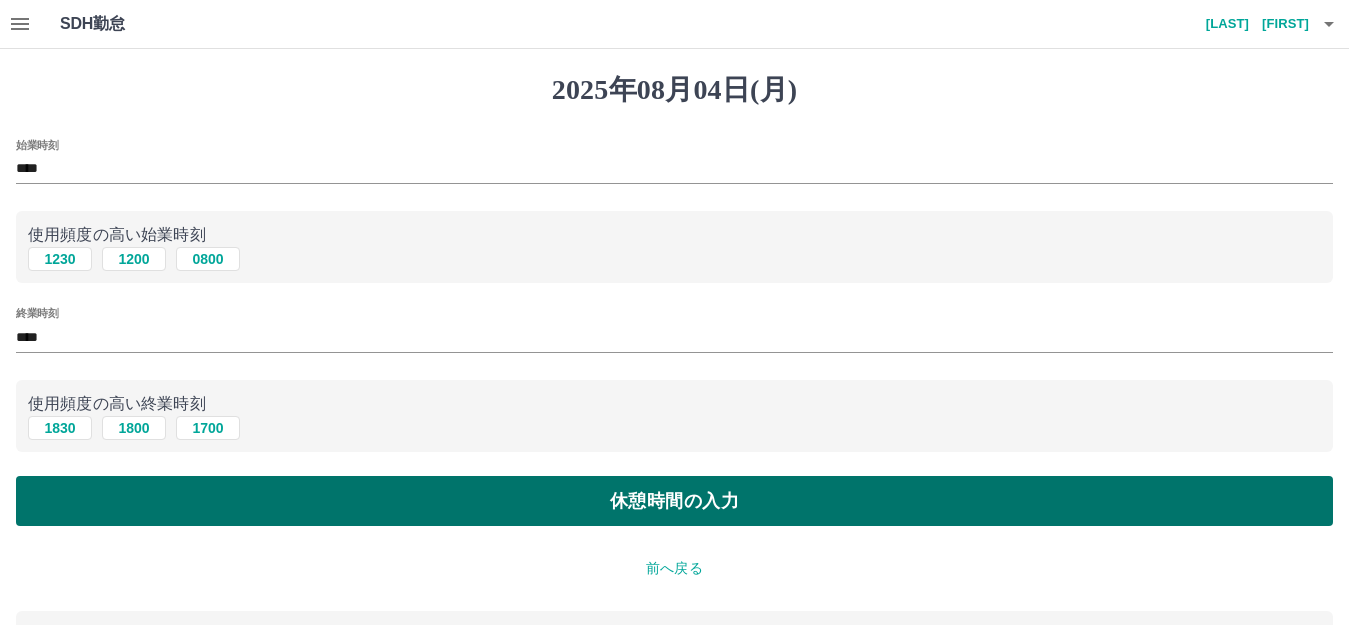 click on "休憩時間の入力" at bounding box center (674, 501) 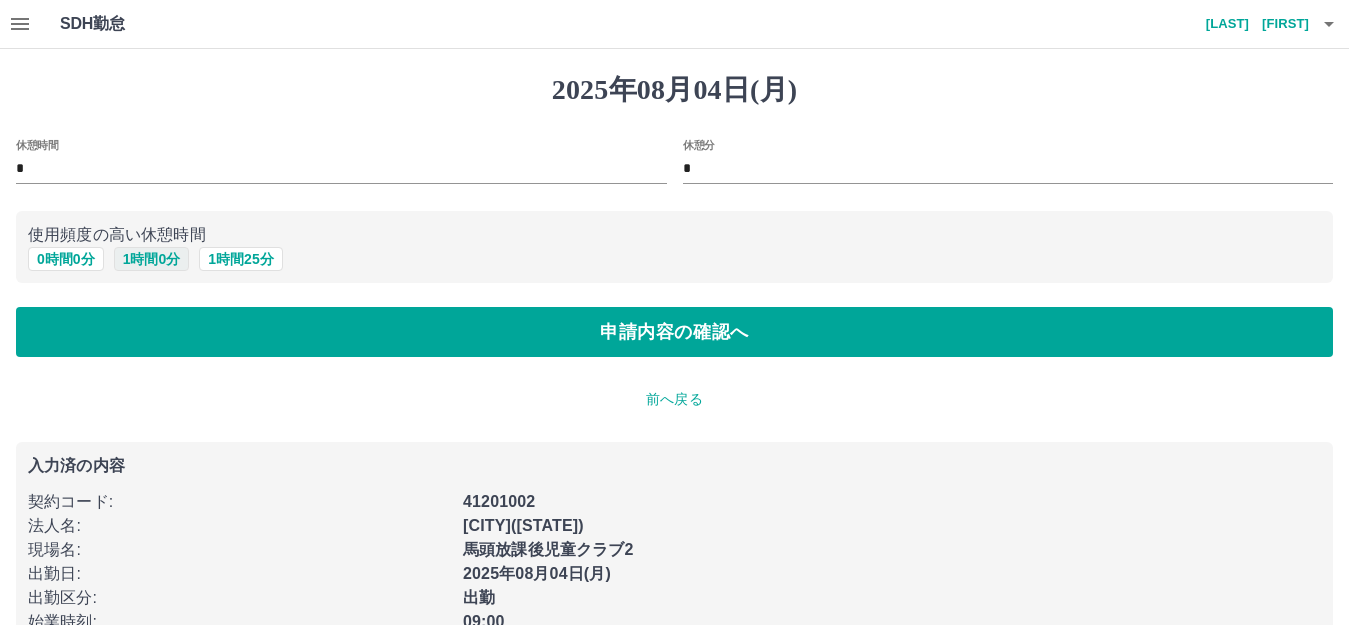 click on "1 時間 0 分" at bounding box center (152, 259) 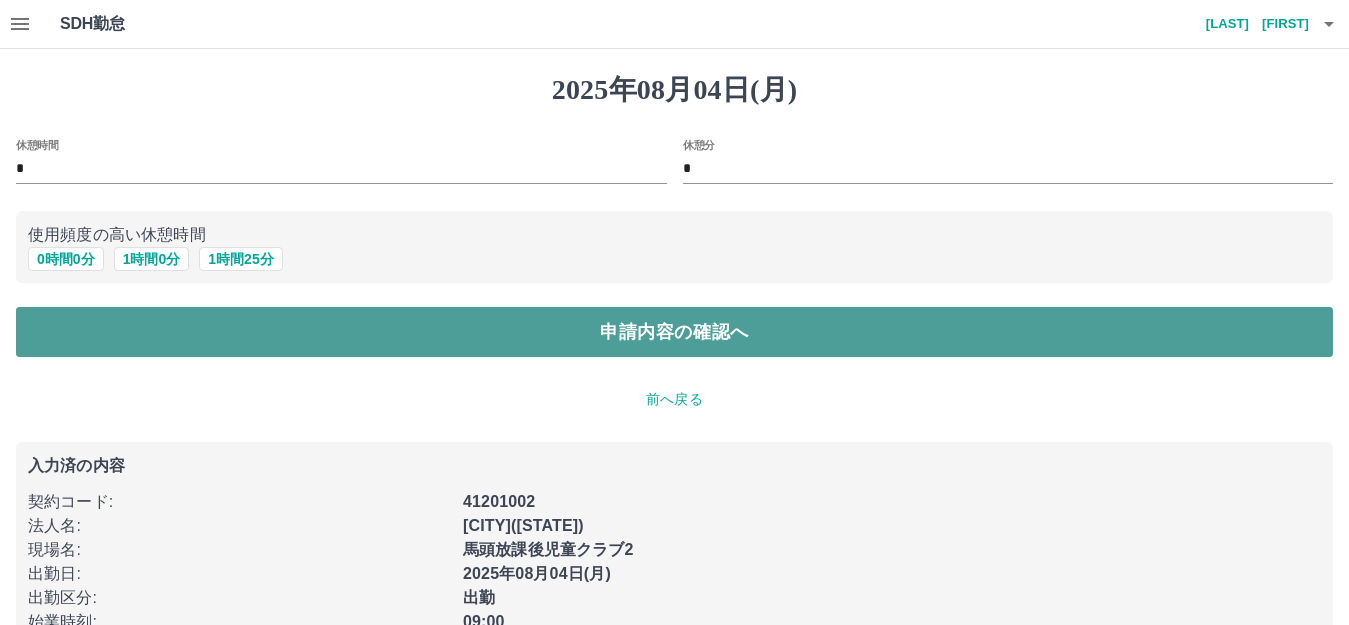 click on "申請内容の確認へ" at bounding box center [674, 332] 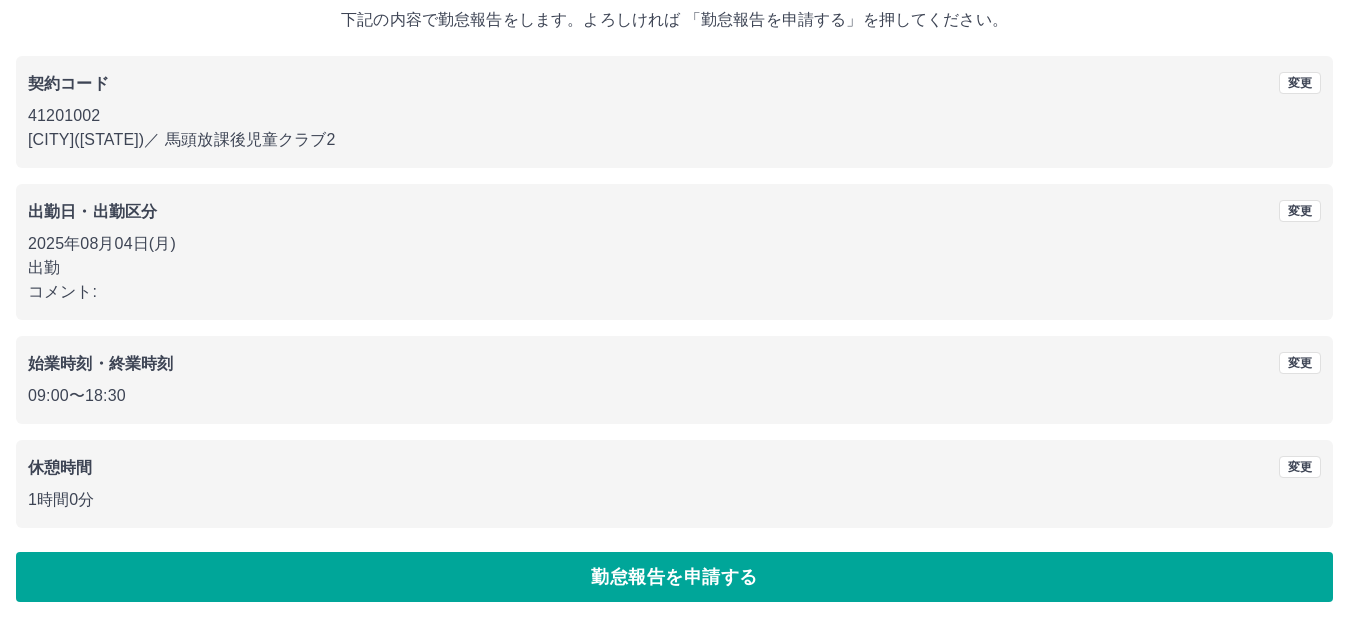 scroll, scrollTop: 124, scrollLeft: 0, axis: vertical 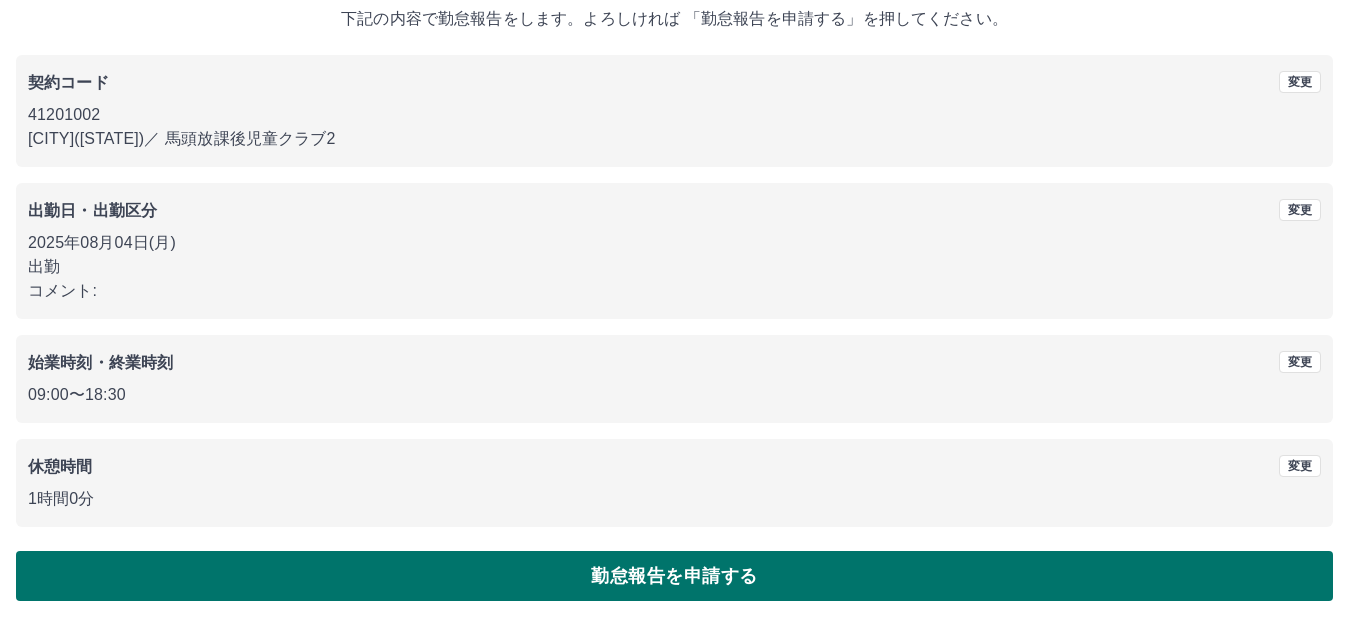 click on "勤怠報告を申請する" at bounding box center (674, 576) 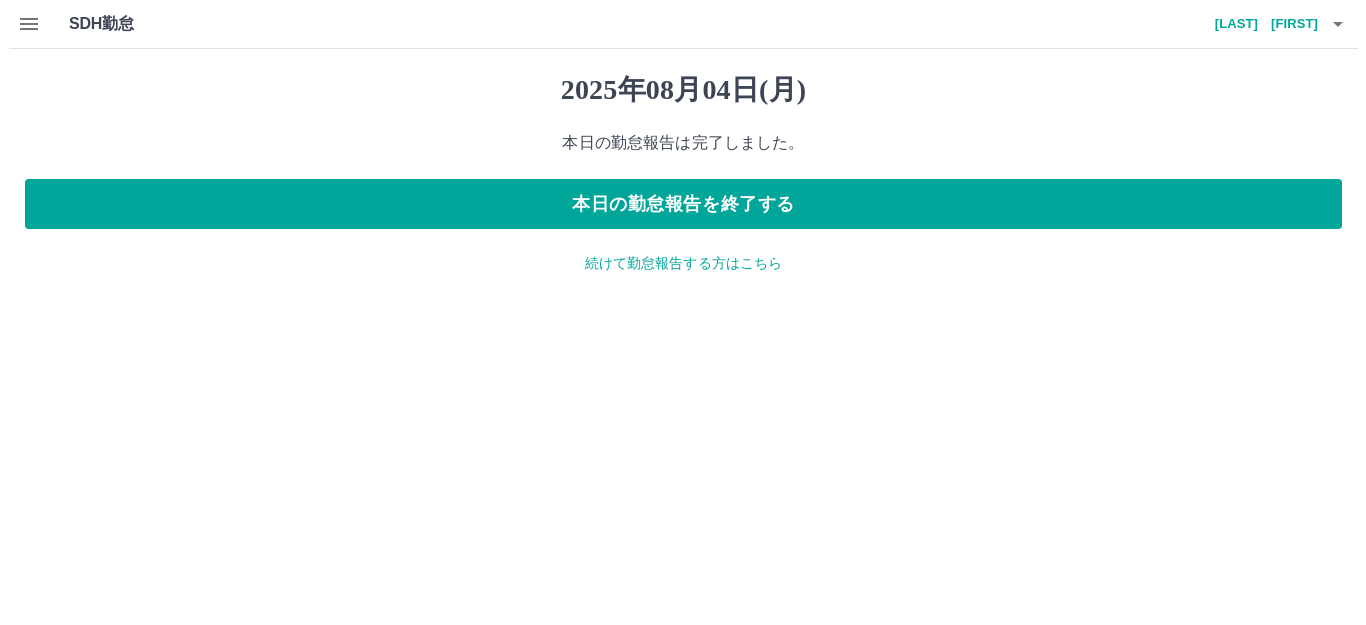 scroll, scrollTop: 0, scrollLeft: 0, axis: both 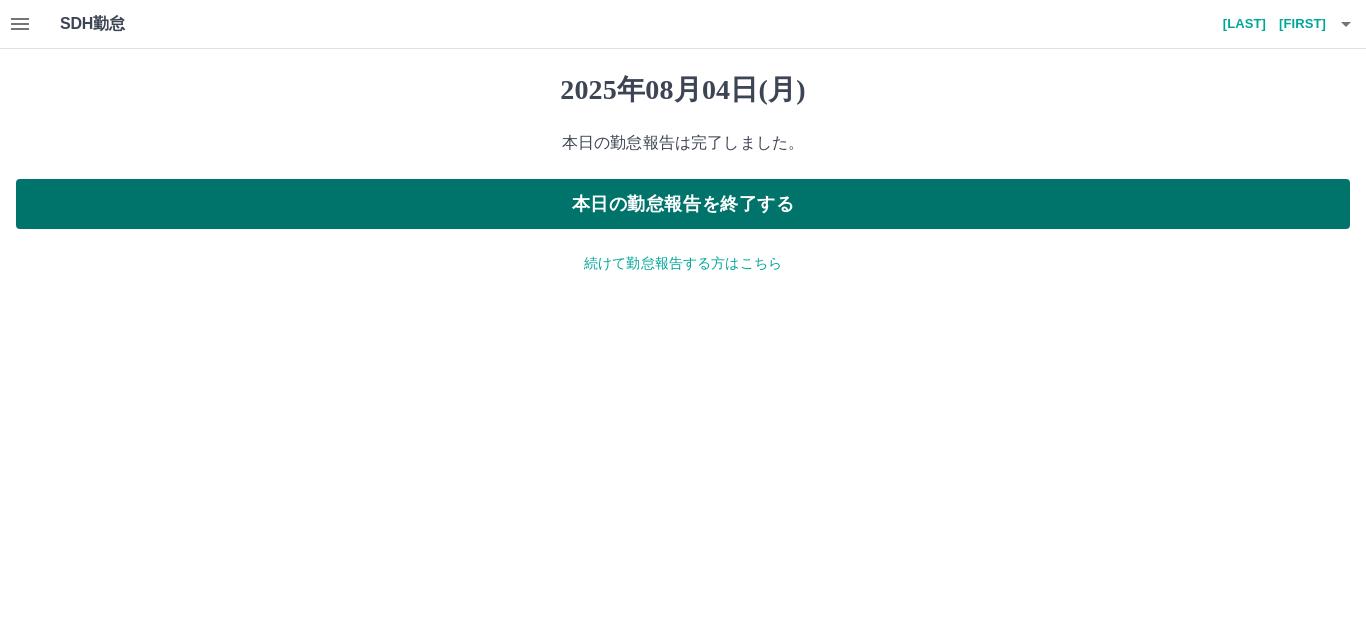 click on "本日の勤怠報告を終了する" at bounding box center (683, 204) 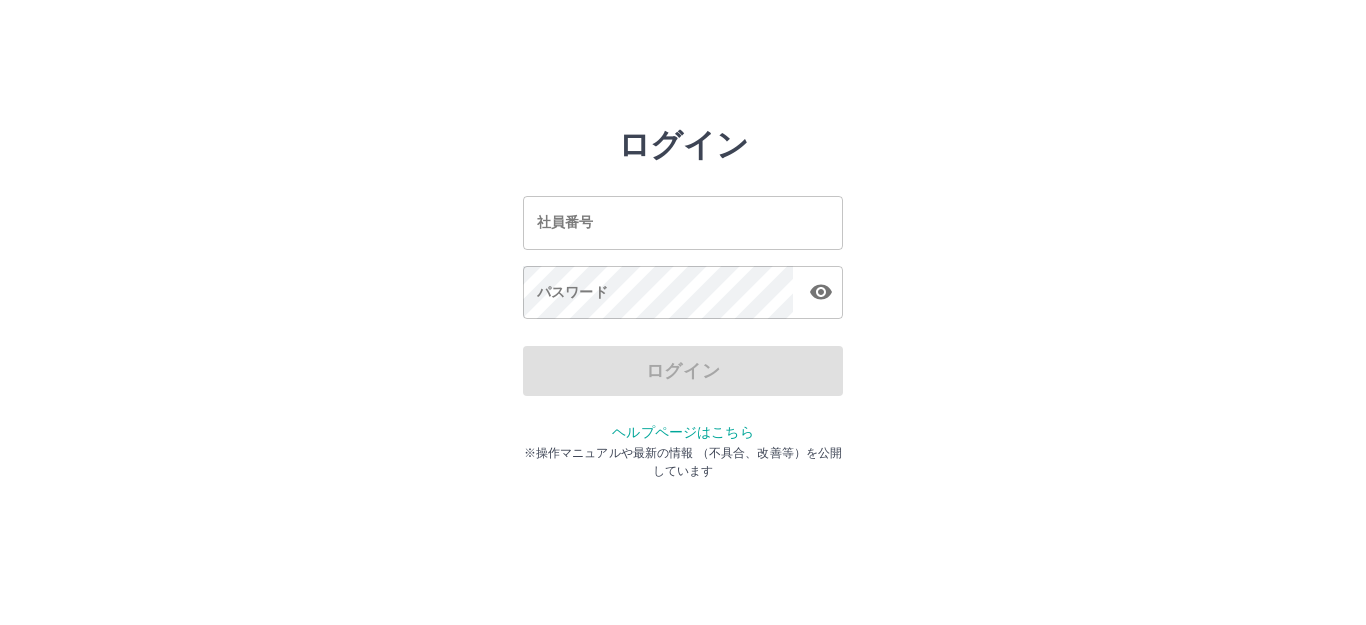 scroll, scrollTop: 0, scrollLeft: 0, axis: both 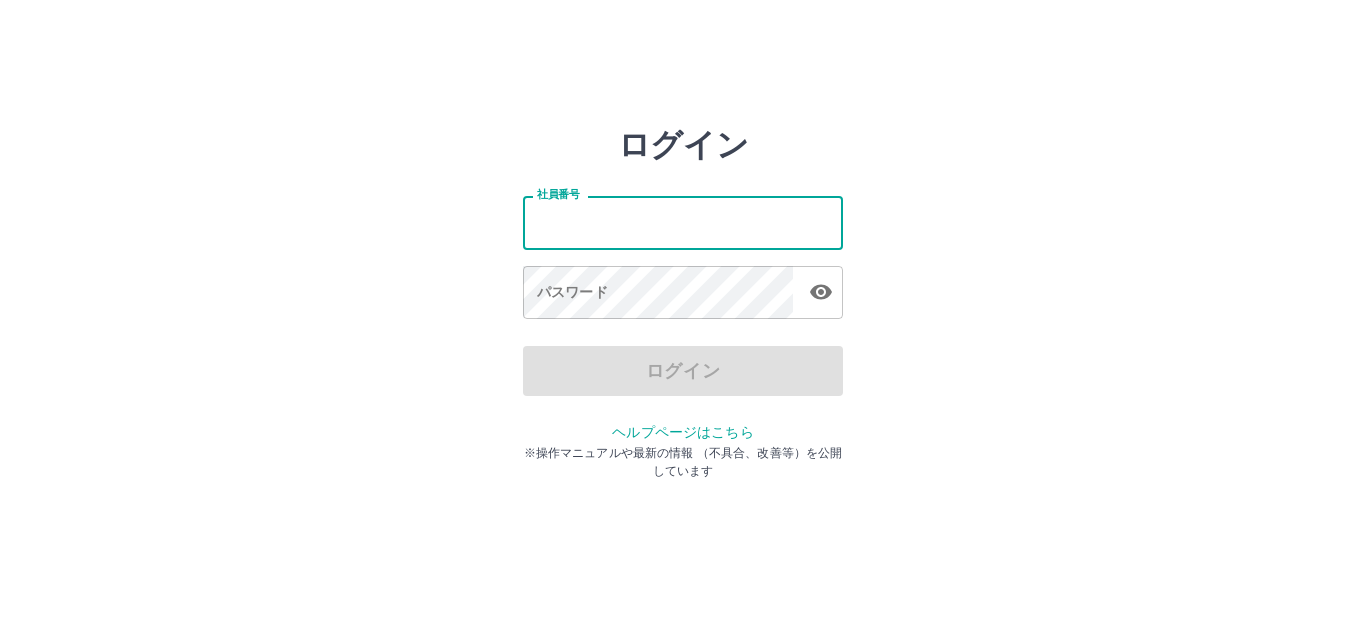 click on "社員番号" at bounding box center [683, 222] 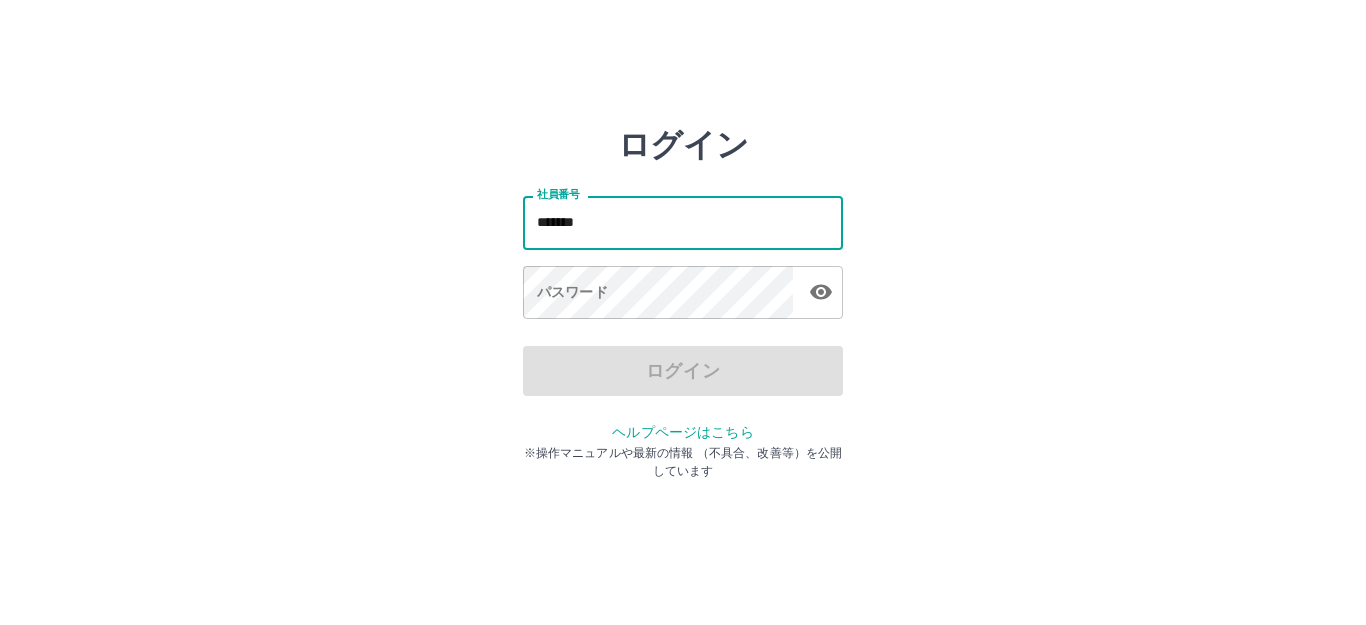 type on "*******" 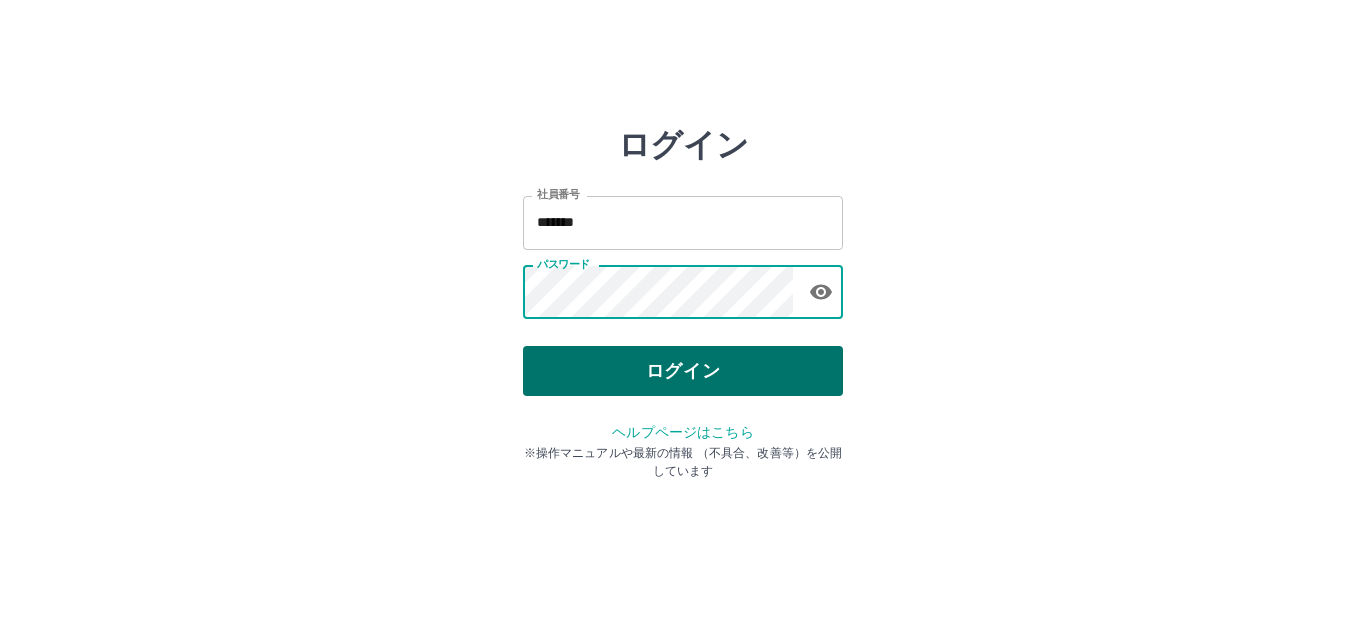 click on "ログイン" at bounding box center [683, 371] 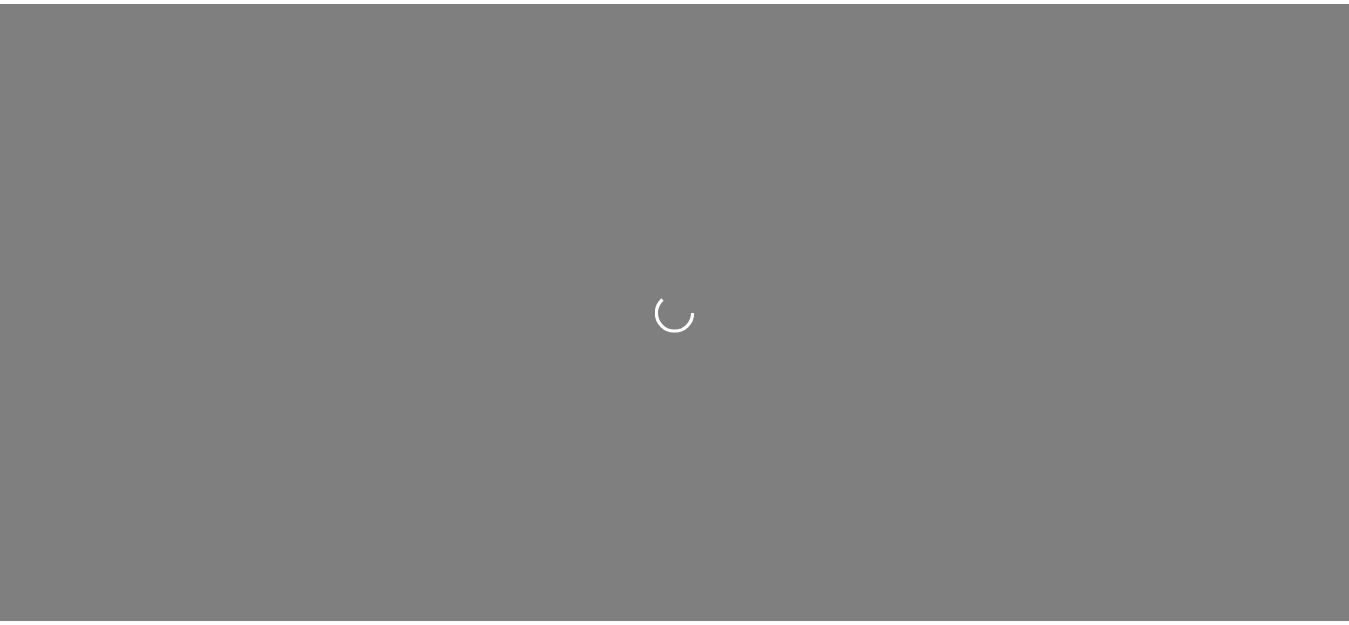 scroll, scrollTop: 0, scrollLeft: 0, axis: both 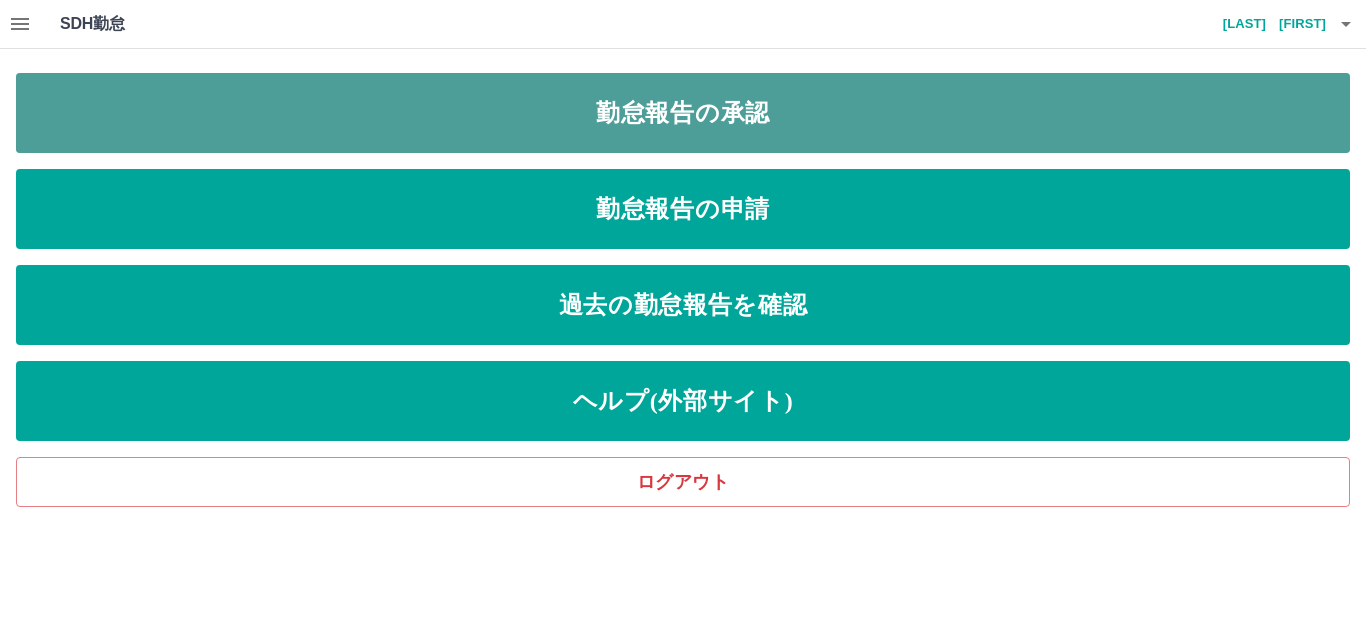 click on "勤怠報告の承認" at bounding box center [683, 113] 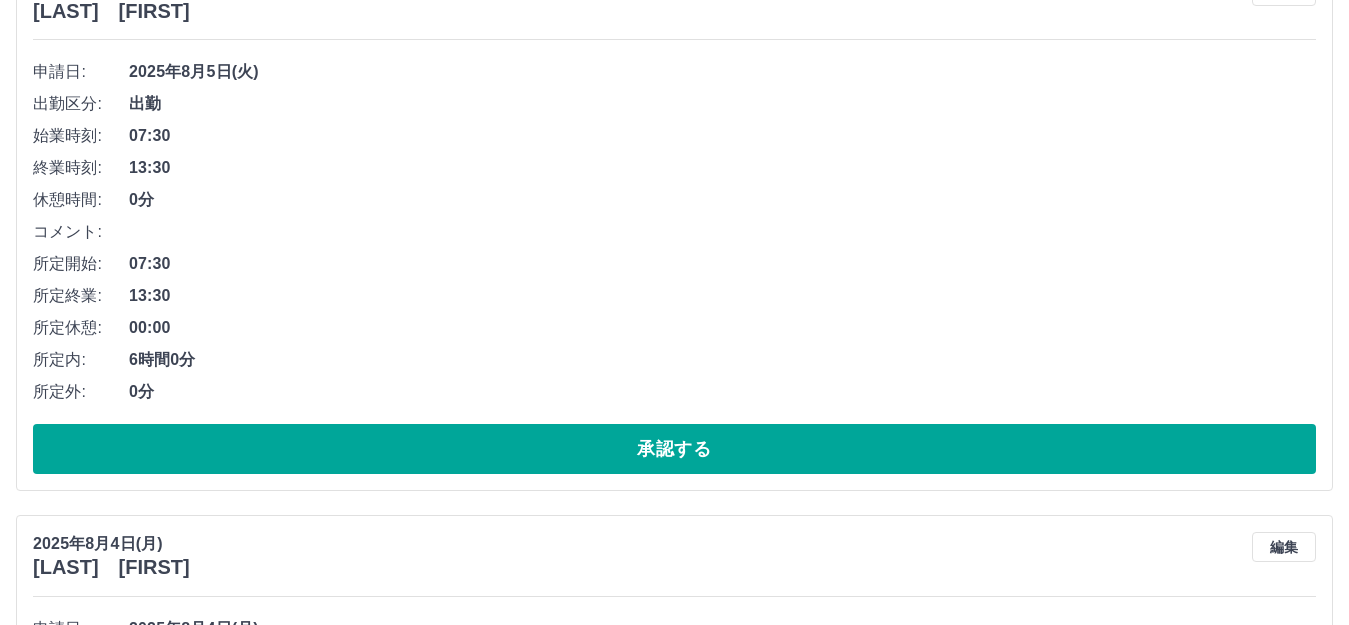 scroll, scrollTop: 2700, scrollLeft: 0, axis: vertical 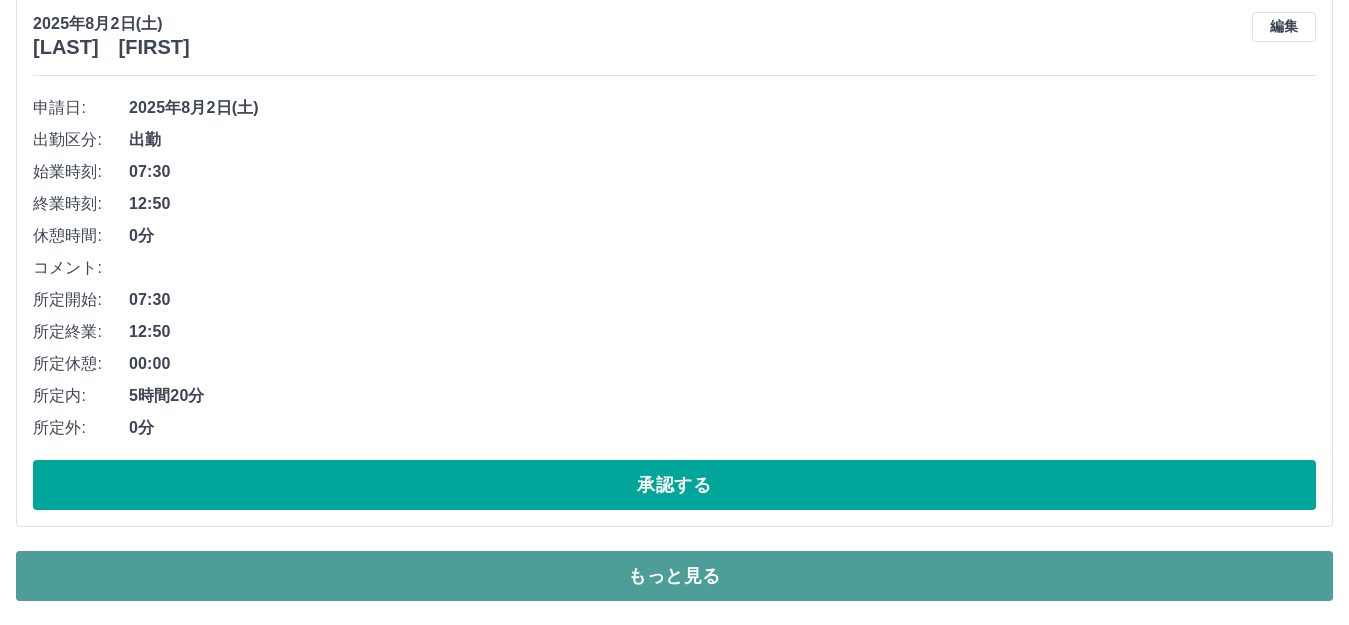 click on "もっと見る" at bounding box center (674, 576) 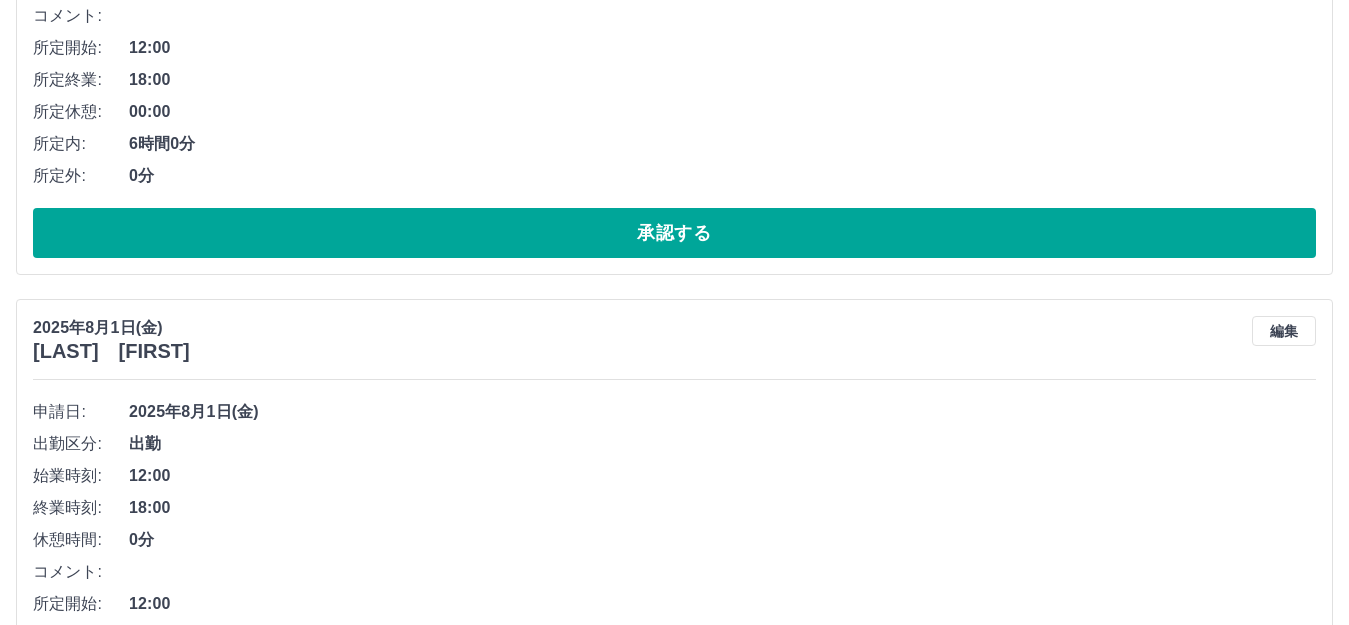 scroll, scrollTop: 20347, scrollLeft: 0, axis: vertical 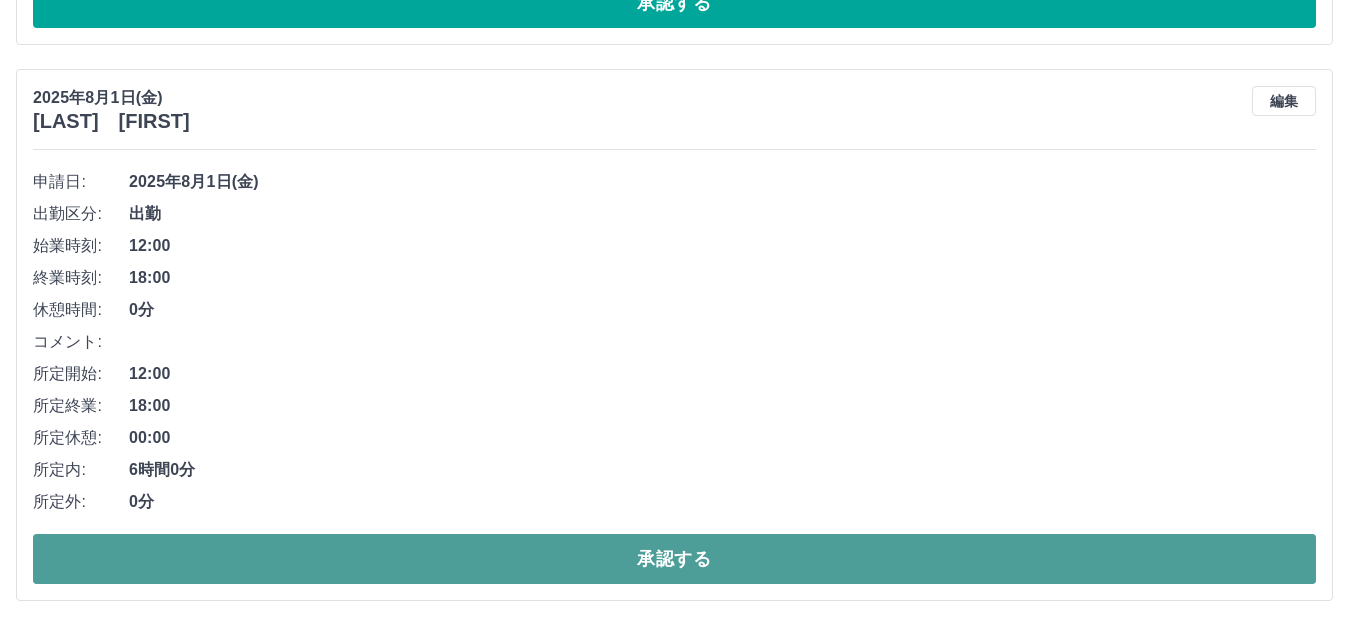 click on "承認する" at bounding box center [674, 559] 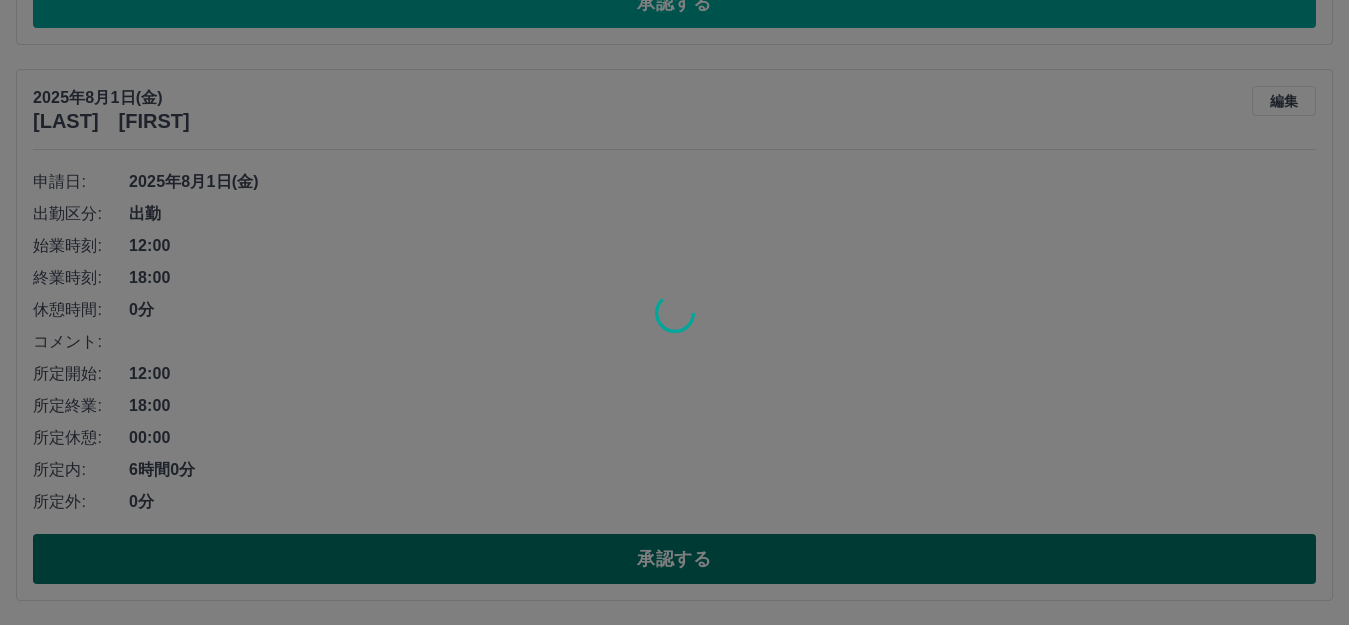 scroll, scrollTop: 11003, scrollLeft: 0, axis: vertical 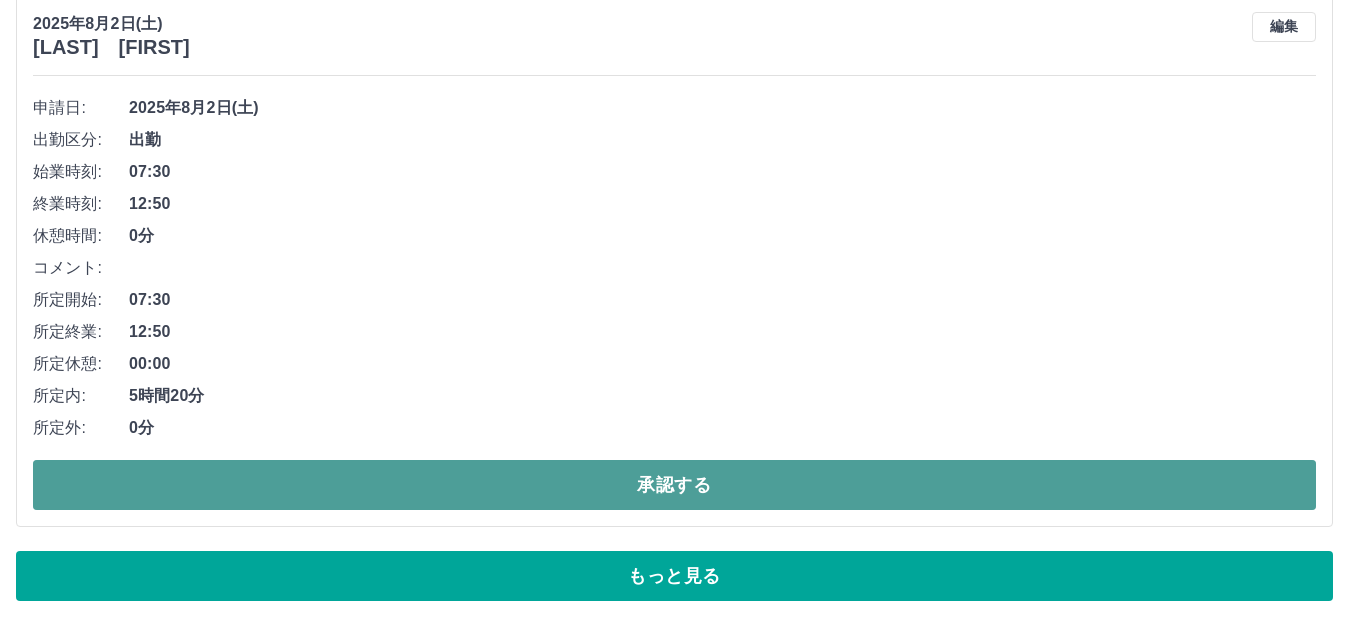 click on "承認する" at bounding box center [674, 485] 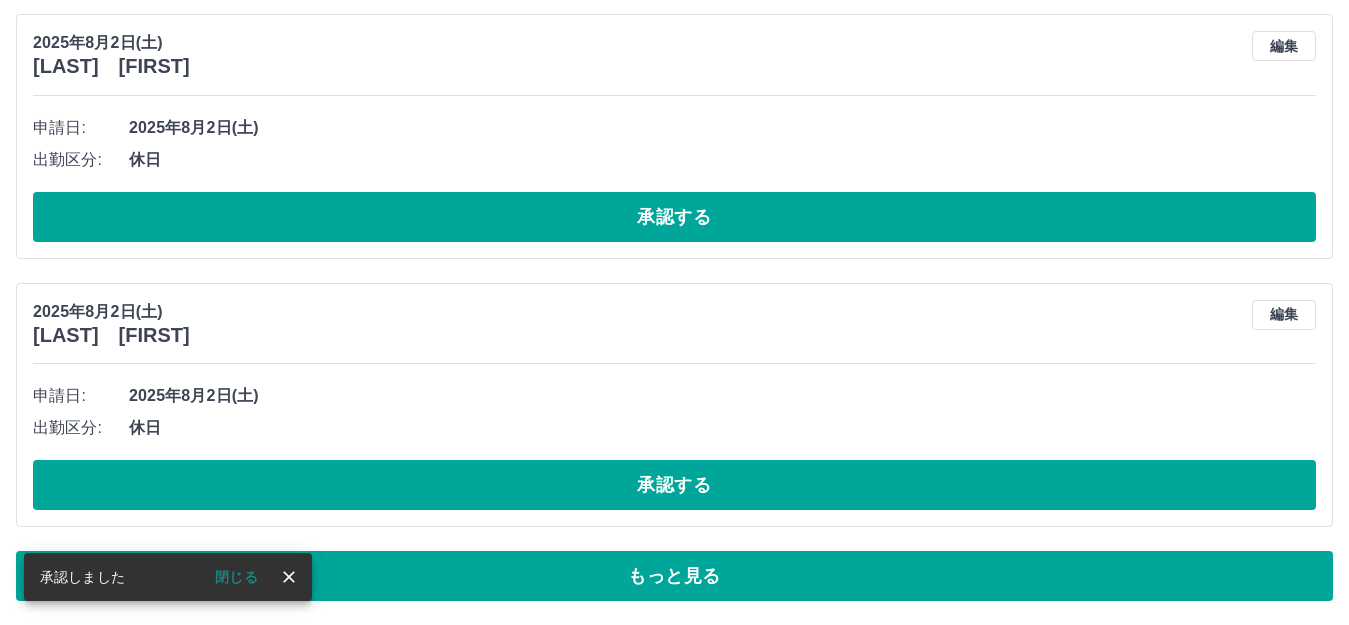 scroll, scrollTop: 10715, scrollLeft: 0, axis: vertical 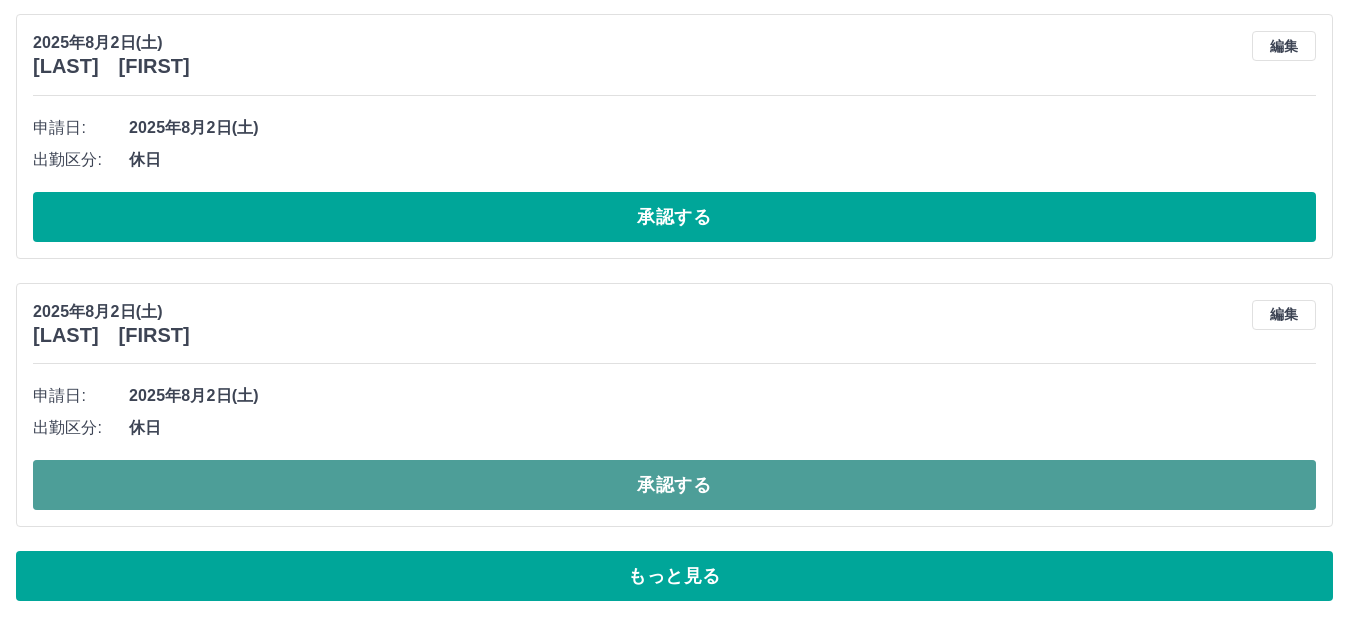 click on "承認する" at bounding box center [674, 485] 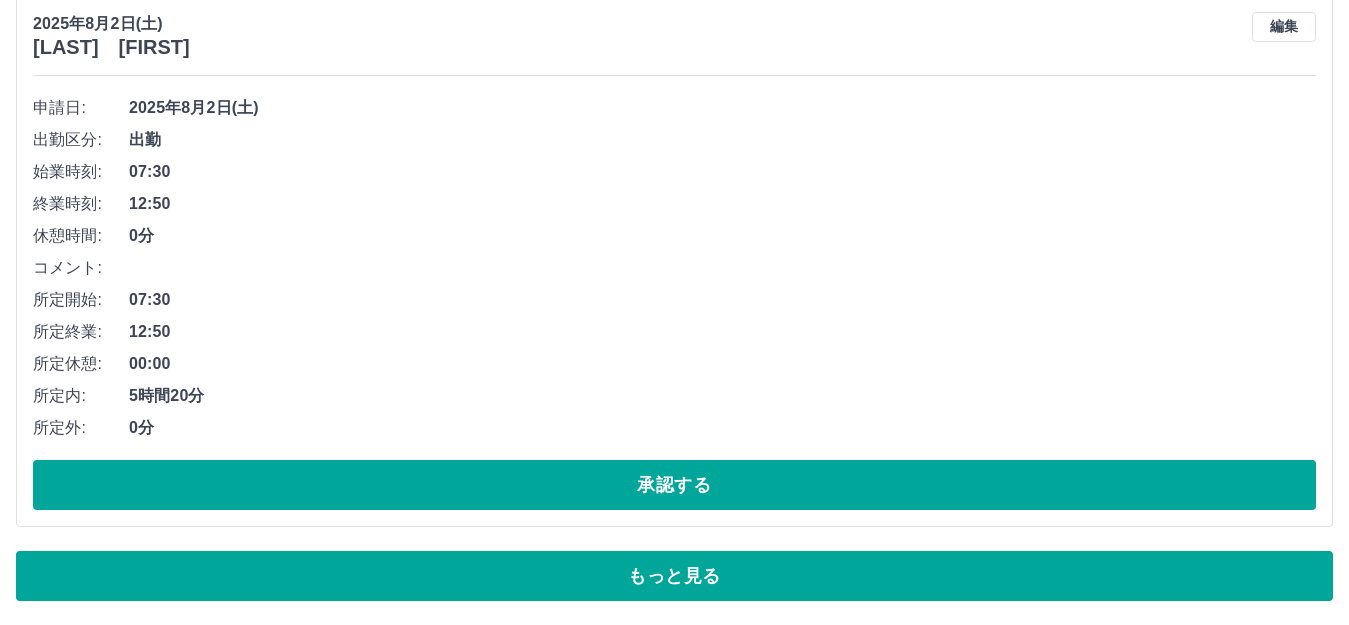 scroll, scrollTop: 11003, scrollLeft: 0, axis: vertical 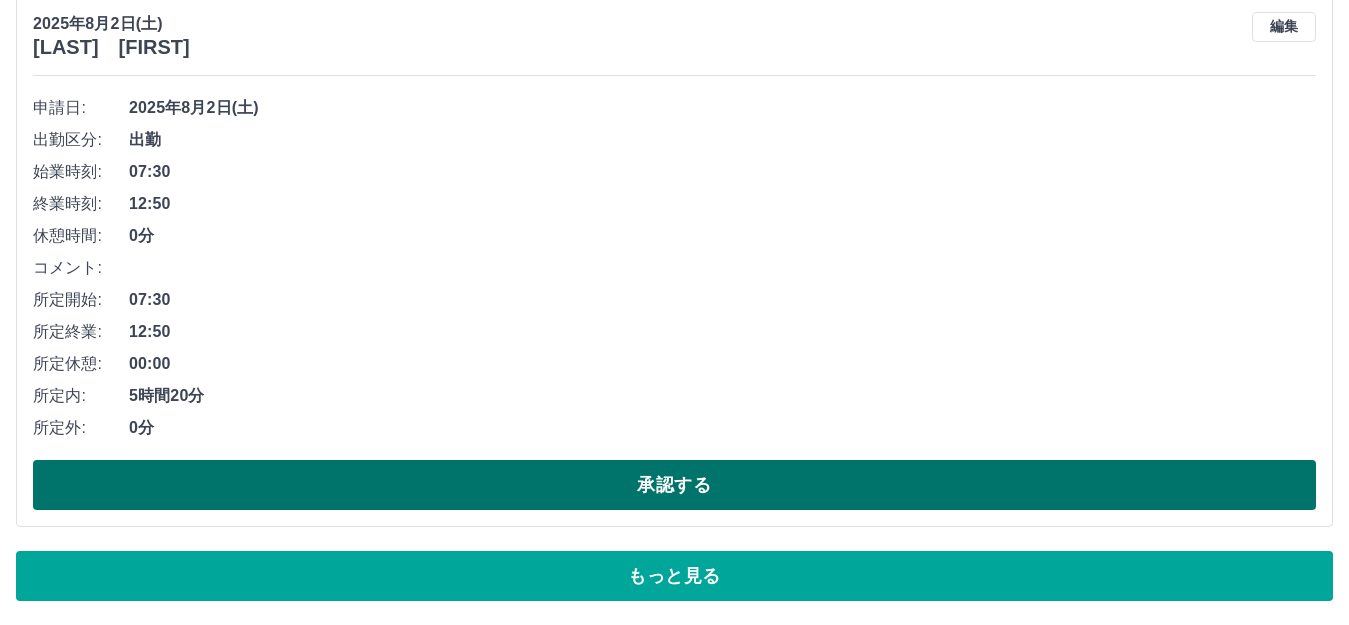 click on "承認する" at bounding box center (674, 485) 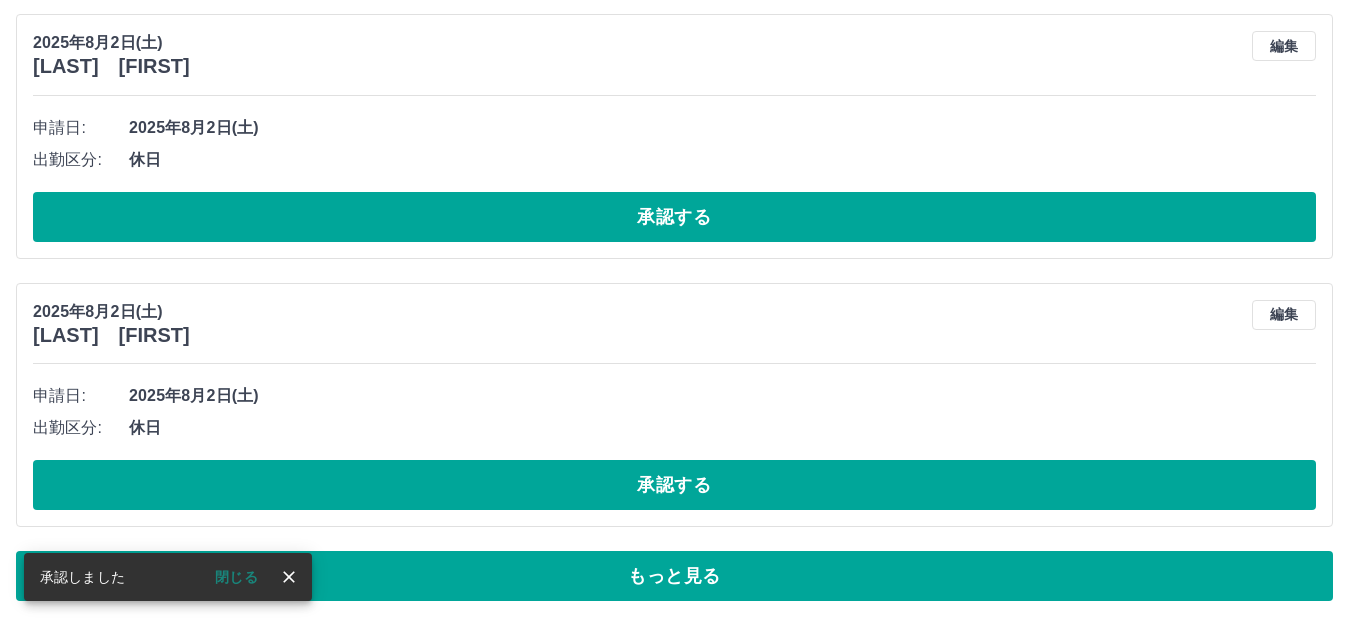 scroll, scrollTop: 10715, scrollLeft: 0, axis: vertical 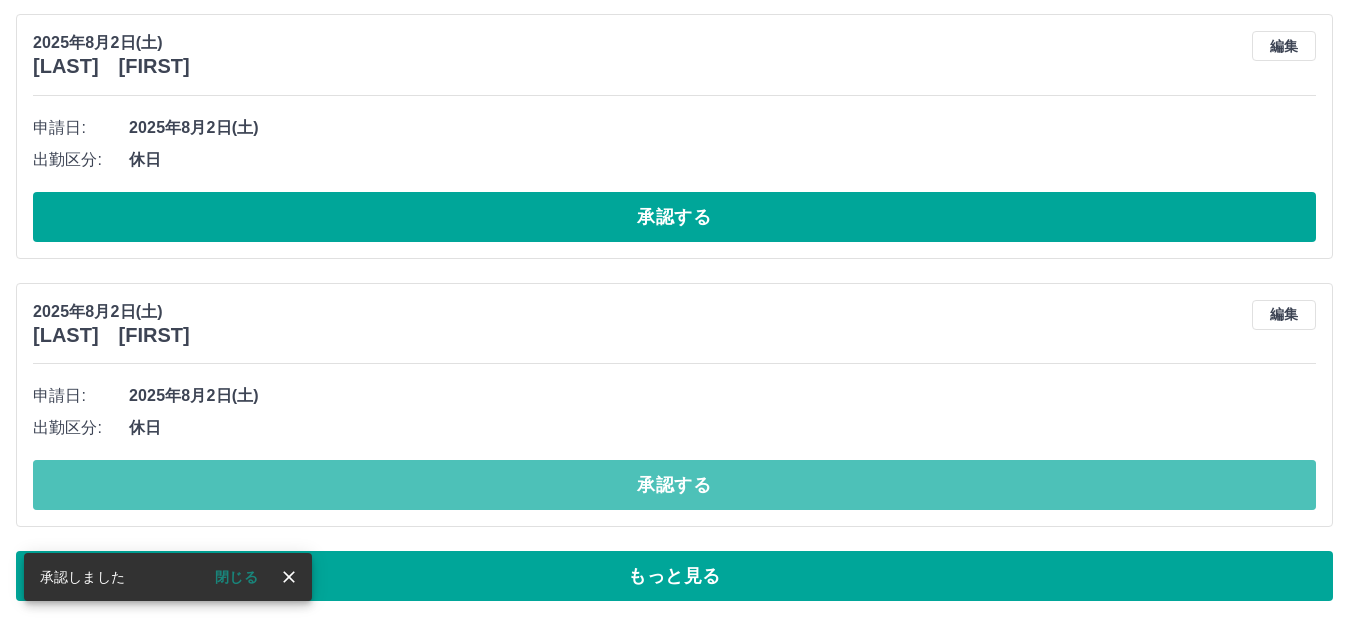 click on "承認する" at bounding box center [674, 485] 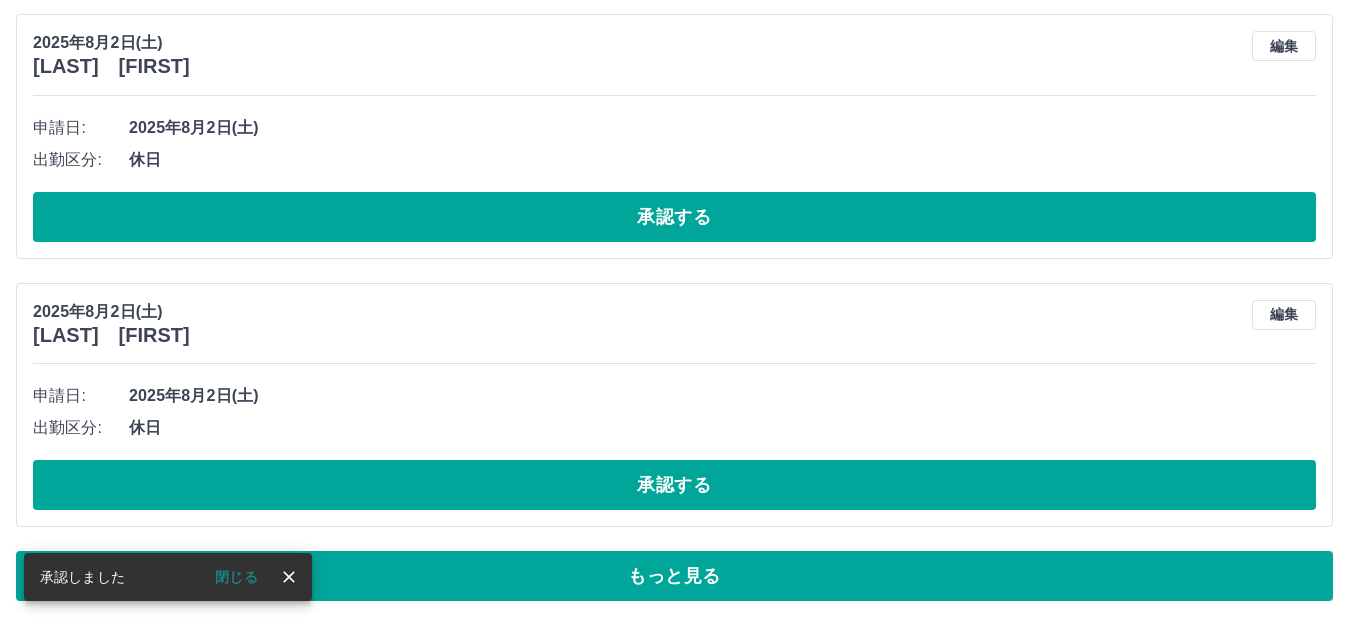 click on "承認する" at bounding box center [674, 485] 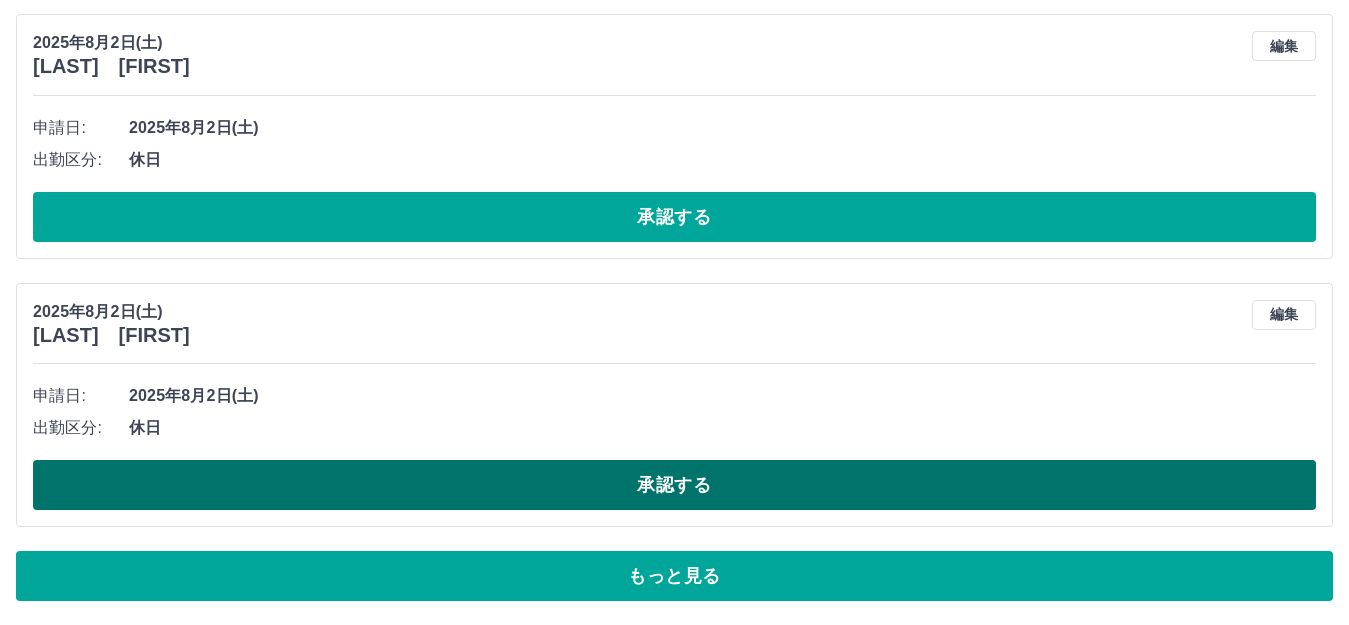 click on "承認する" at bounding box center (674, 485) 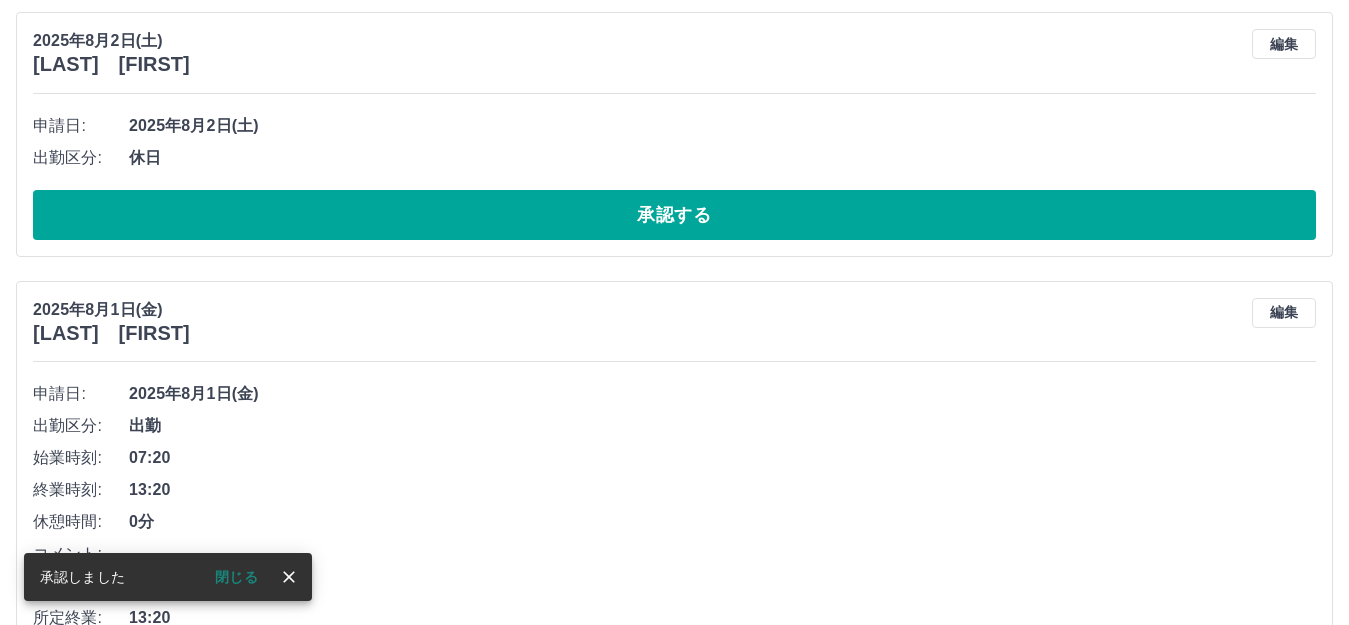 scroll, scrollTop: 11003, scrollLeft: 0, axis: vertical 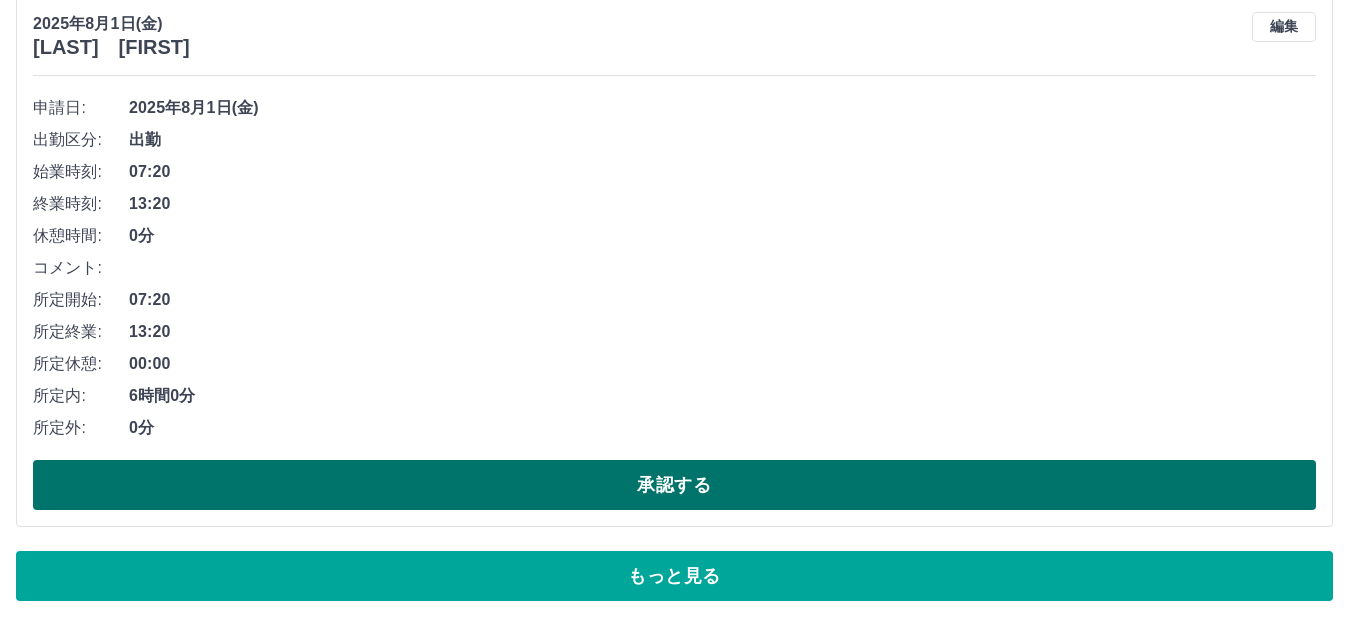 click on "承認する" at bounding box center [674, 485] 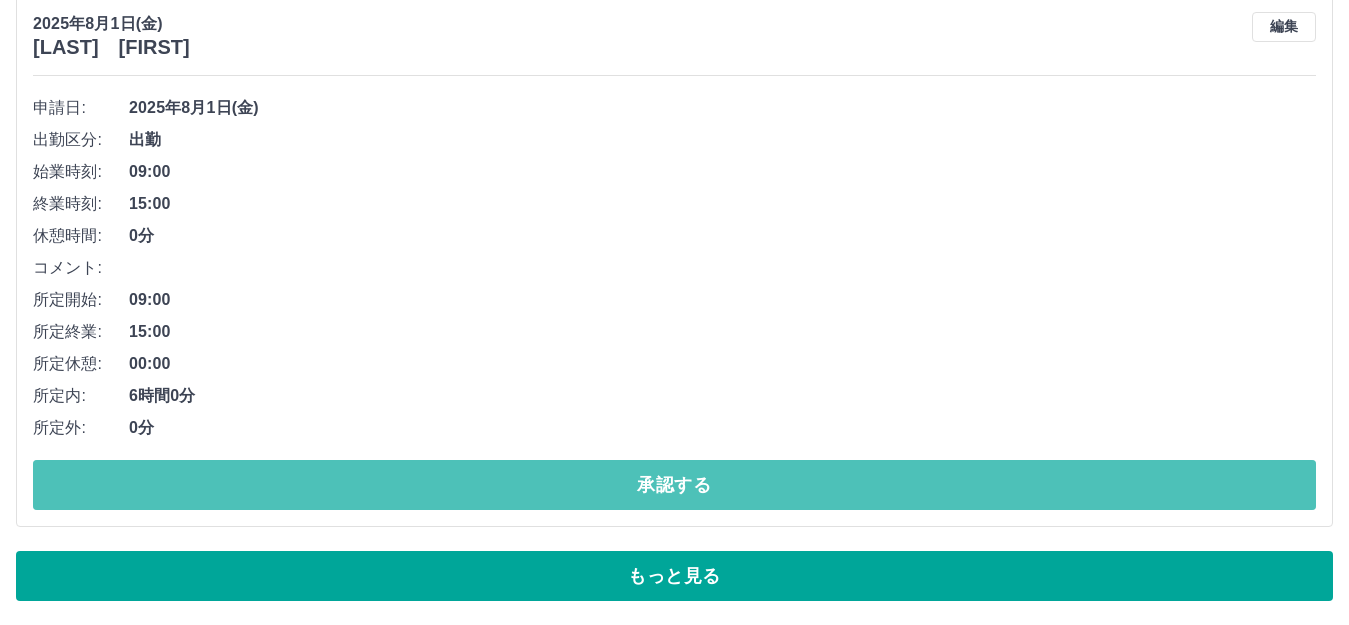 click on "承認する" at bounding box center [674, 485] 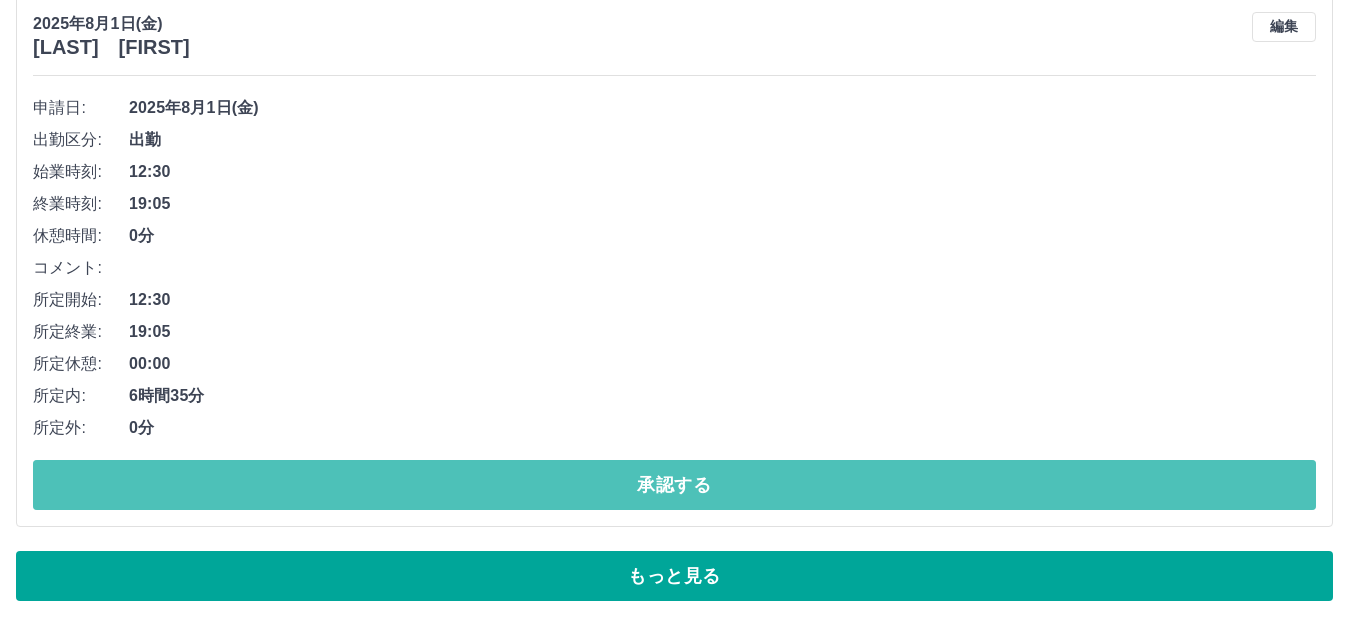 click on "承認する" at bounding box center (674, 485) 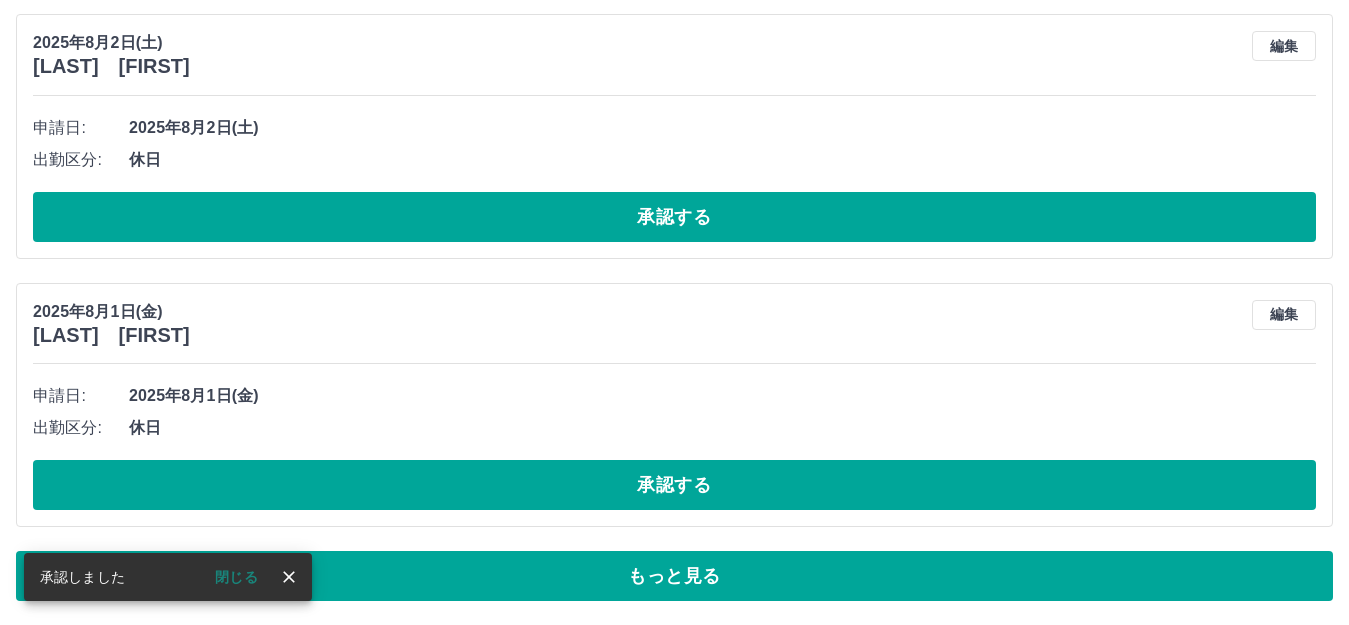 scroll, scrollTop: 10715, scrollLeft: 0, axis: vertical 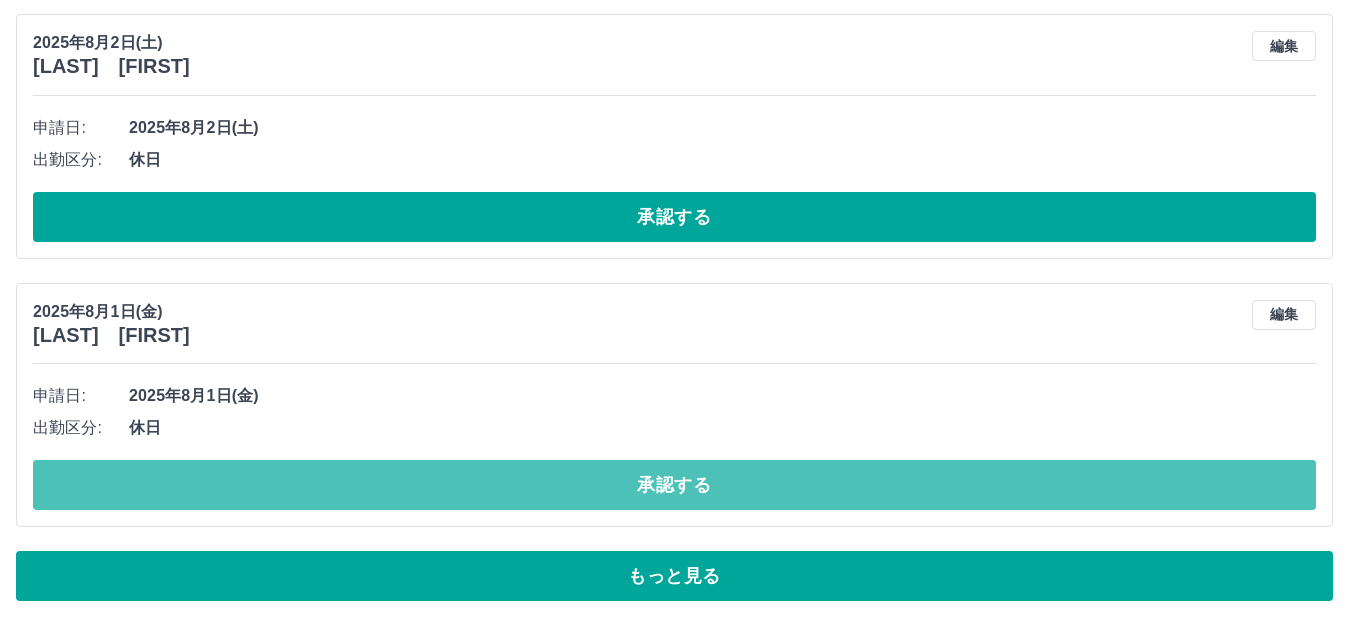 click on "承認する" at bounding box center [674, 485] 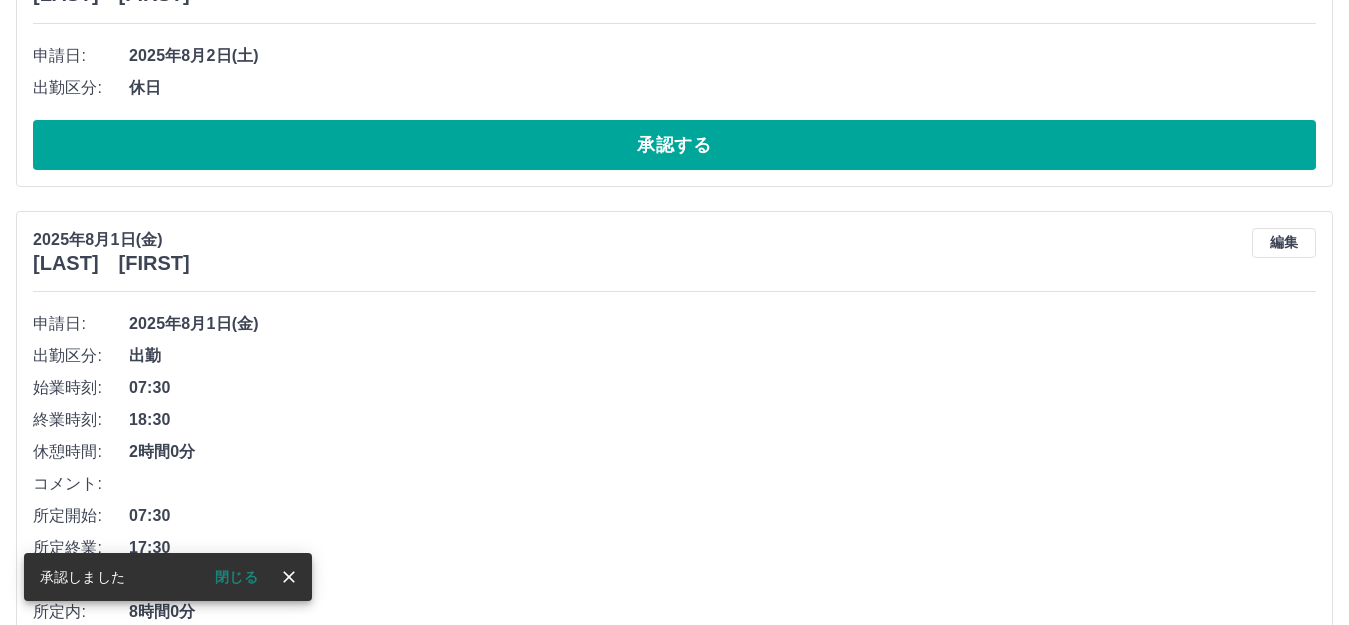 scroll, scrollTop: 11003, scrollLeft: 0, axis: vertical 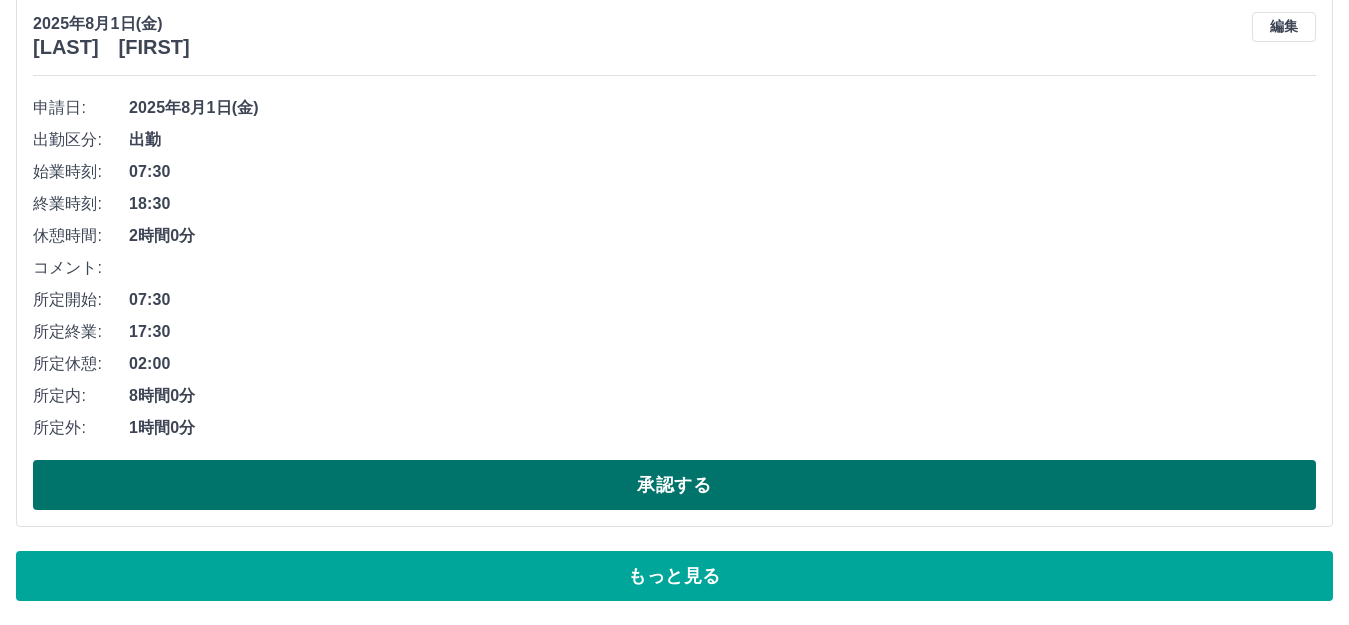 click on "承認する" at bounding box center (674, 485) 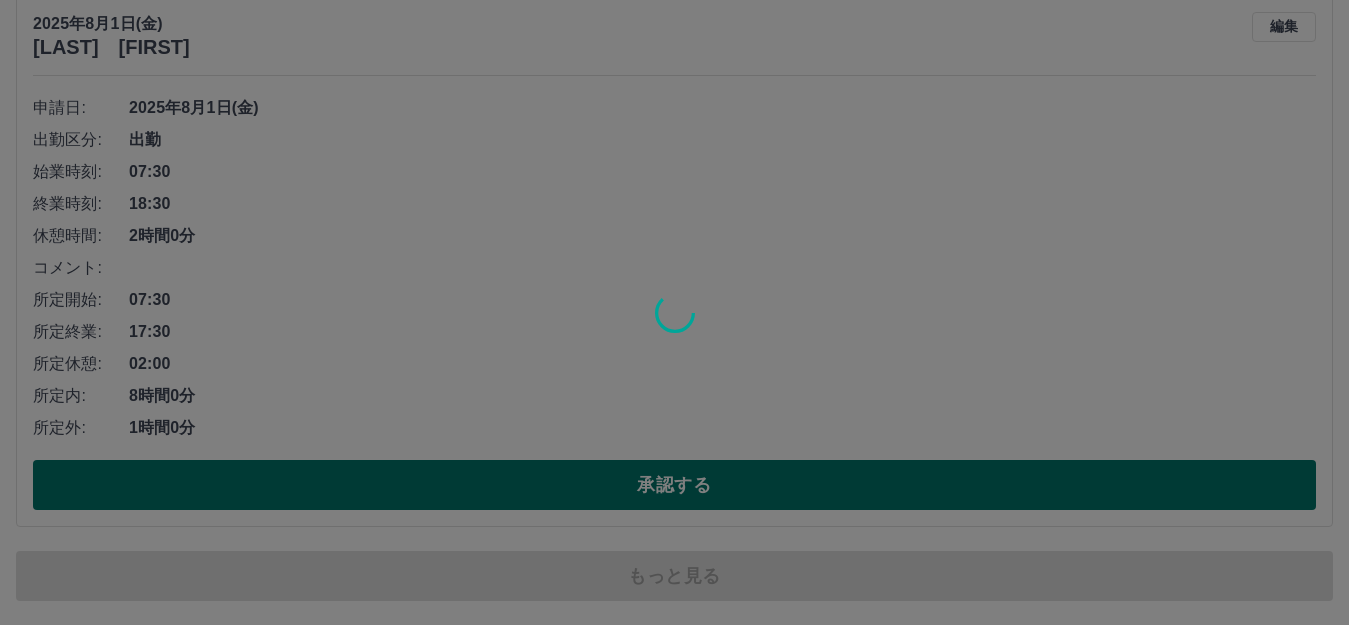 scroll, scrollTop: 10715, scrollLeft: 0, axis: vertical 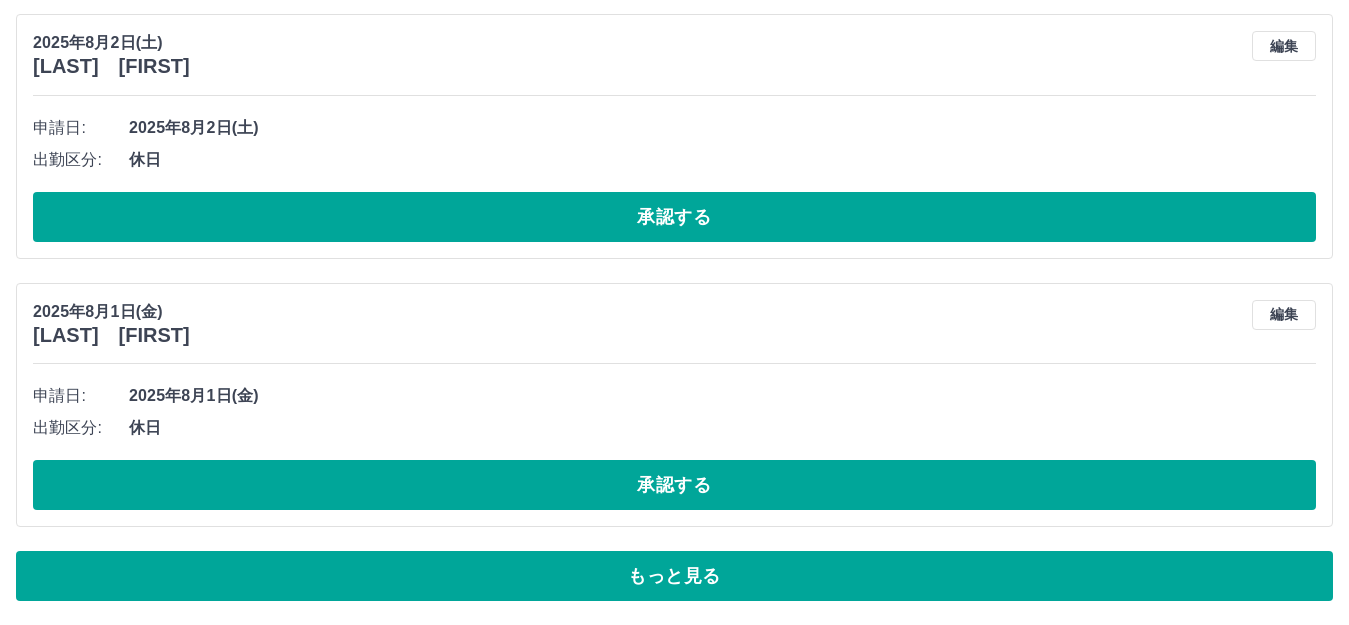 click on "承認する" at bounding box center [674, 485] 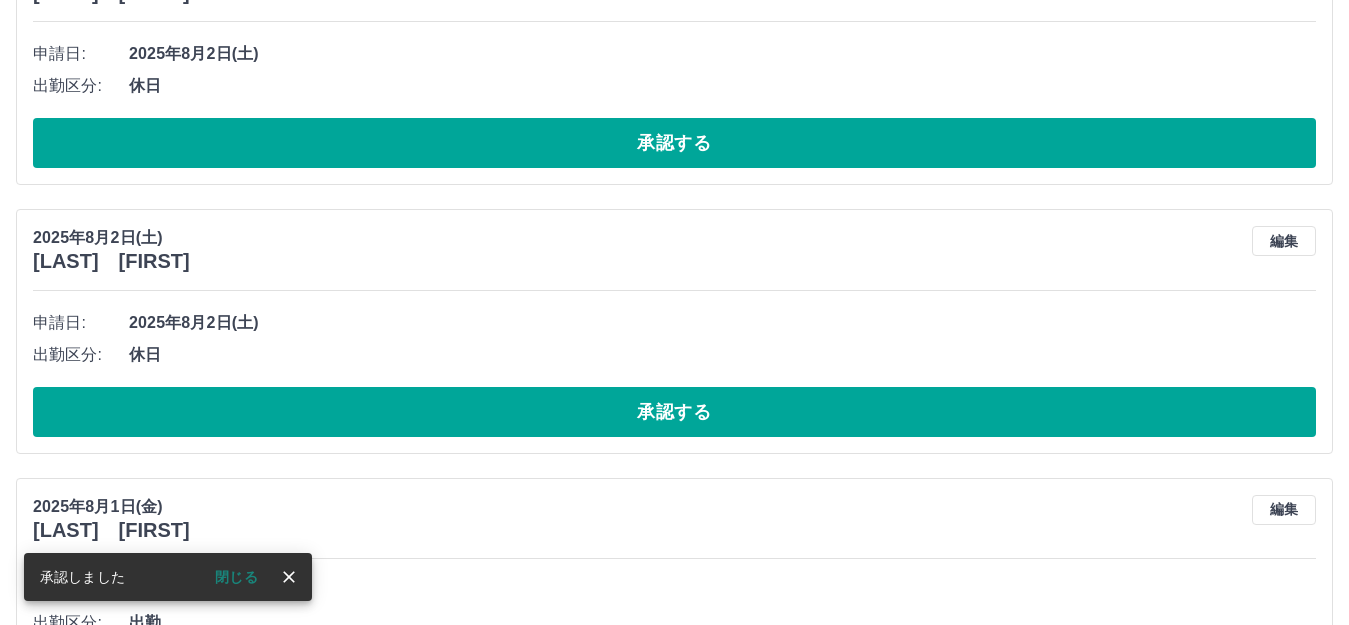 scroll, scrollTop: 10503, scrollLeft: 0, axis: vertical 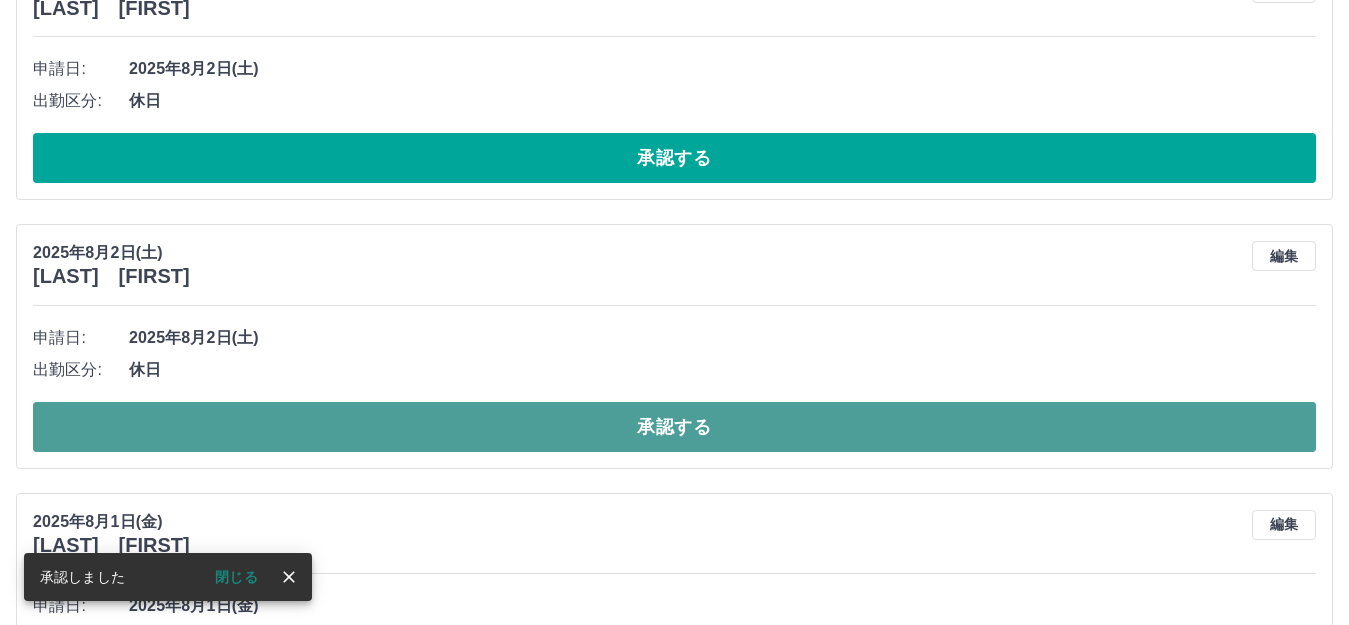 click on "承認する" at bounding box center [674, 427] 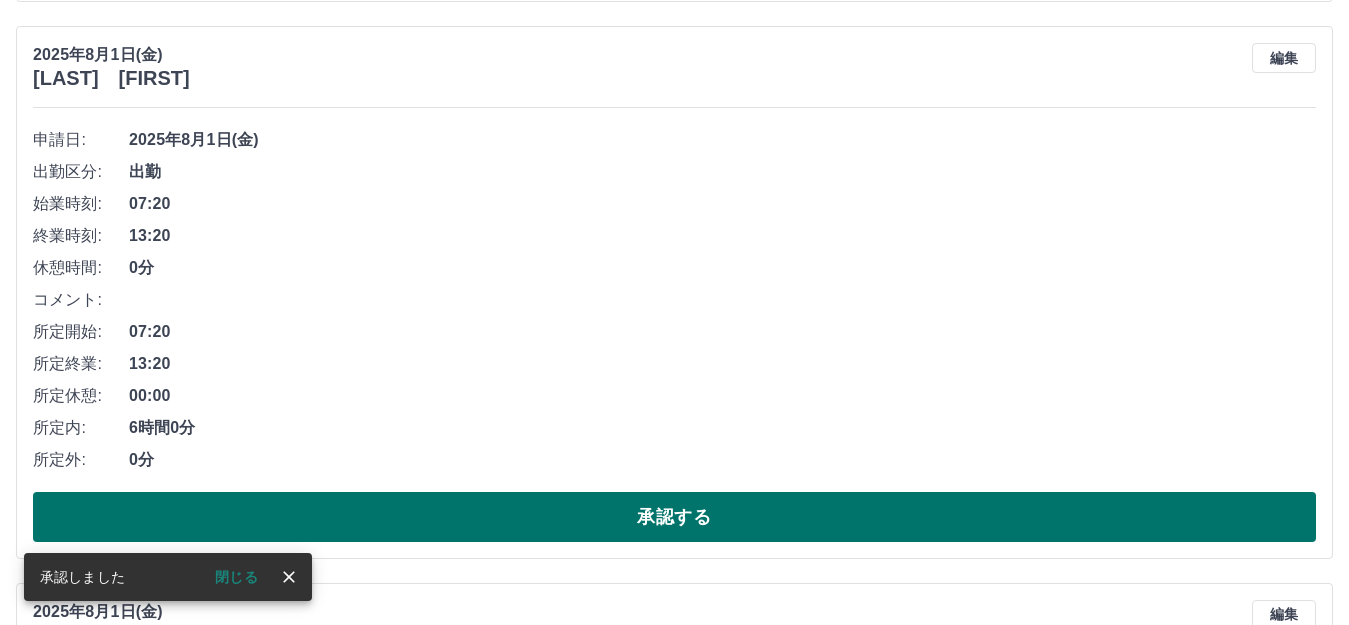 scroll, scrollTop: 10703, scrollLeft: 0, axis: vertical 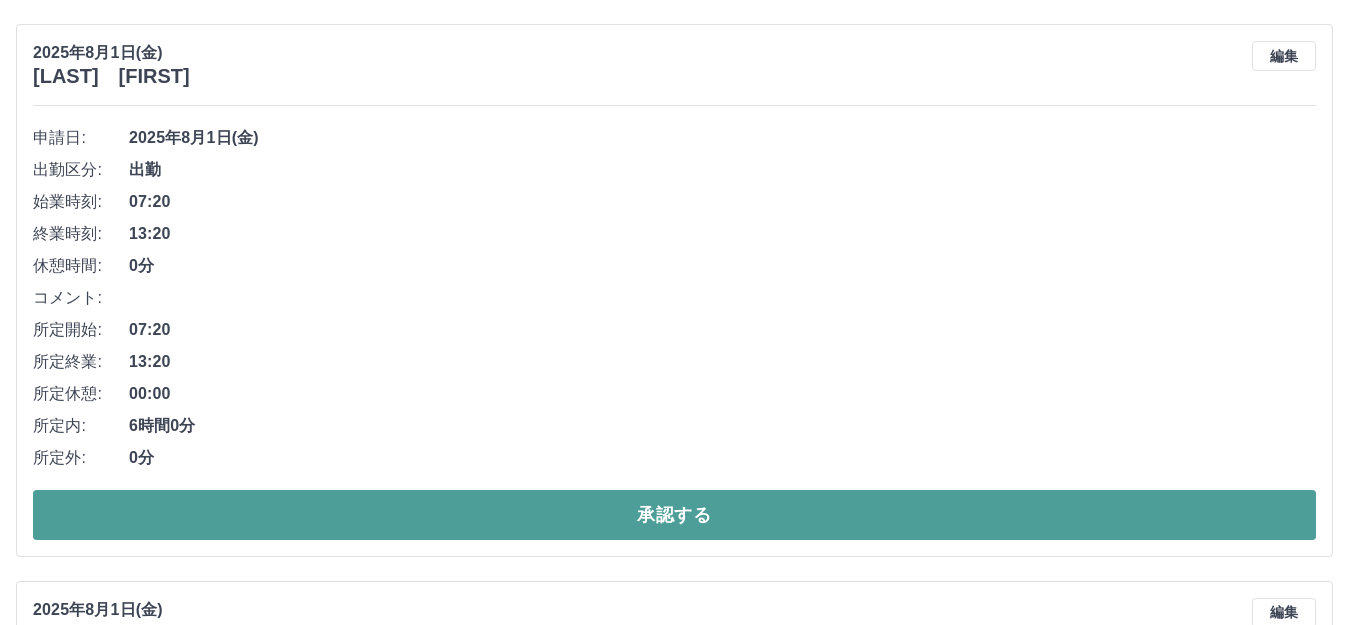 click on "承認する" at bounding box center [674, 515] 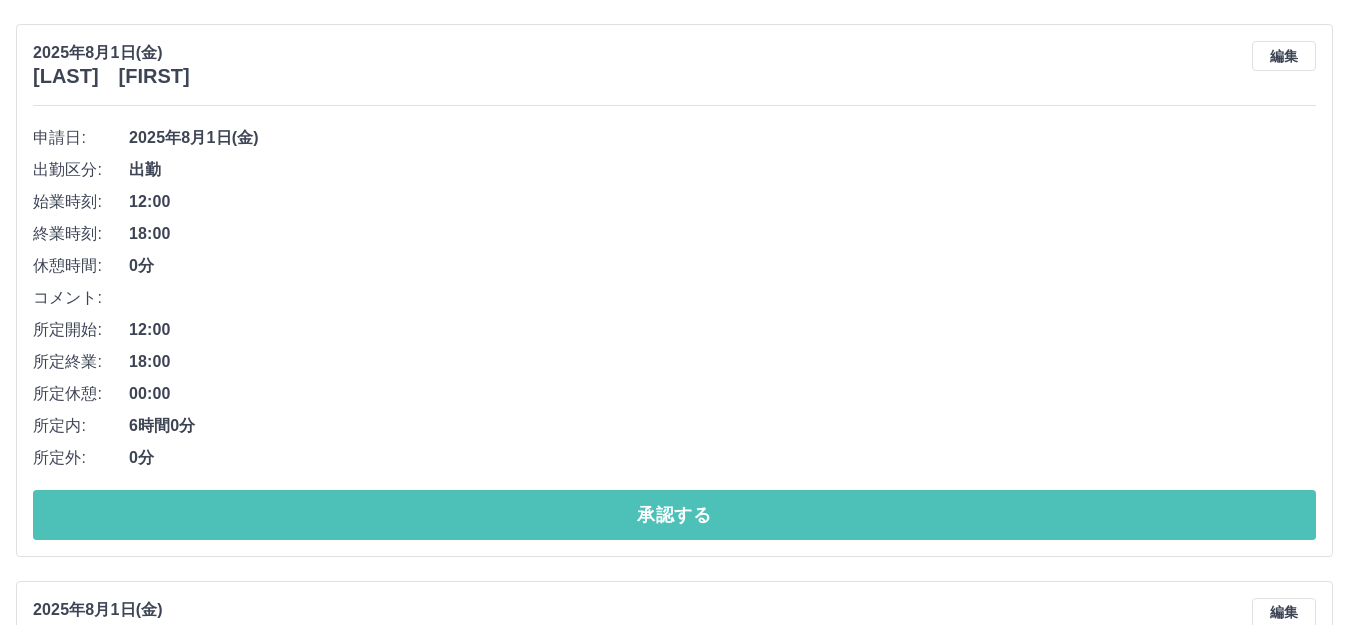 click on "承認する" at bounding box center [674, 515] 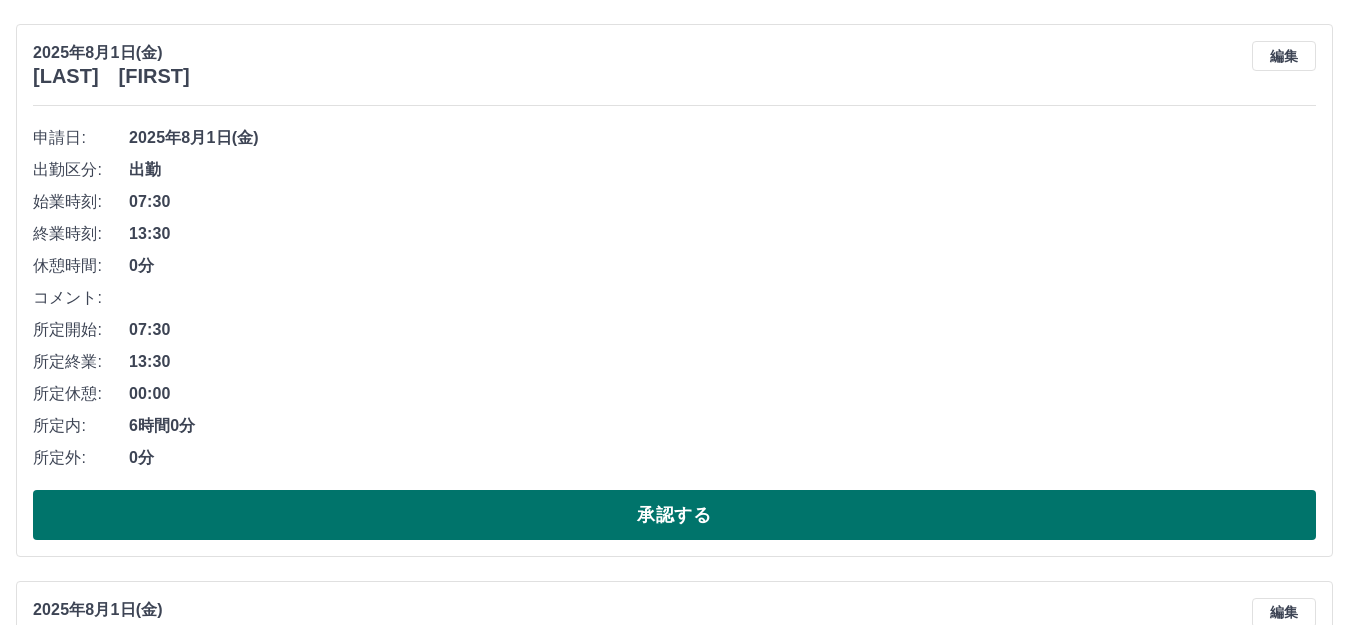 click on "承認する" at bounding box center [674, 515] 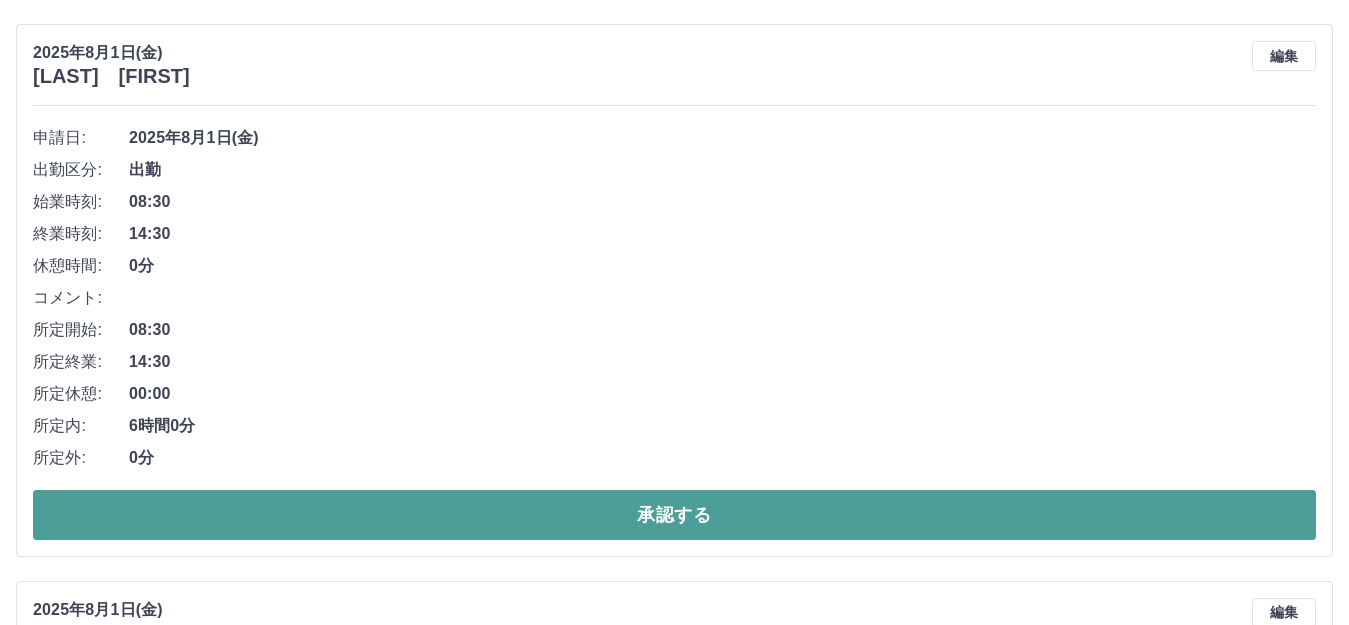 click on "承認する" at bounding box center [674, 515] 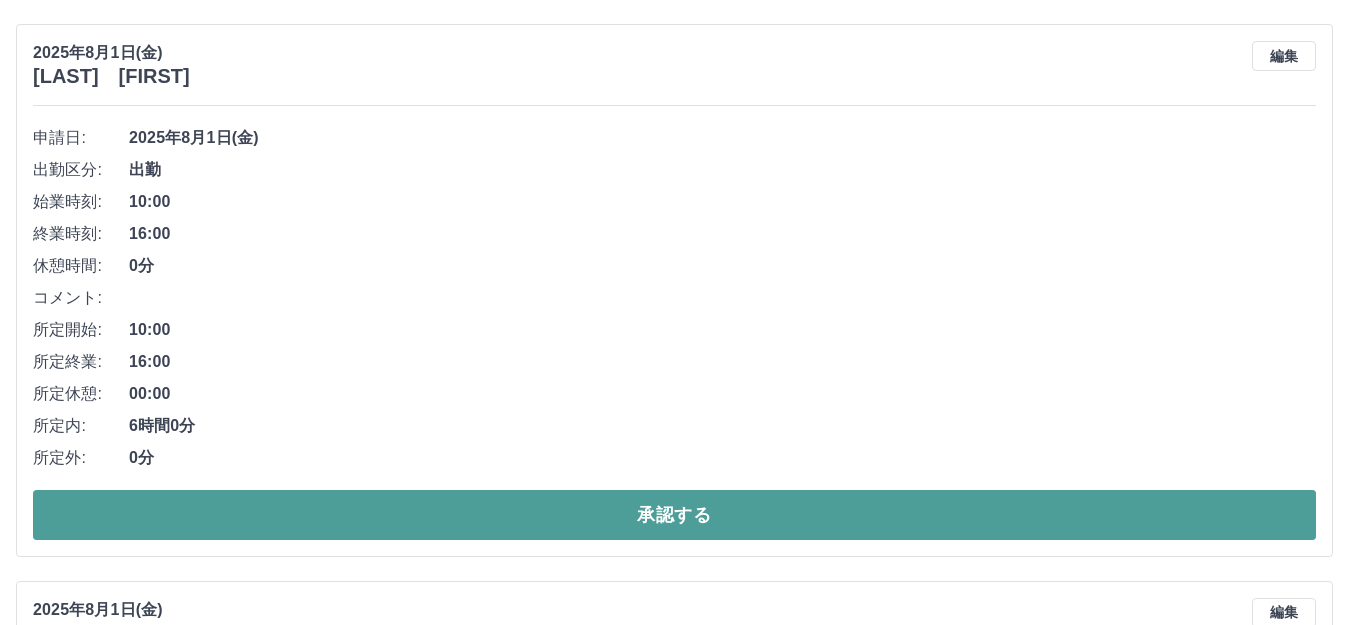 click on "承認する" at bounding box center [674, 515] 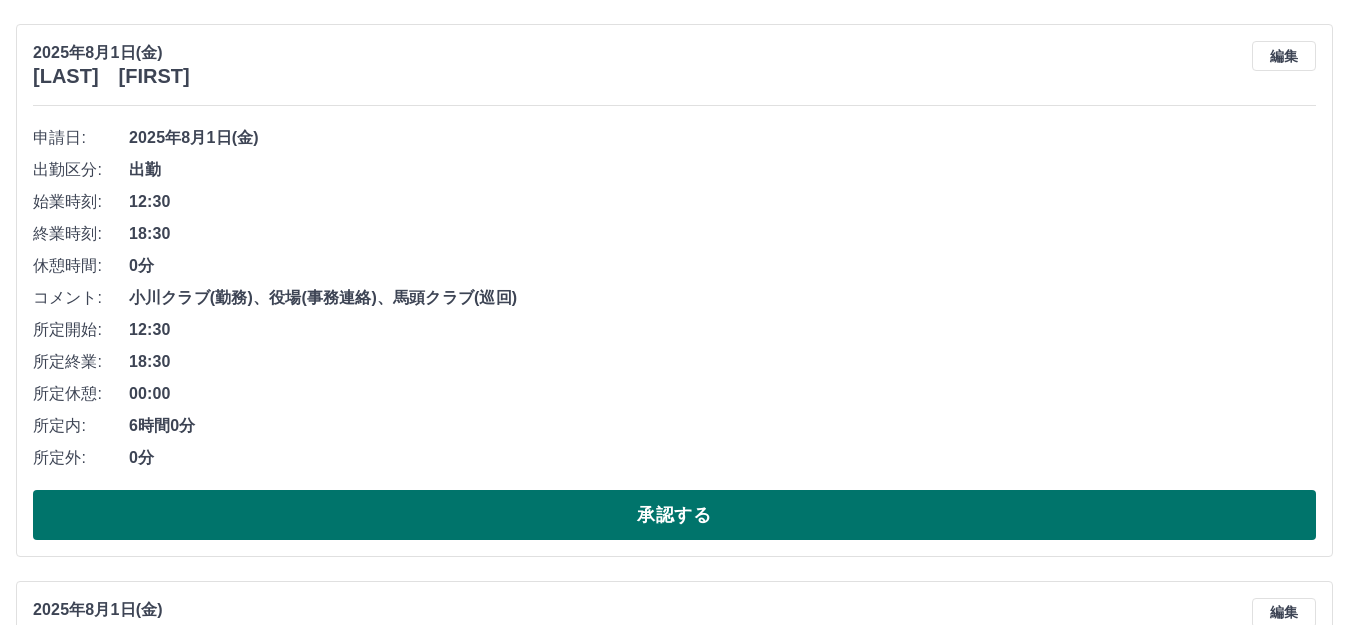 click on "承認する" at bounding box center [674, 515] 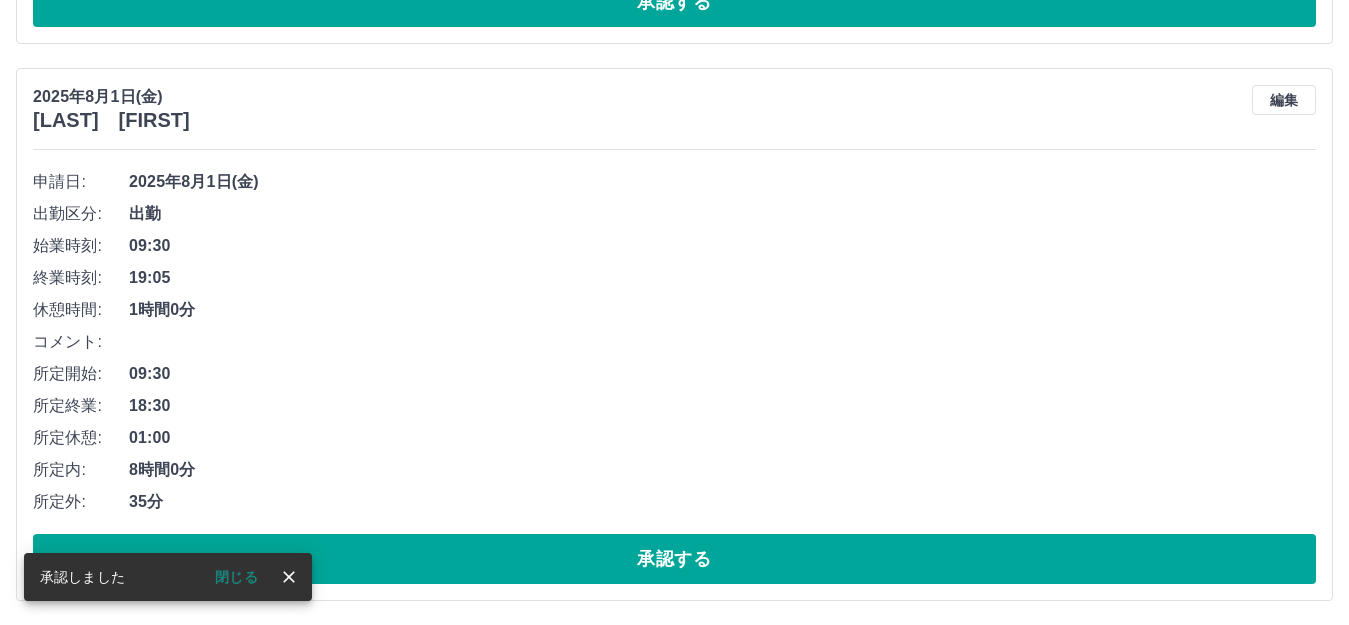 scroll, scrollTop: 10661, scrollLeft: 0, axis: vertical 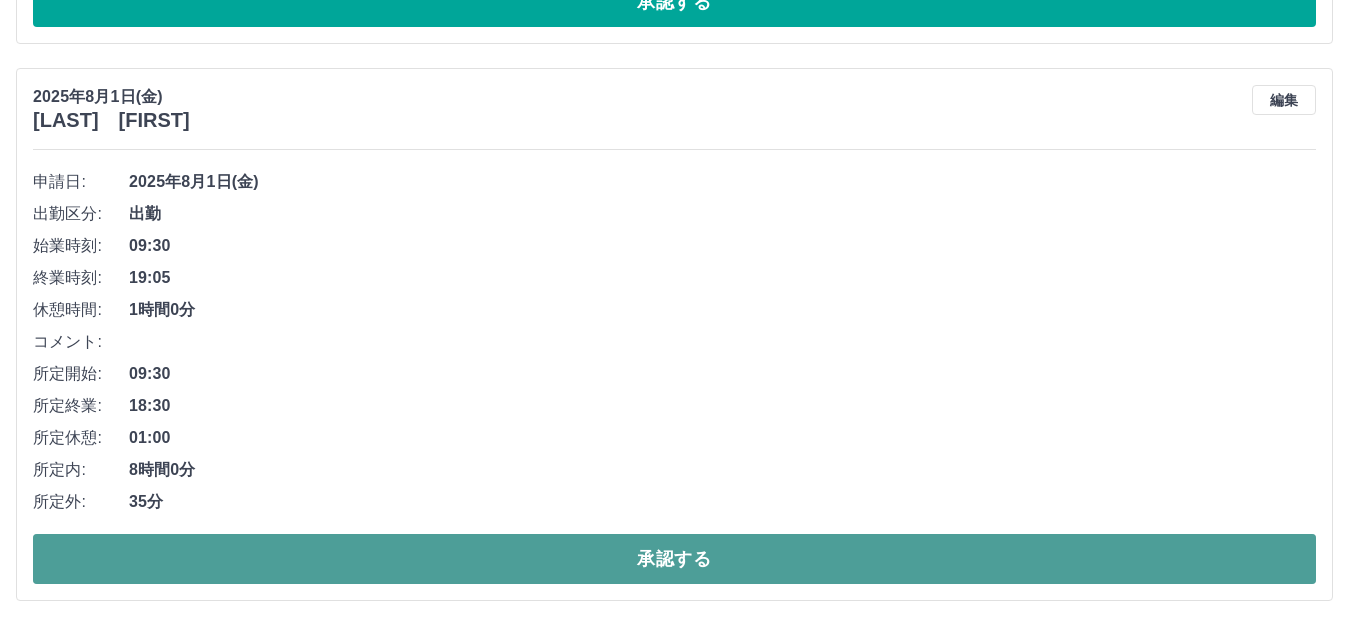 click on "承認する" at bounding box center [674, 559] 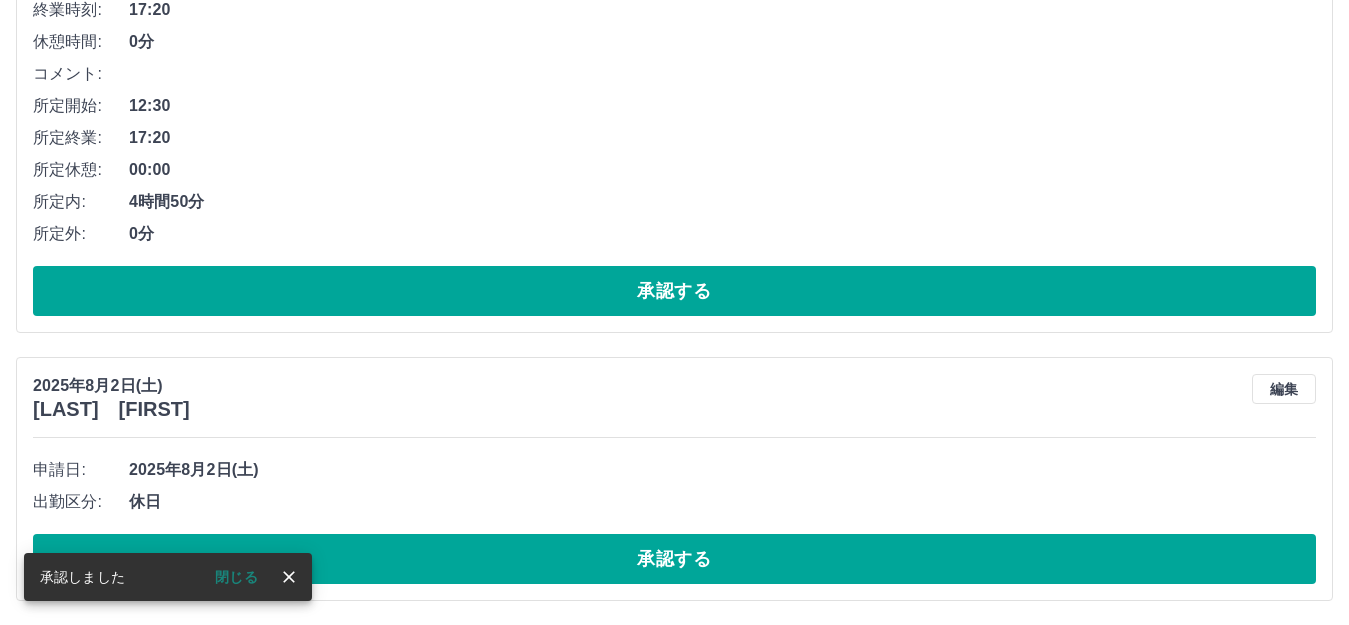 scroll, scrollTop: 10104, scrollLeft: 0, axis: vertical 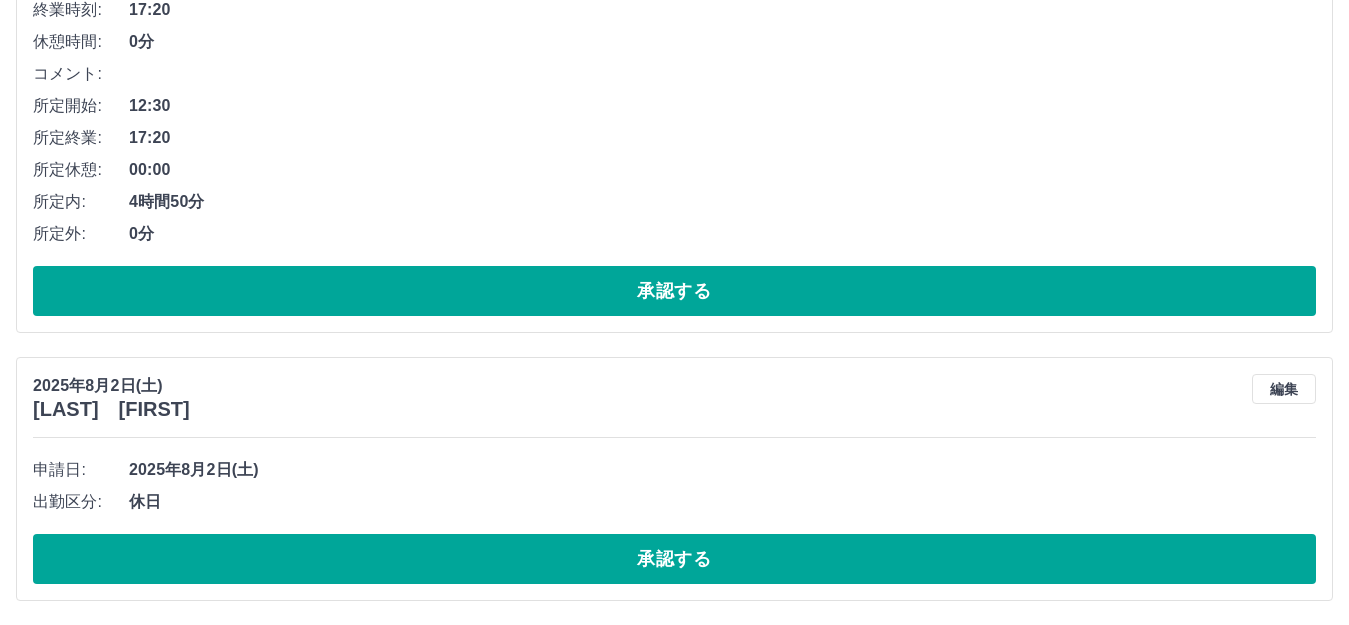 click on "承認する" at bounding box center [674, 559] 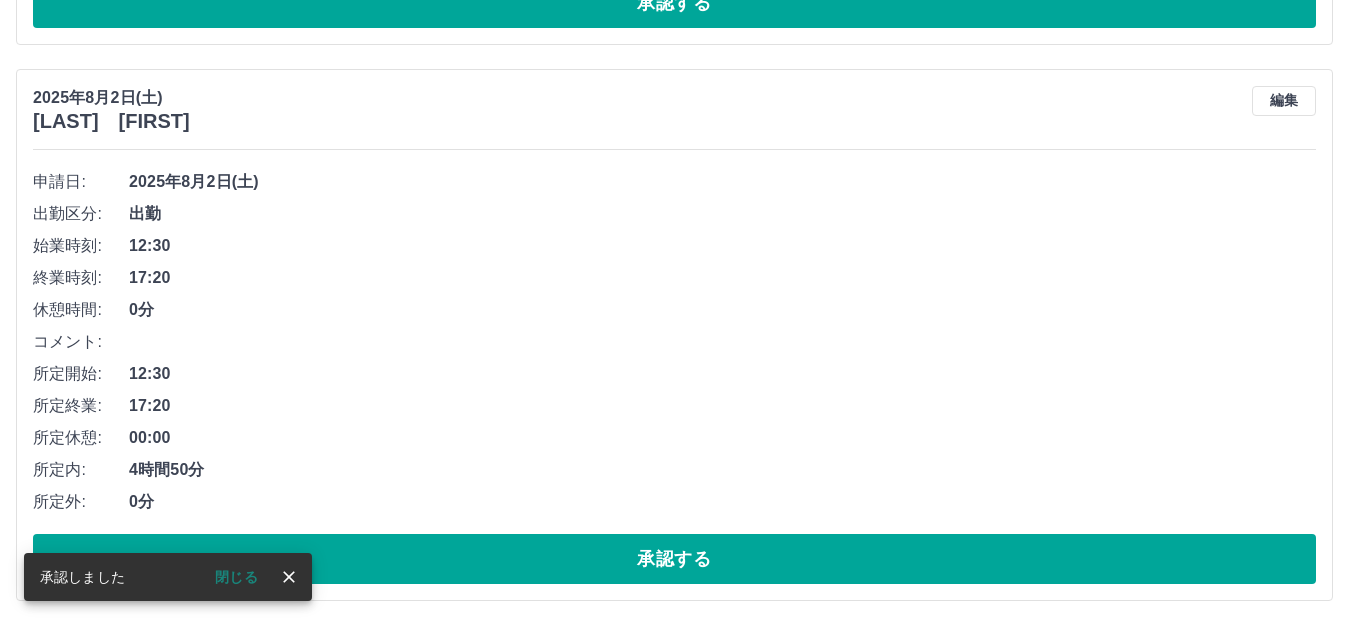 scroll, scrollTop: 9836, scrollLeft: 0, axis: vertical 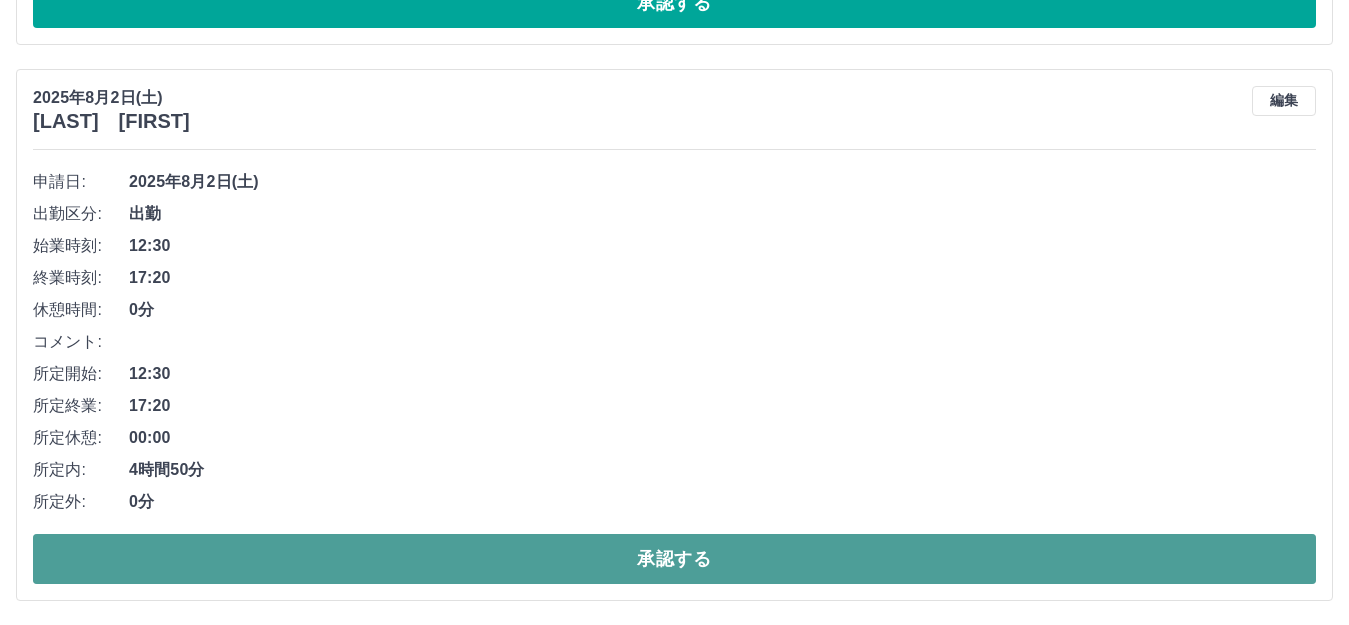 click on "承認する" at bounding box center [674, 559] 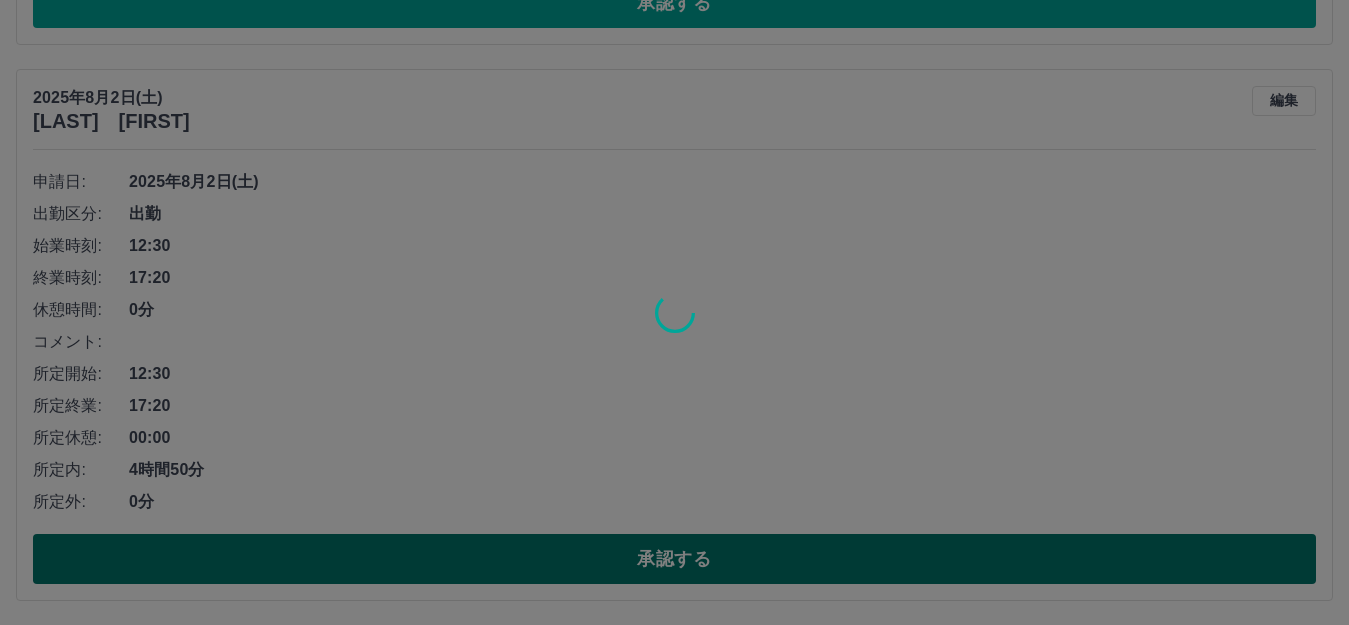 scroll, scrollTop: 9280, scrollLeft: 0, axis: vertical 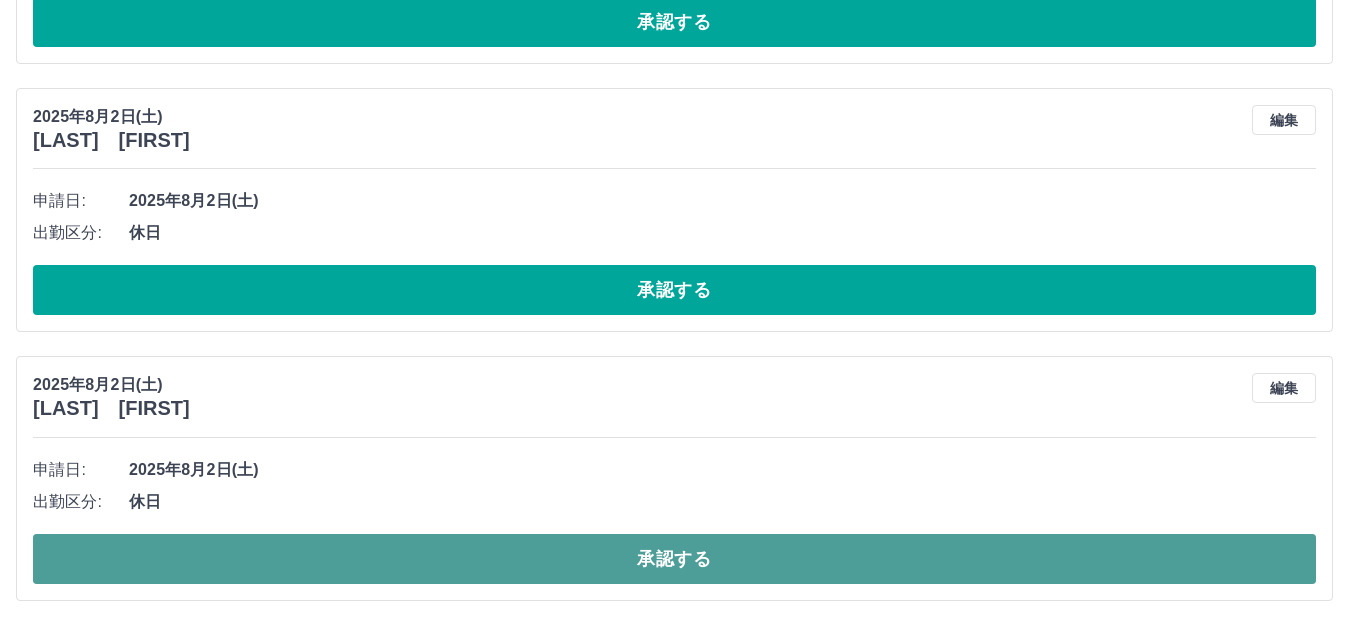 click on "承認する" at bounding box center [674, 559] 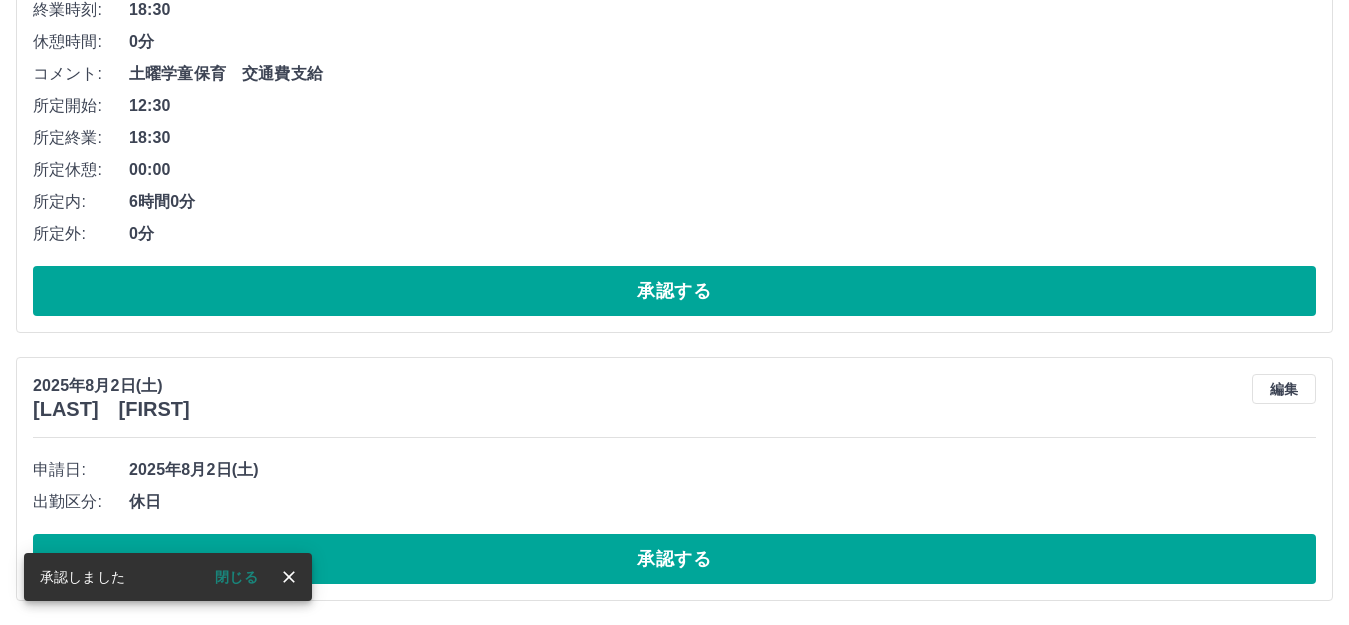 scroll, scrollTop: 9011, scrollLeft: 0, axis: vertical 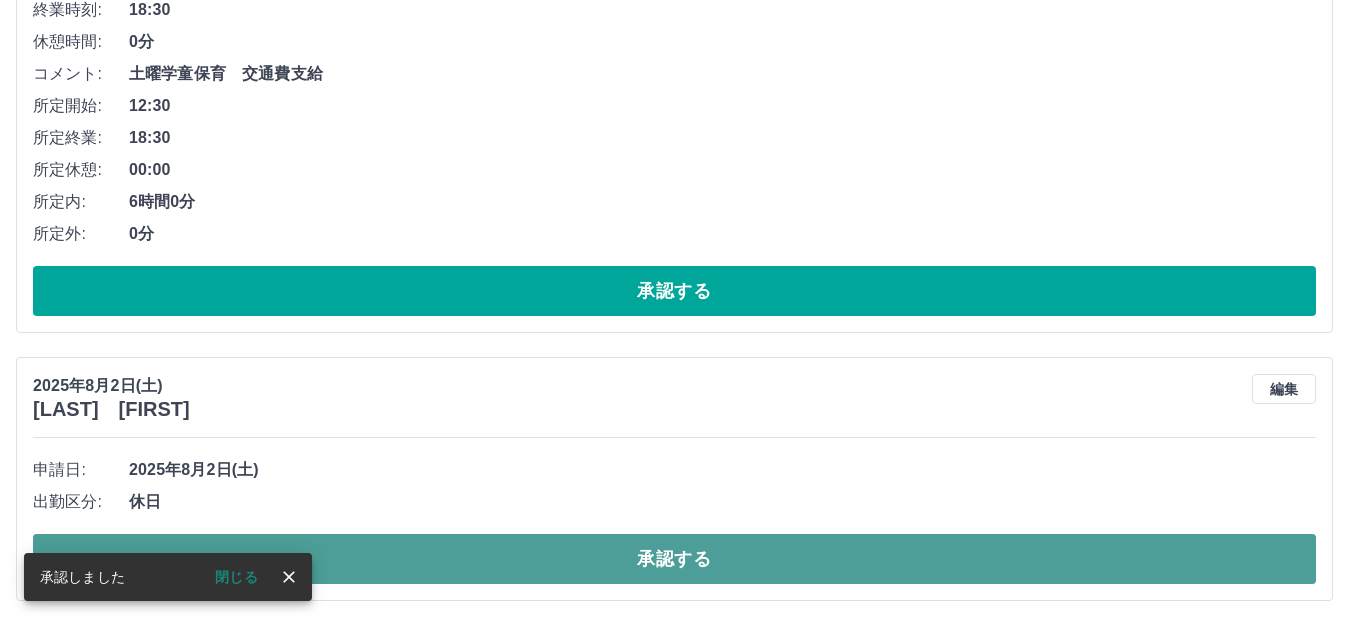 click on "承認する" at bounding box center [674, 559] 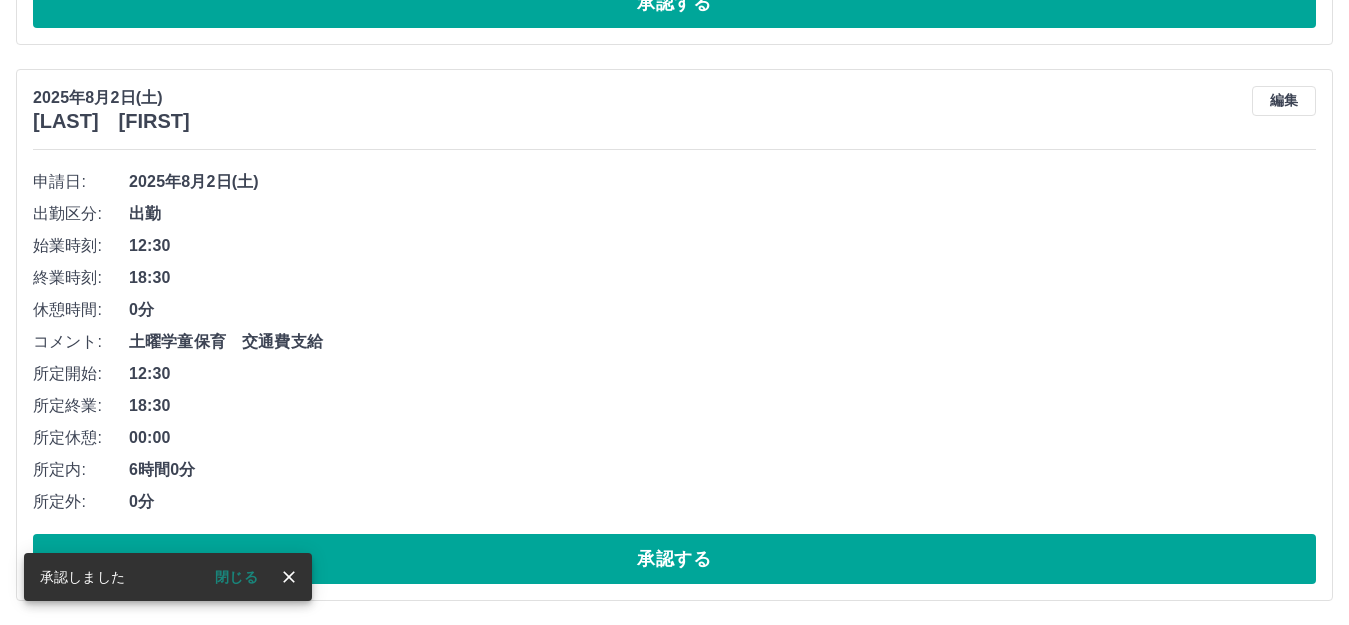 scroll, scrollTop: 8743, scrollLeft: 0, axis: vertical 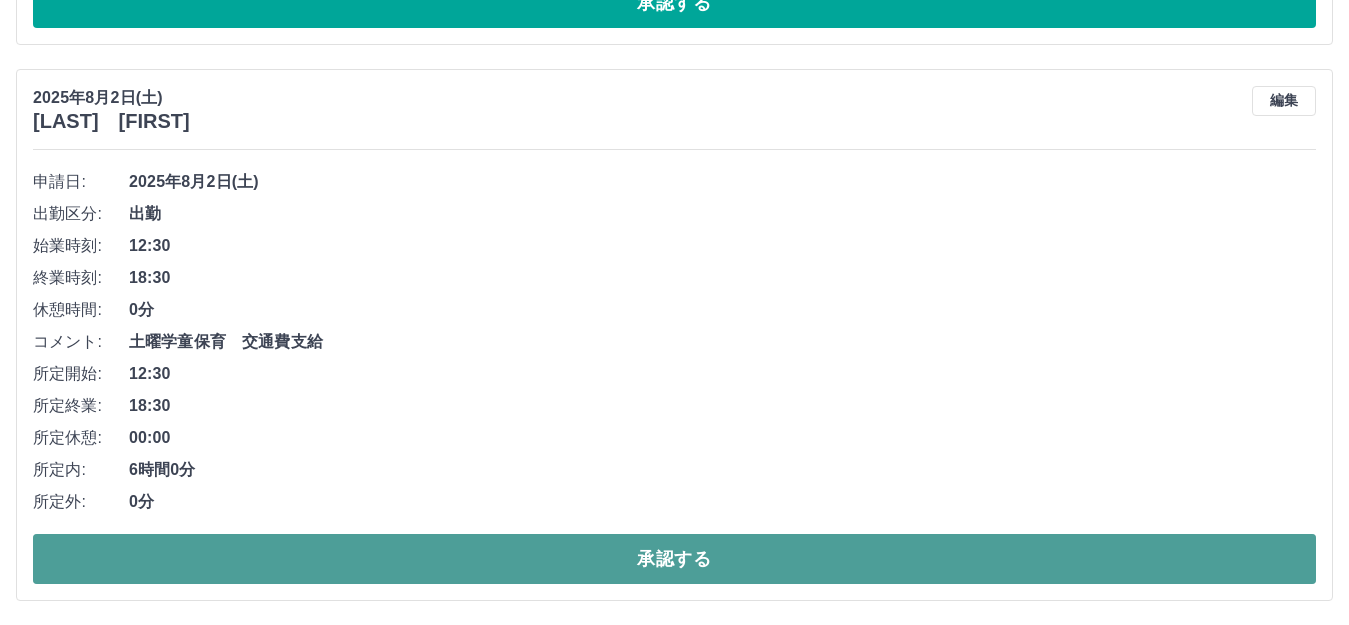 click on "承認する" at bounding box center (674, 559) 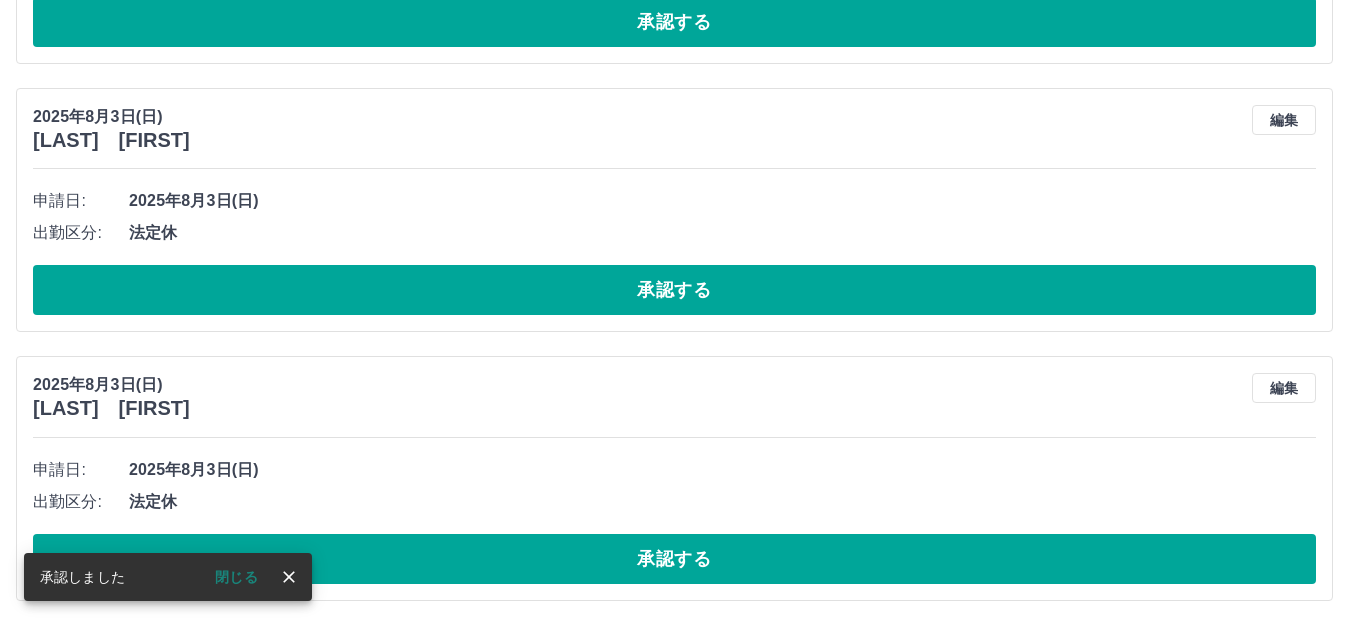 scroll, scrollTop: 8187, scrollLeft: 0, axis: vertical 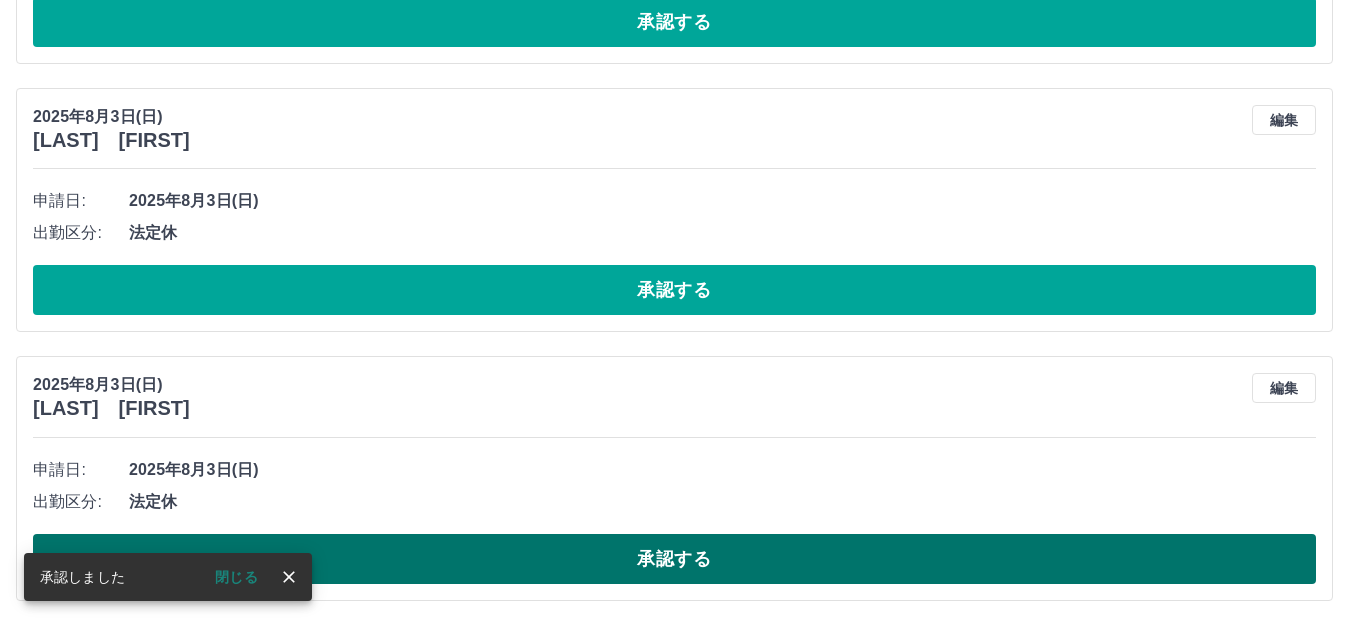 click on "承認する" at bounding box center (674, 559) 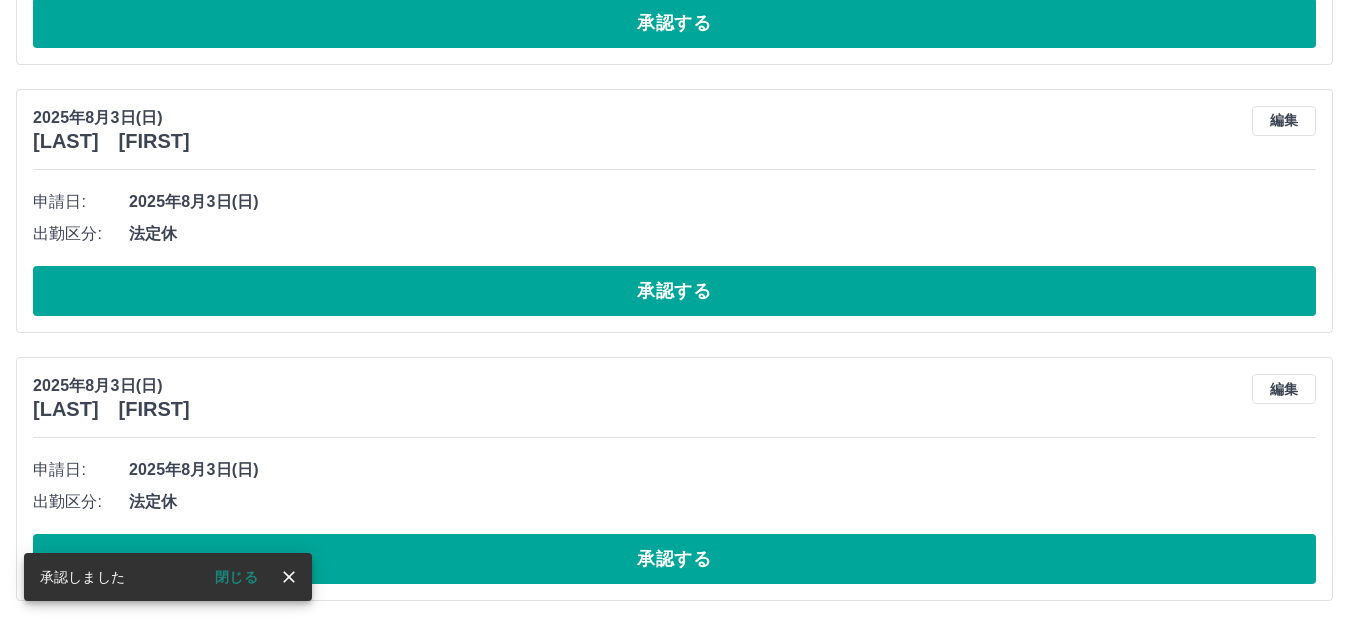 scroll, scrollTop: 7918, scrollLeft: 0, axis: vertical 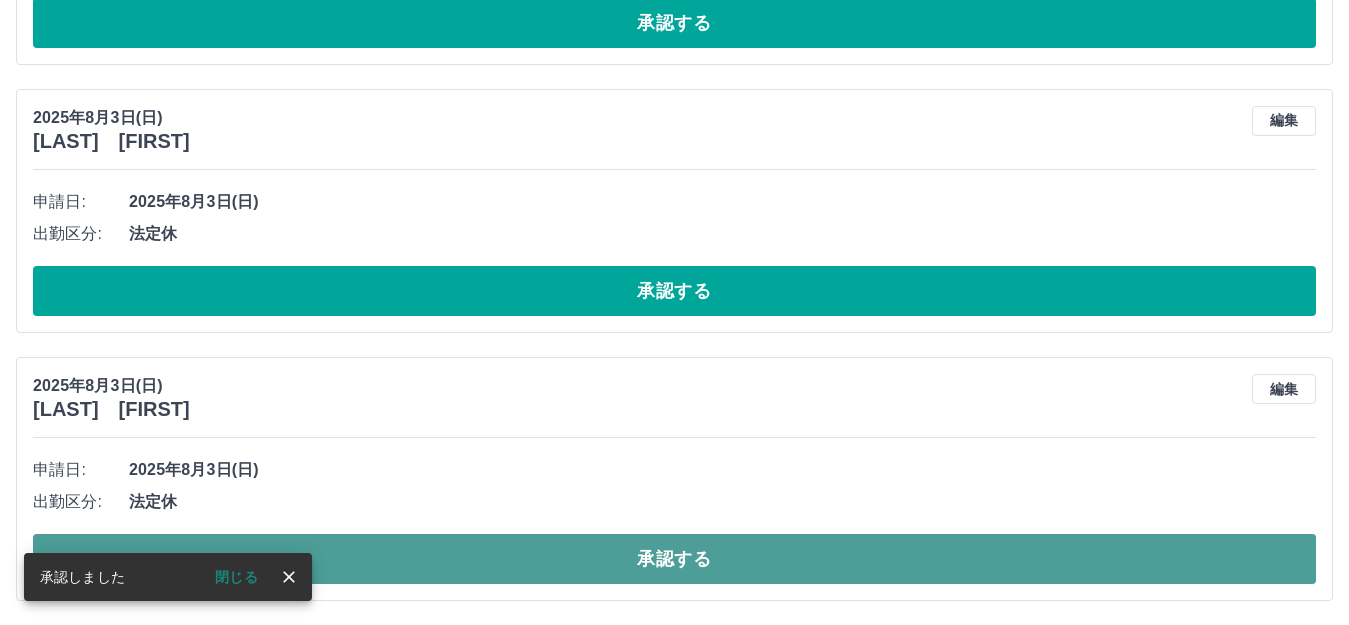 click on "承認する" at bounding box center [674, 559] 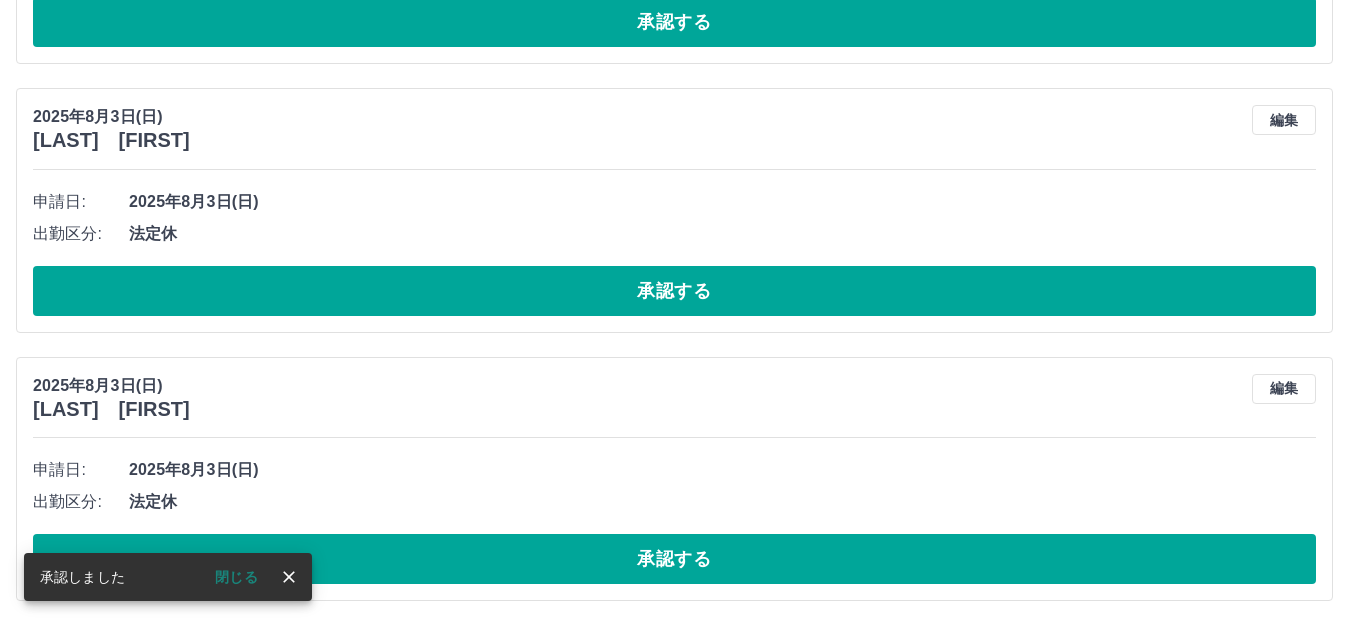 scroll, scrollTop: 7650, scrollLeft: 0, axis: vertical 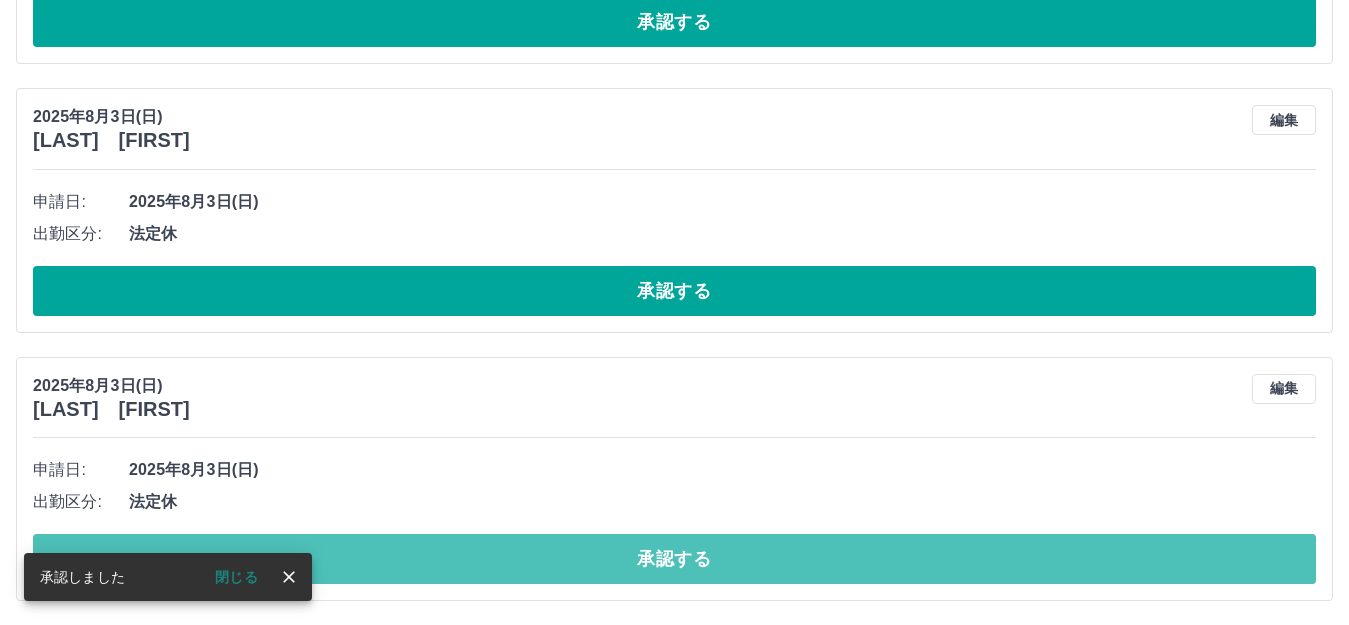 click on "承認する" at bounding box center (674, 559) 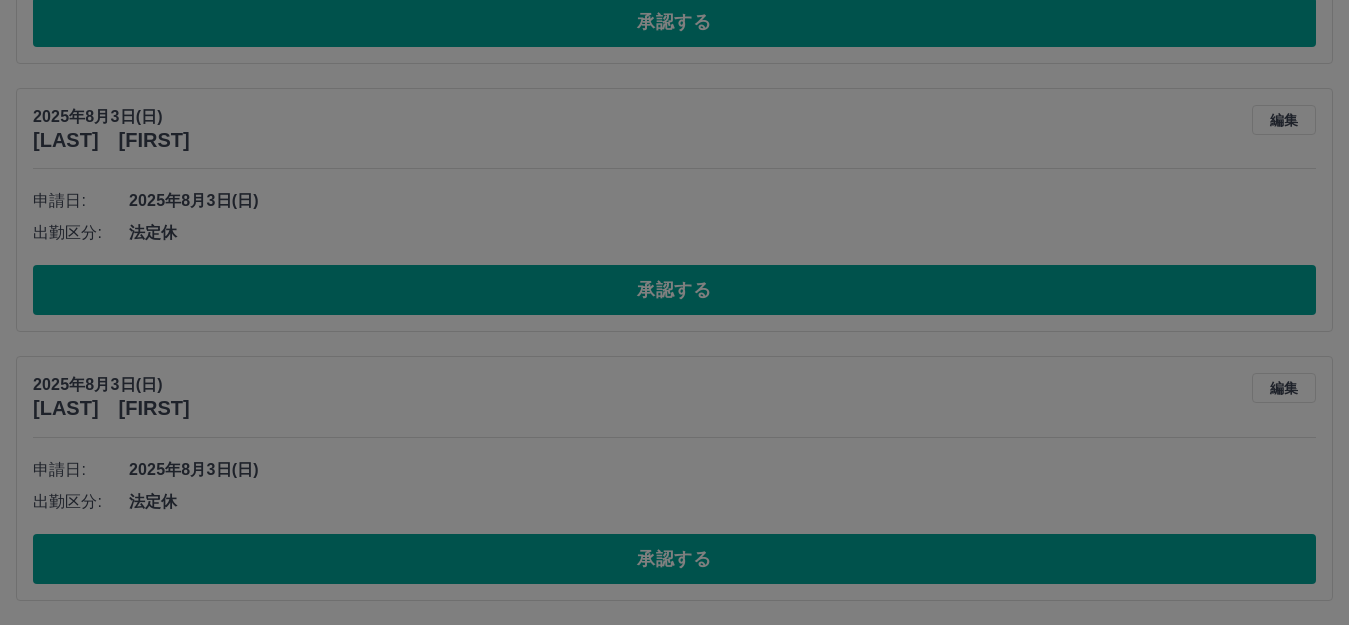 scroll, scrollTop: 7382, scrollLeft: 0, axis: vertical 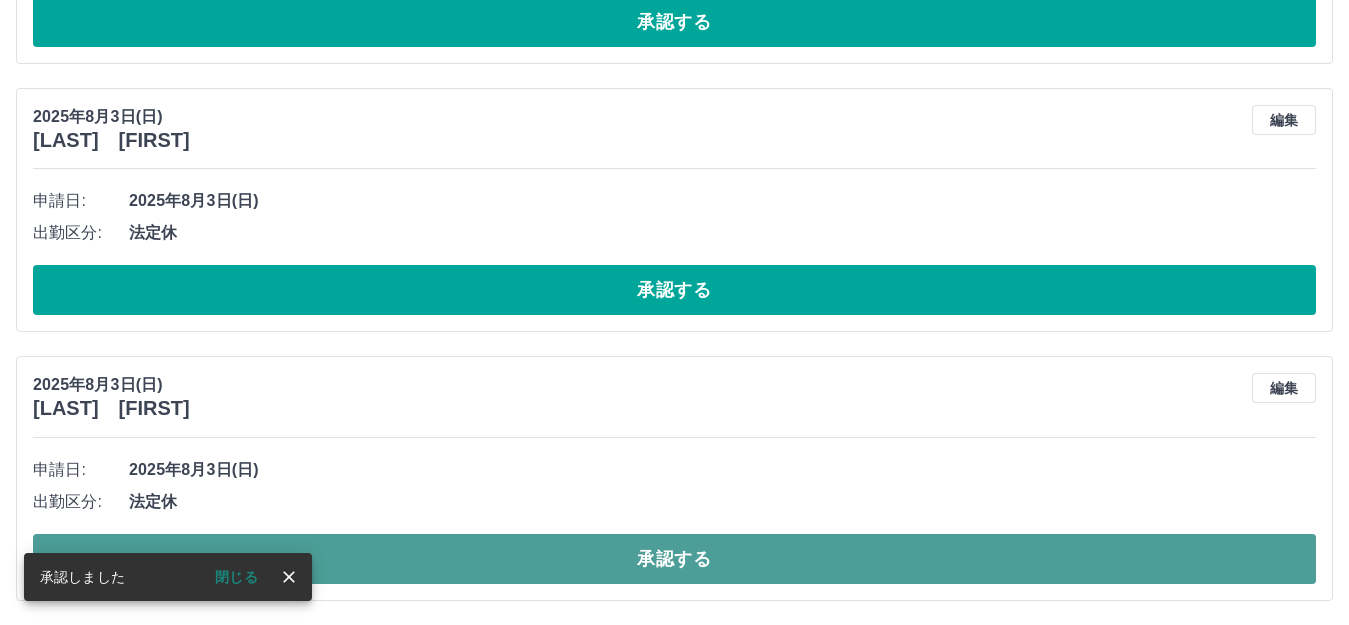 click on "承認する" at bounding box center (674, 559) 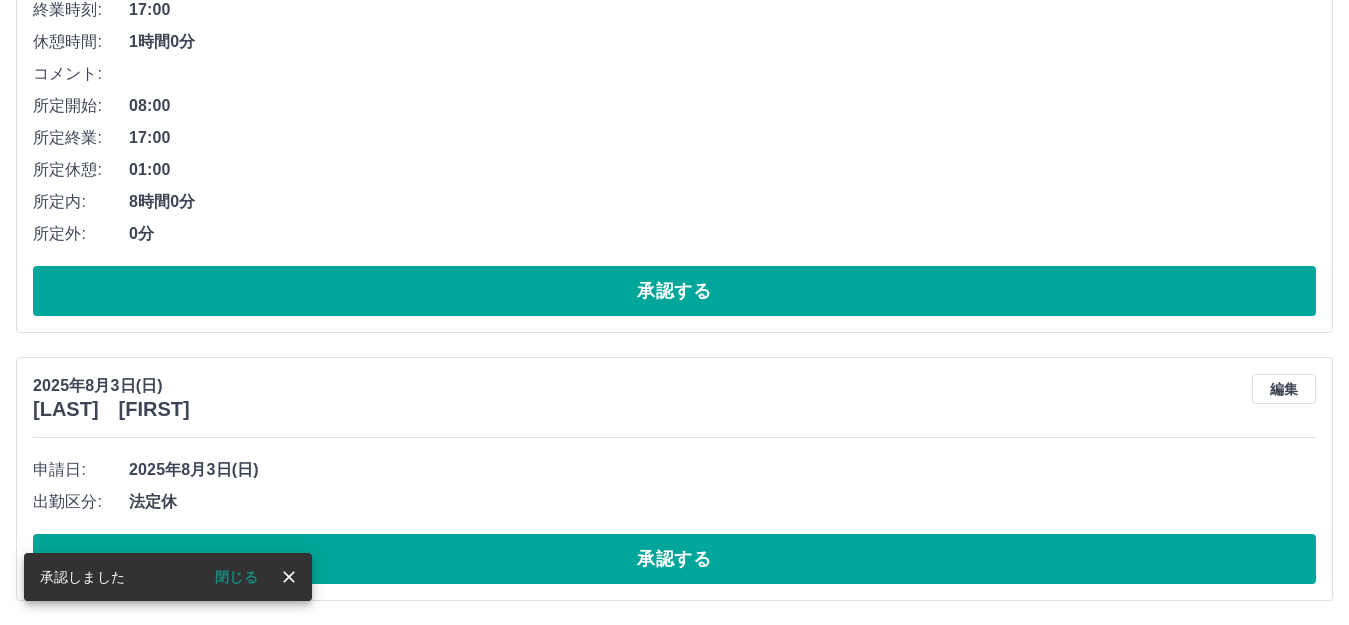 scroll, scrollTop: 7113, scrollLeft: 0, axis: vertical 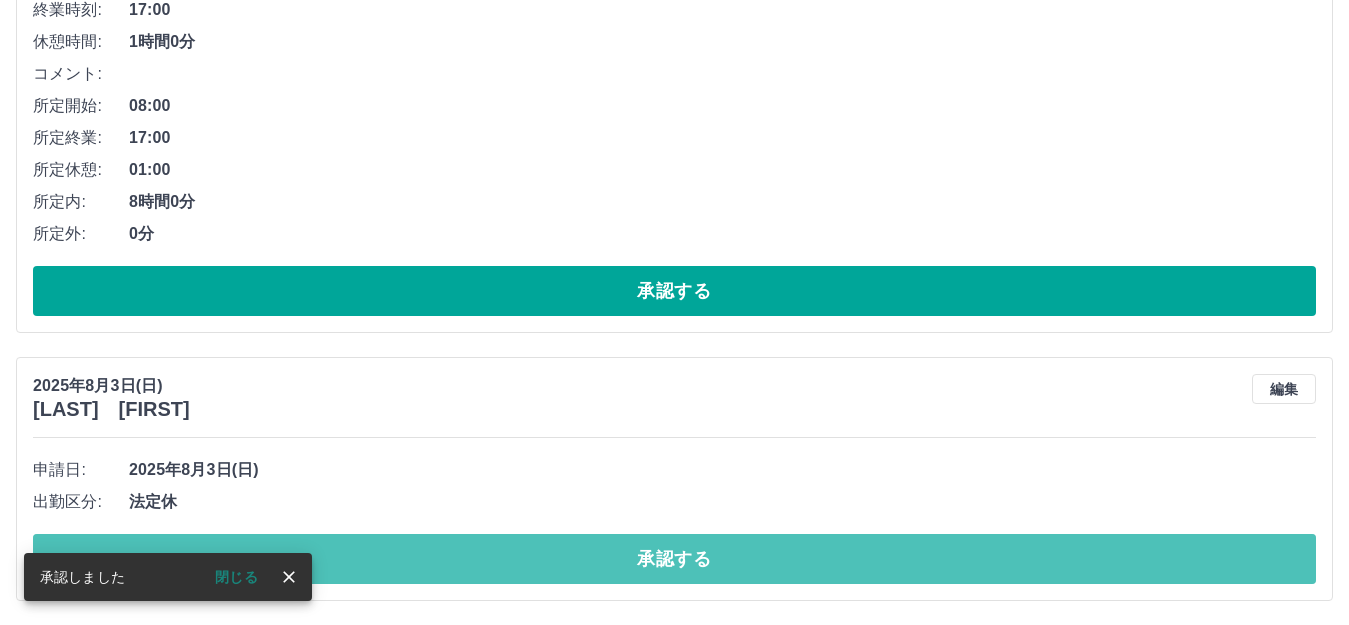 click on "承認する" at bounding box center (674, 559) 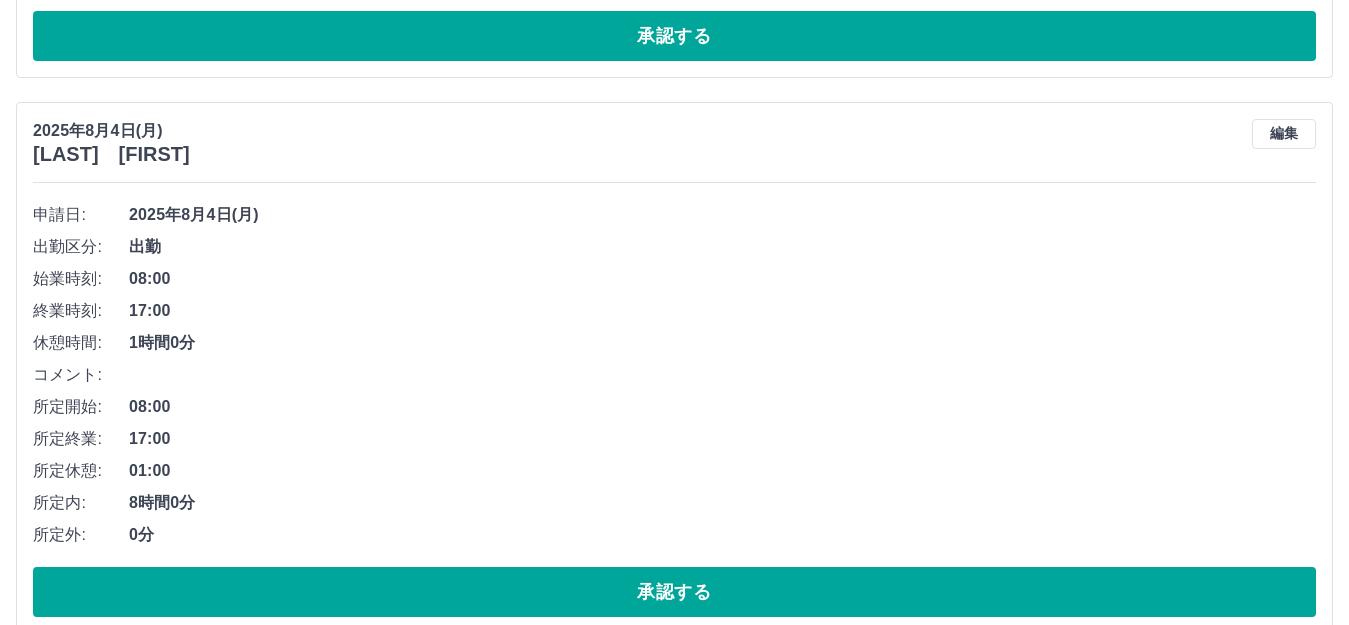 scroll, scrollTop: 6845, scrollLeft: 0, axis: vertical 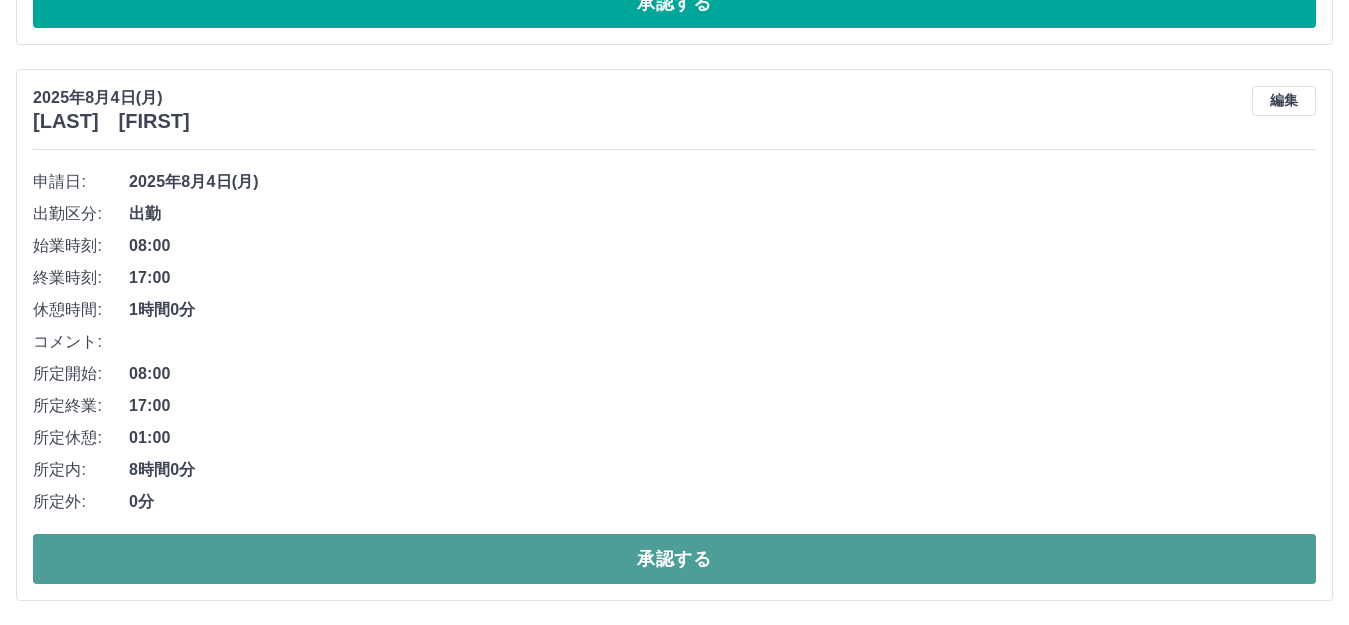 click on "承認する" at bounding box center (674, 559) 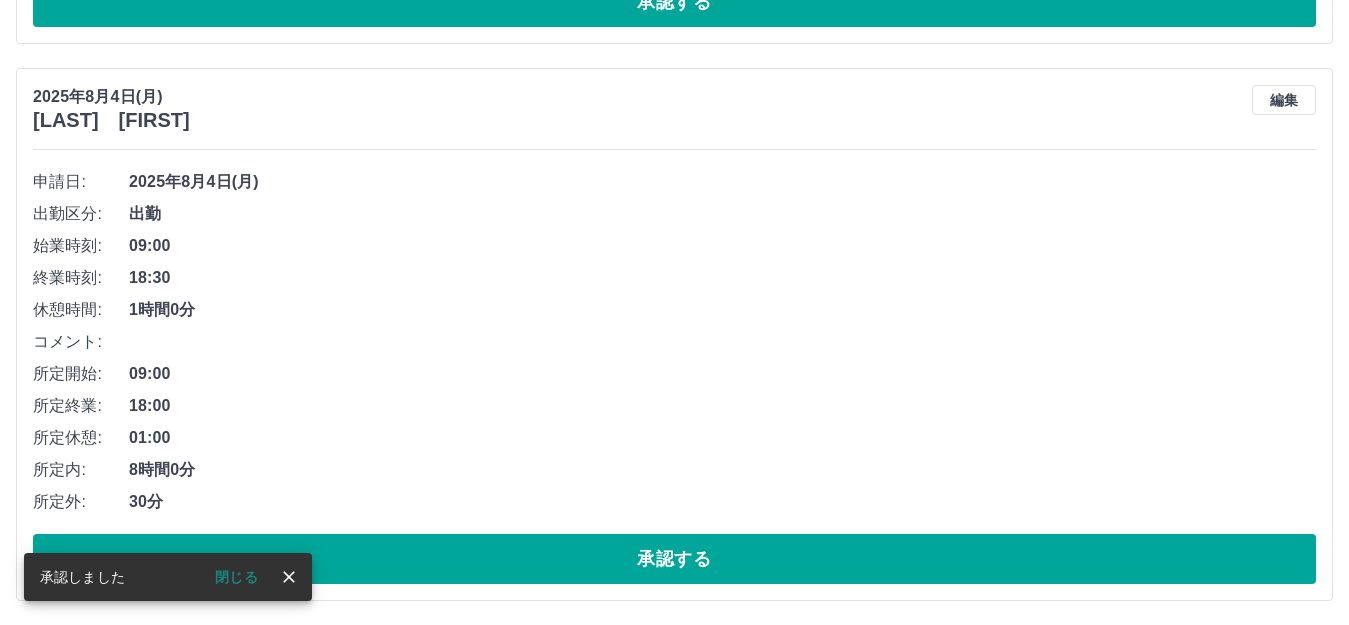 scroll, scrollTop: 6289, scrollLeft: 0, axis: vertical 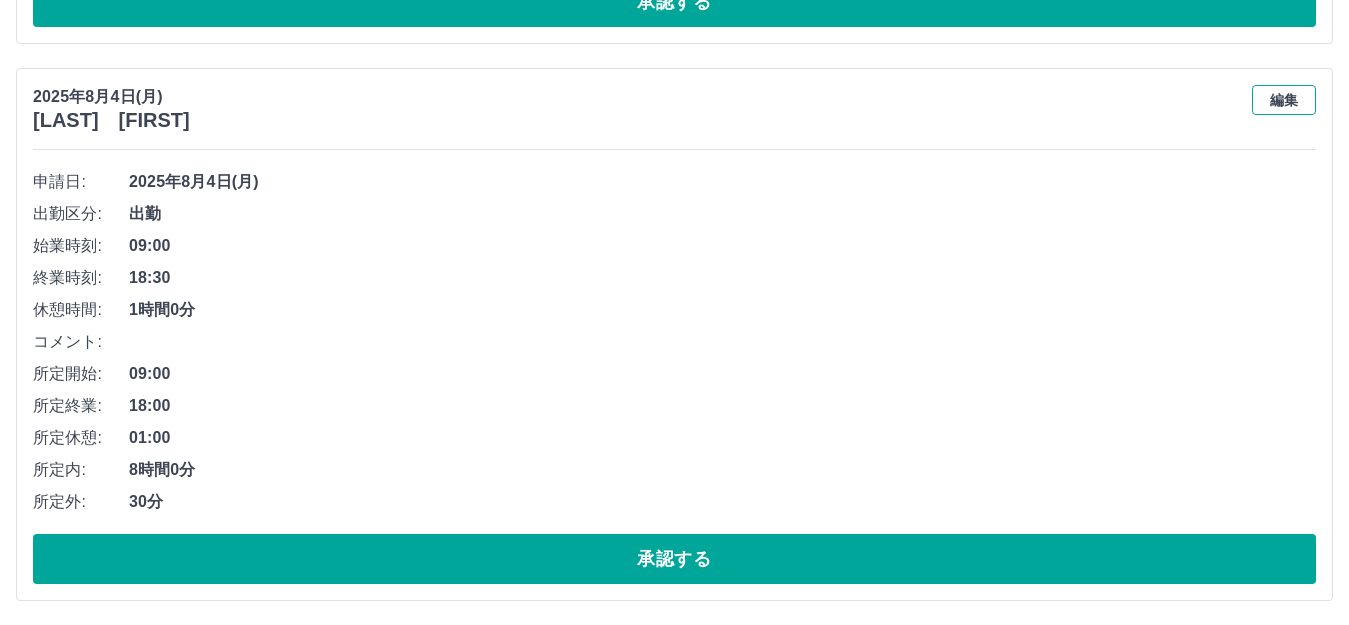 click on "編集" at bounding box center [1284, 100] 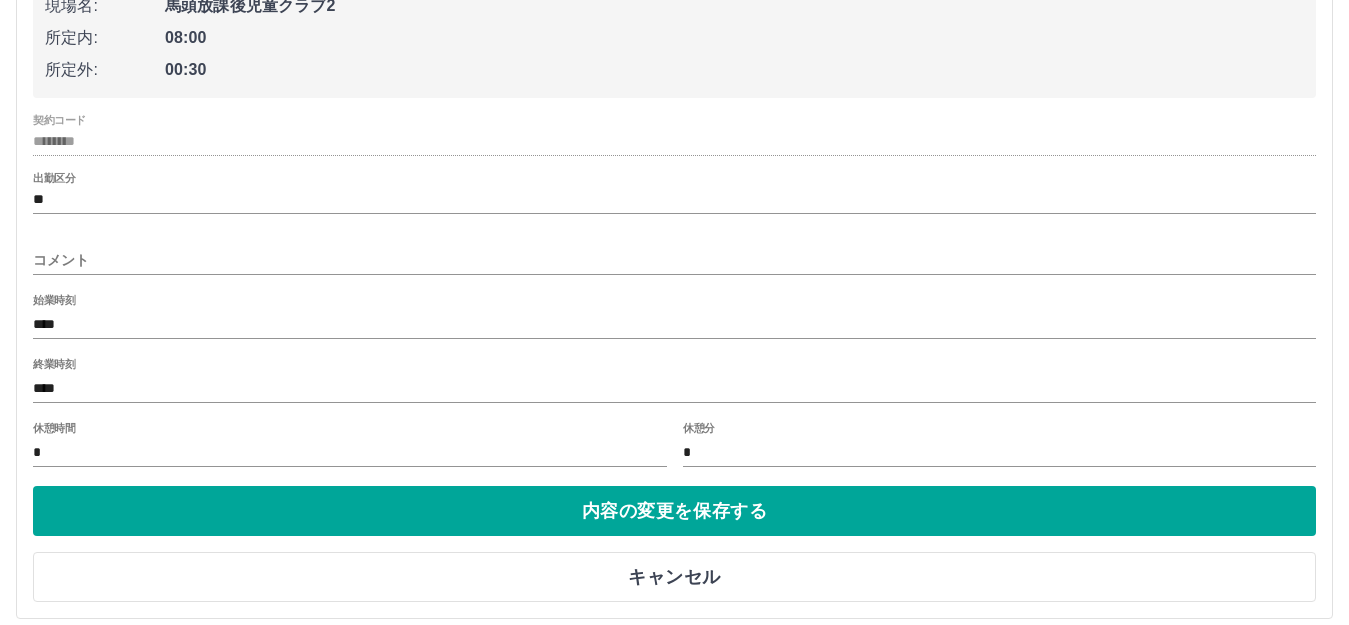 scroll, scrollTop: 6591, scrollLeft: 0, axis: vertical 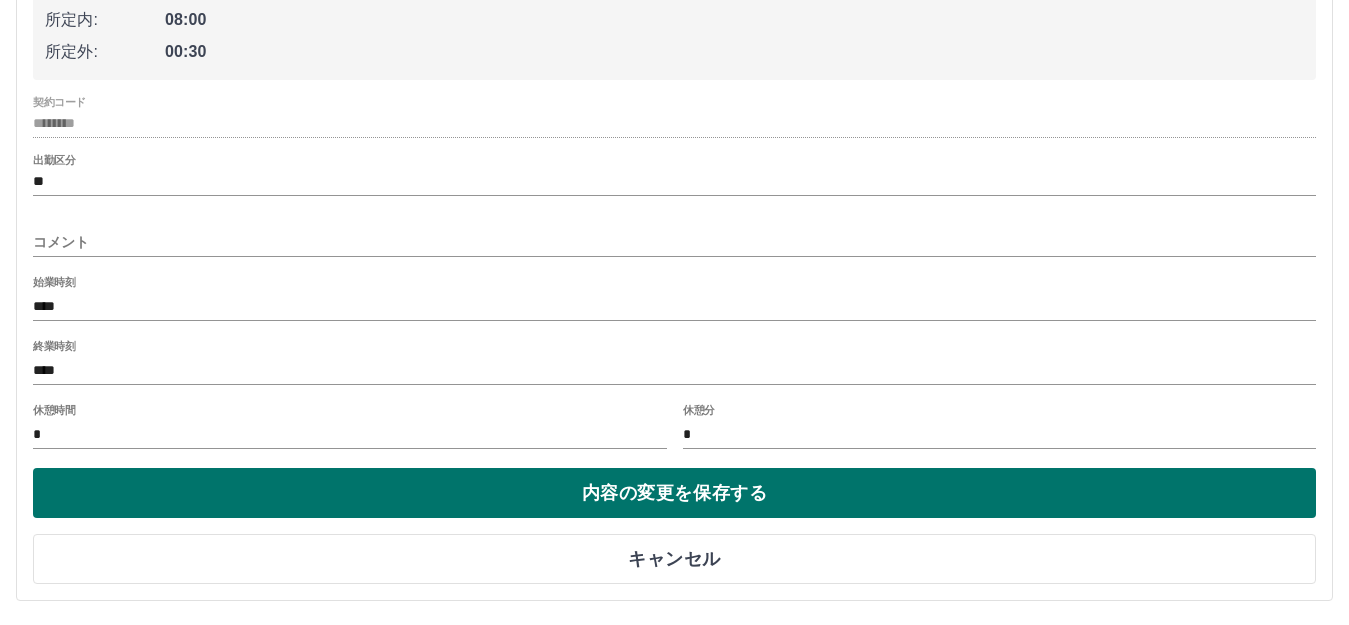 click on "内容の変更を保存する" at bounding box center (674, 493) 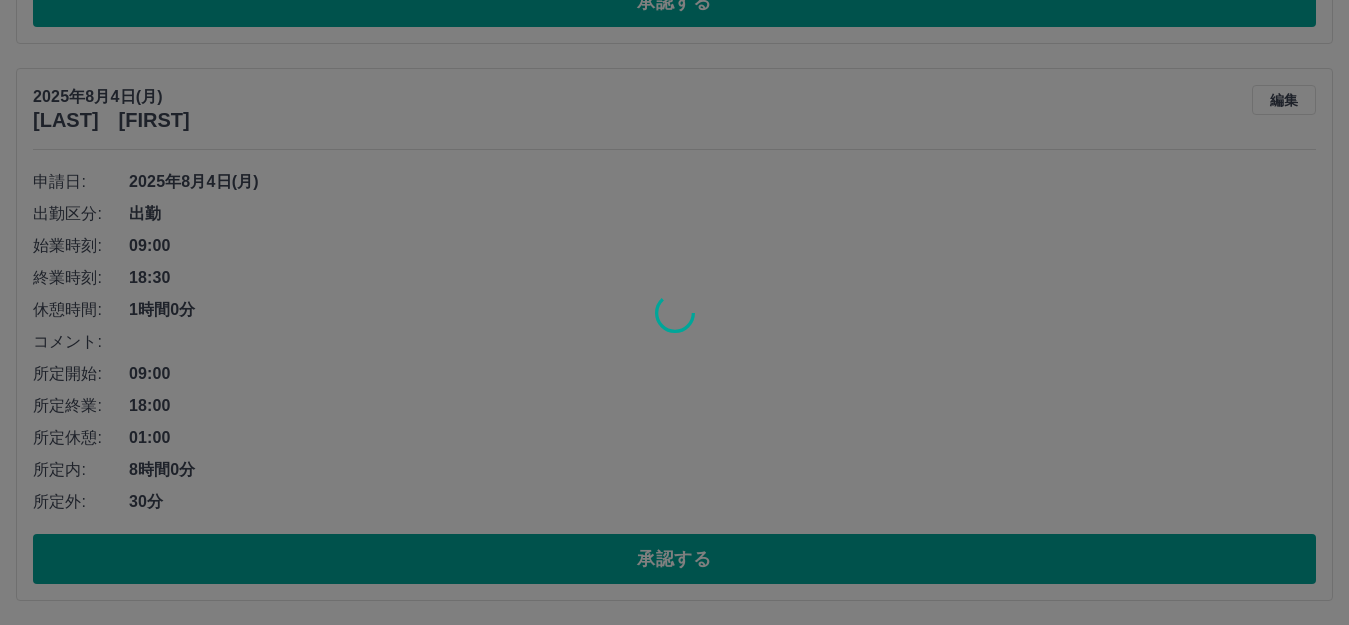 scroll, scrollTop: 6289, scrollLeft: 0, axis: vertical 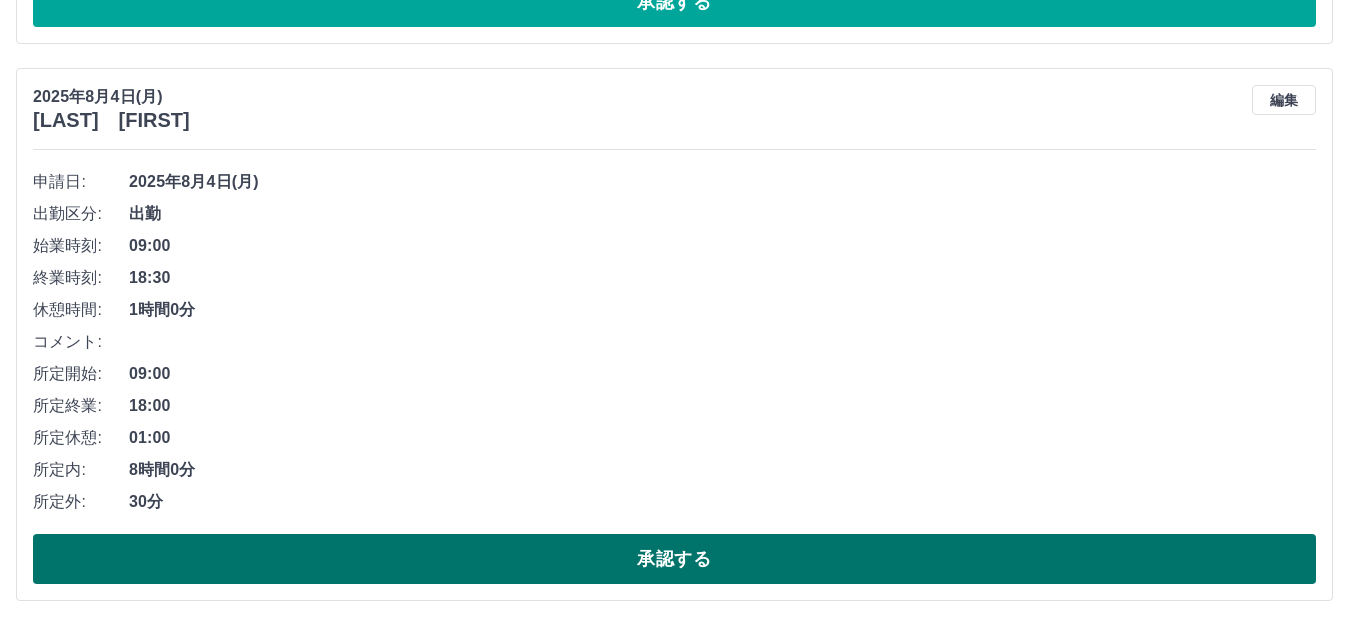 click on "承認する" at bounding box center (674, 559) 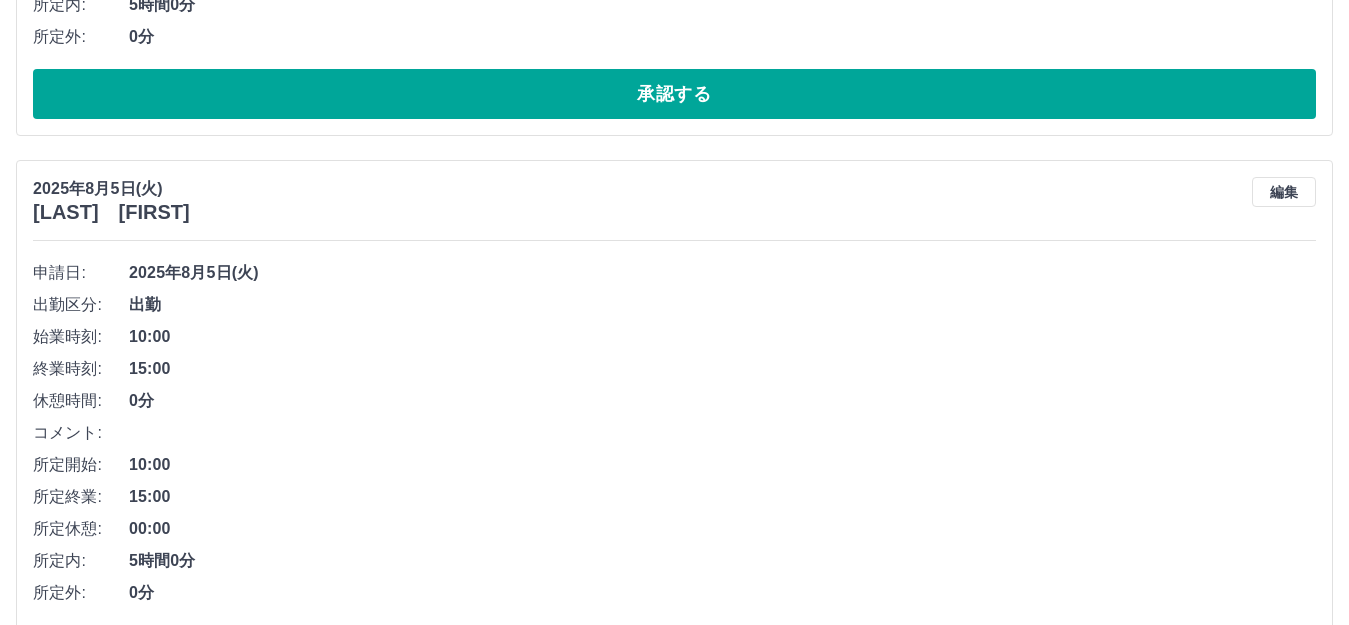 scroll, scrollTop: 0, scrollLeft: 0, axis: both 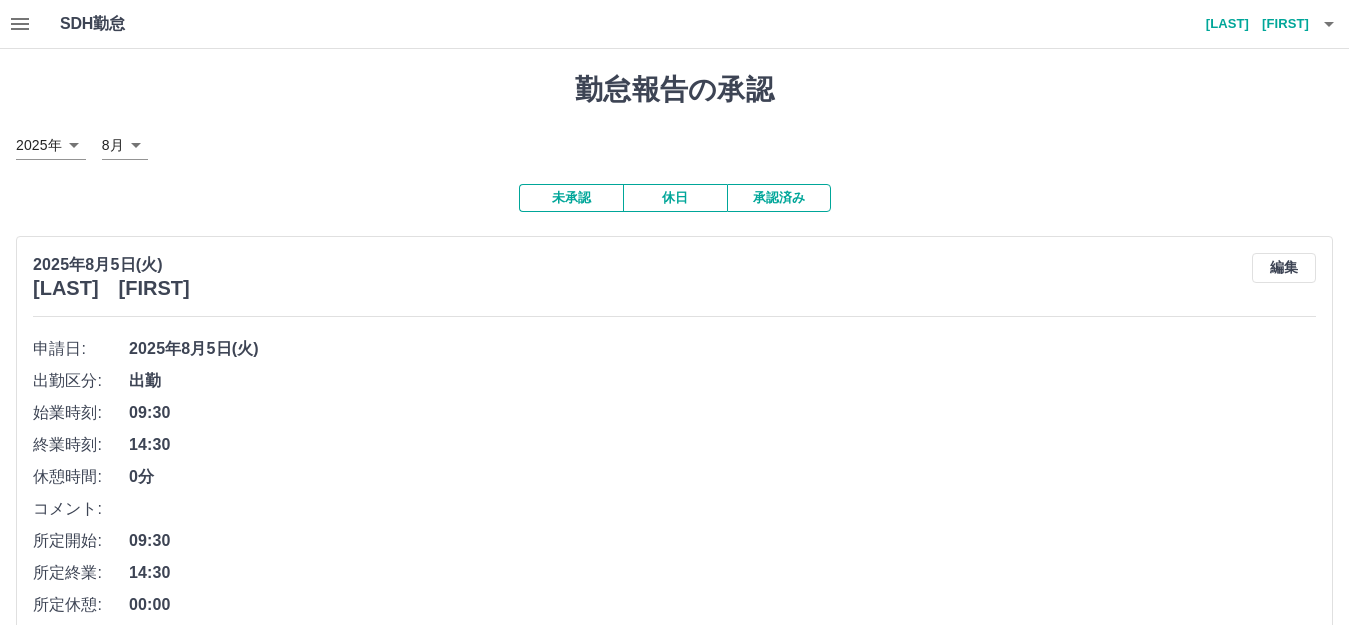 click on "承認済み" at bounding box center [779, 198] 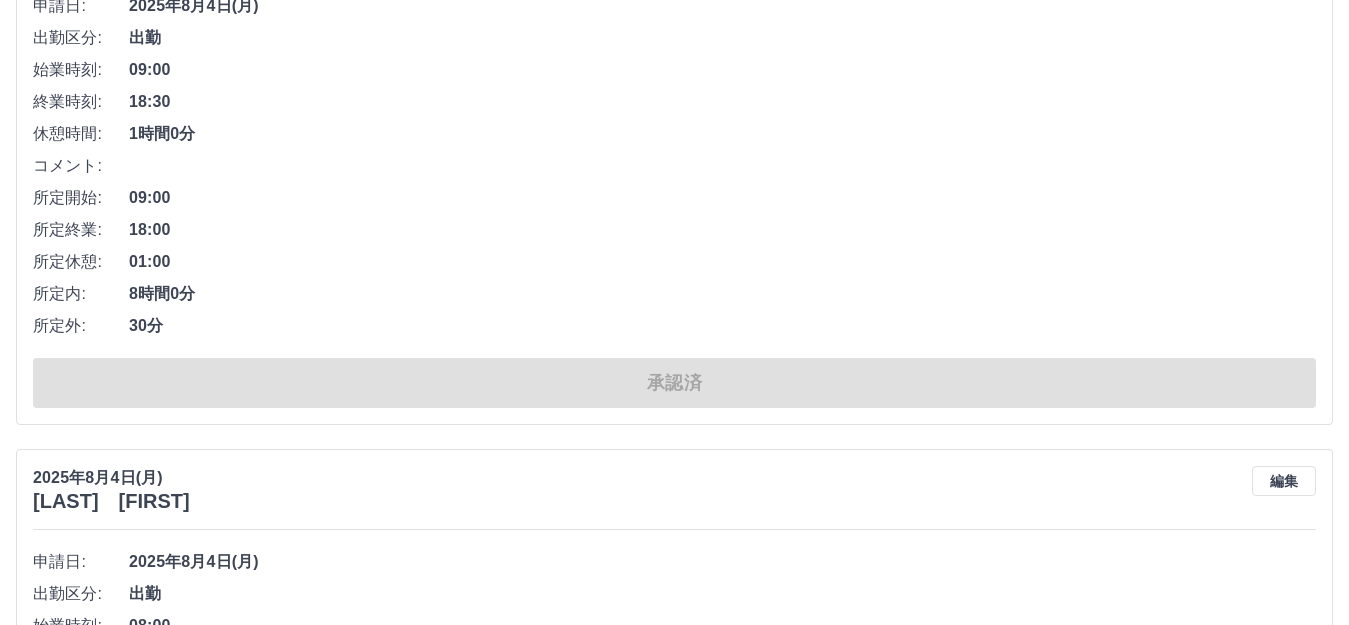 scroll, scrollTop: 0, scrollLeft: 0, axis: both 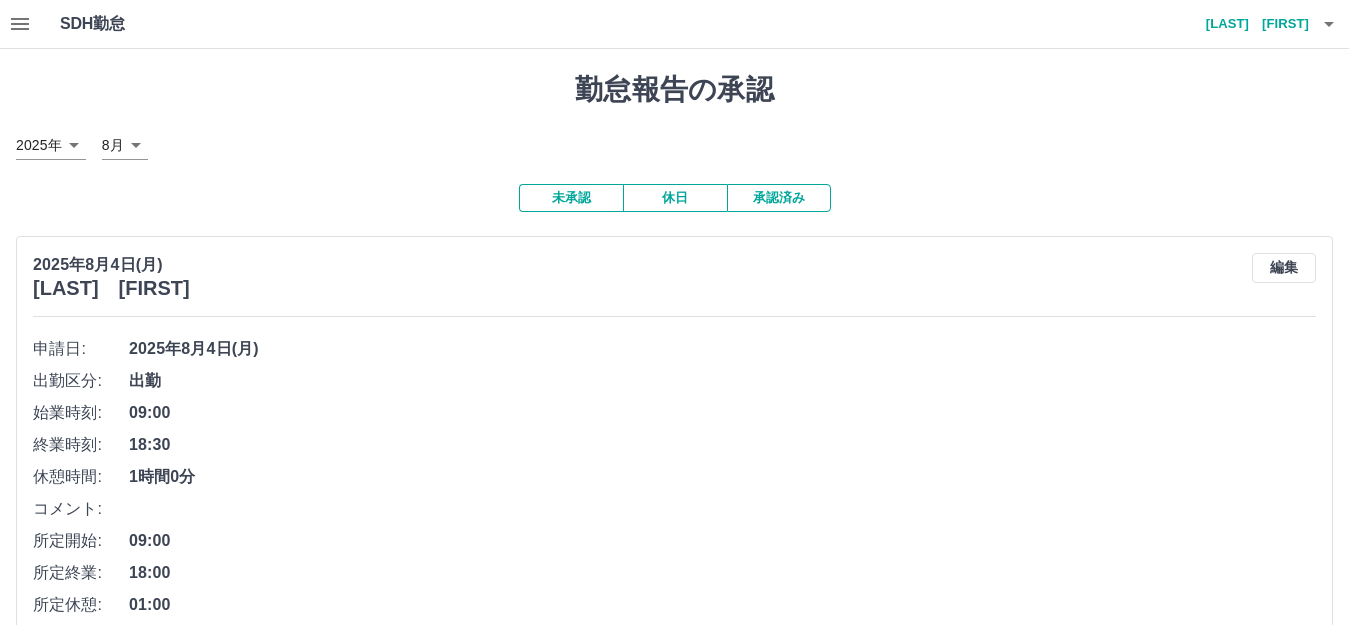 click on "未承認" at bounding box center [571, 198] 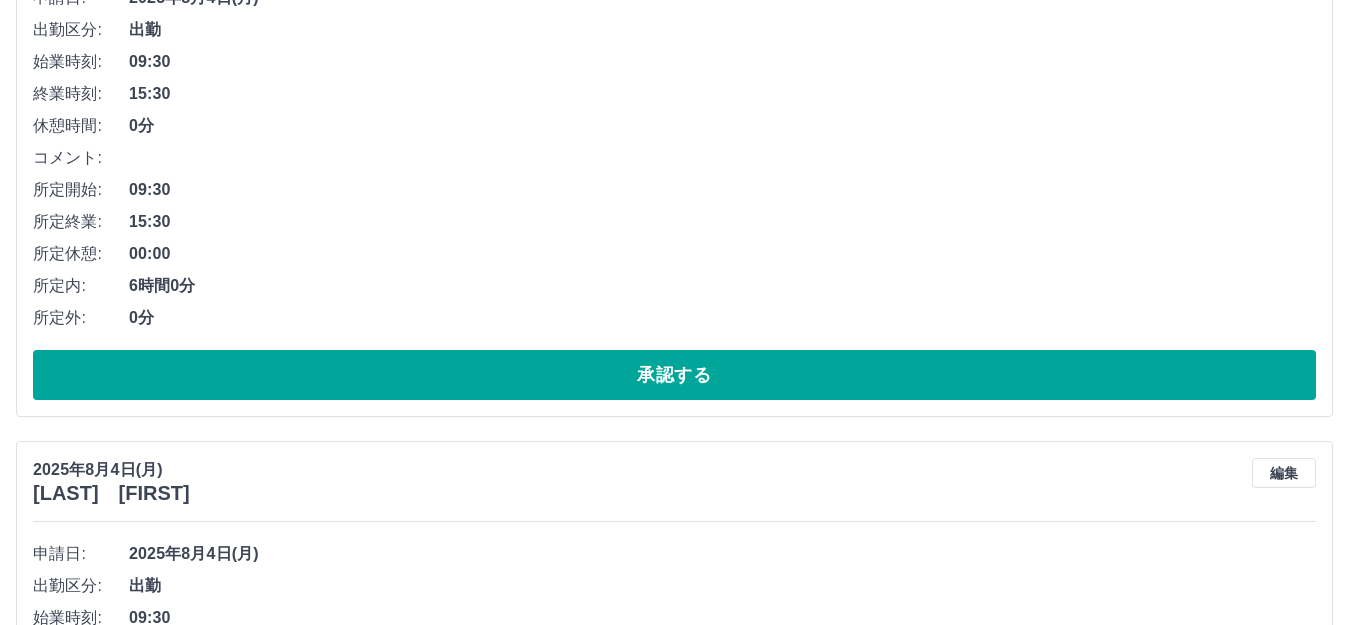 scroll, scrollTop: 5732, scrollLeft: 0, axis: vertical 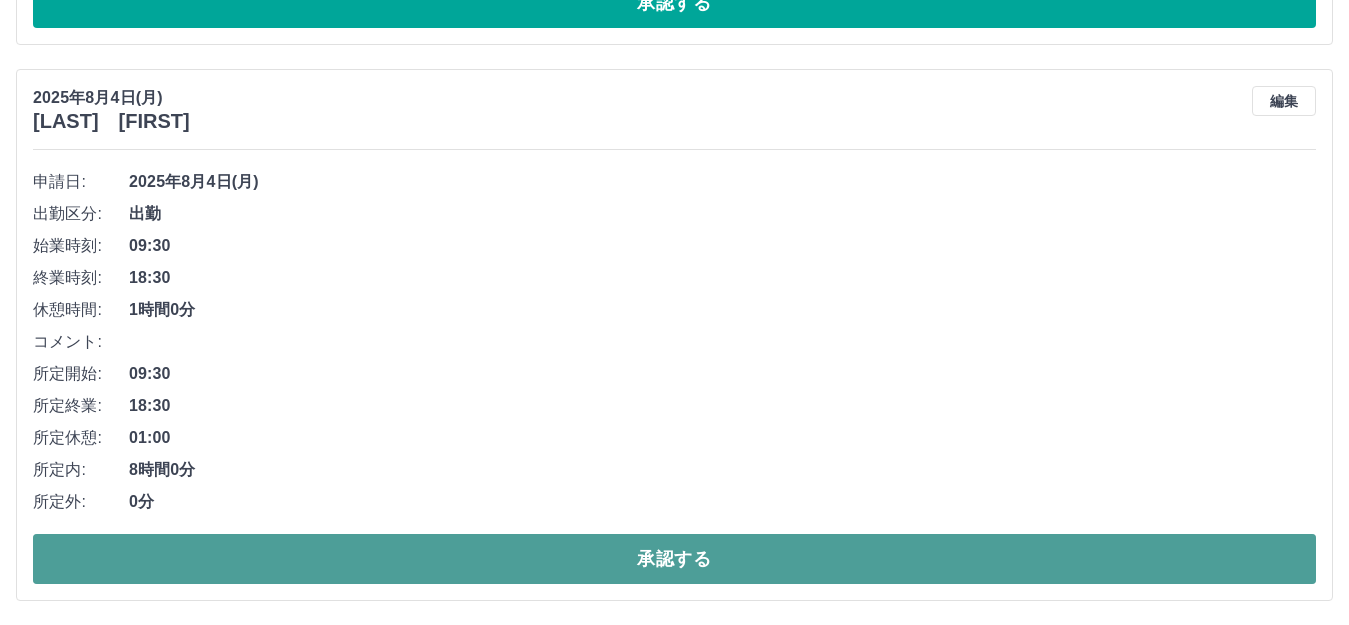 click on "承認する" at bounding box center (674, 559) 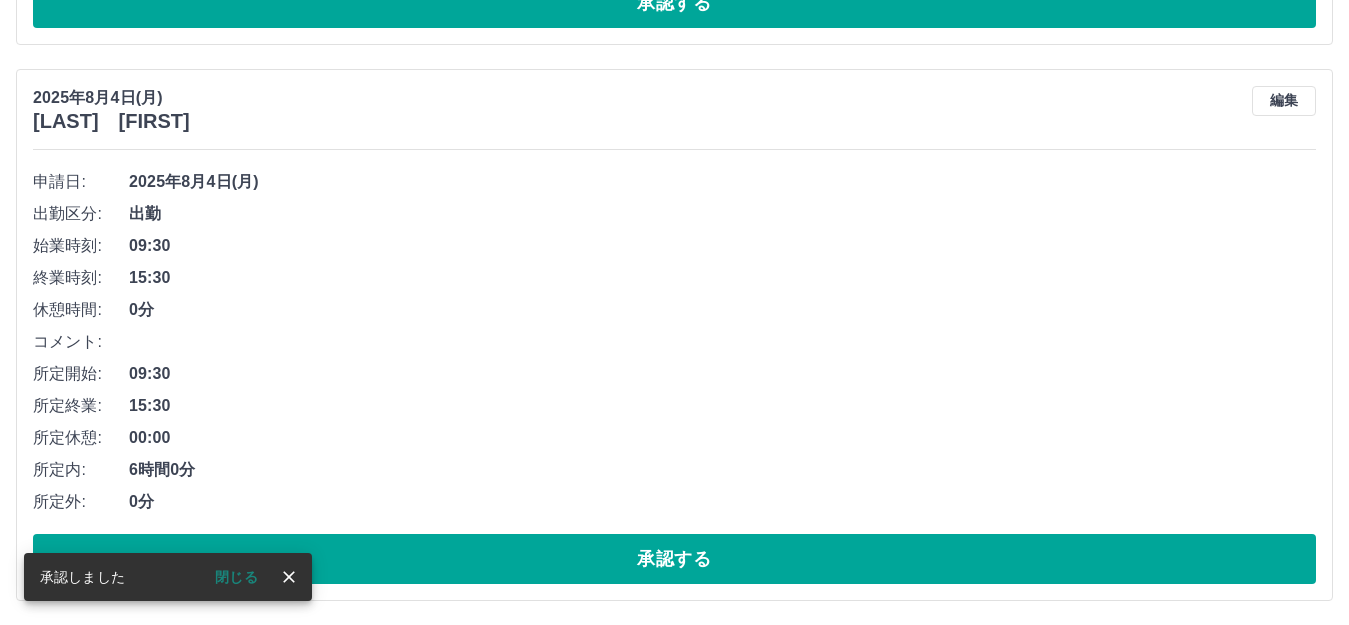 scroll, scrollTop: 5176, scrollLeft: 0, axis: vertical 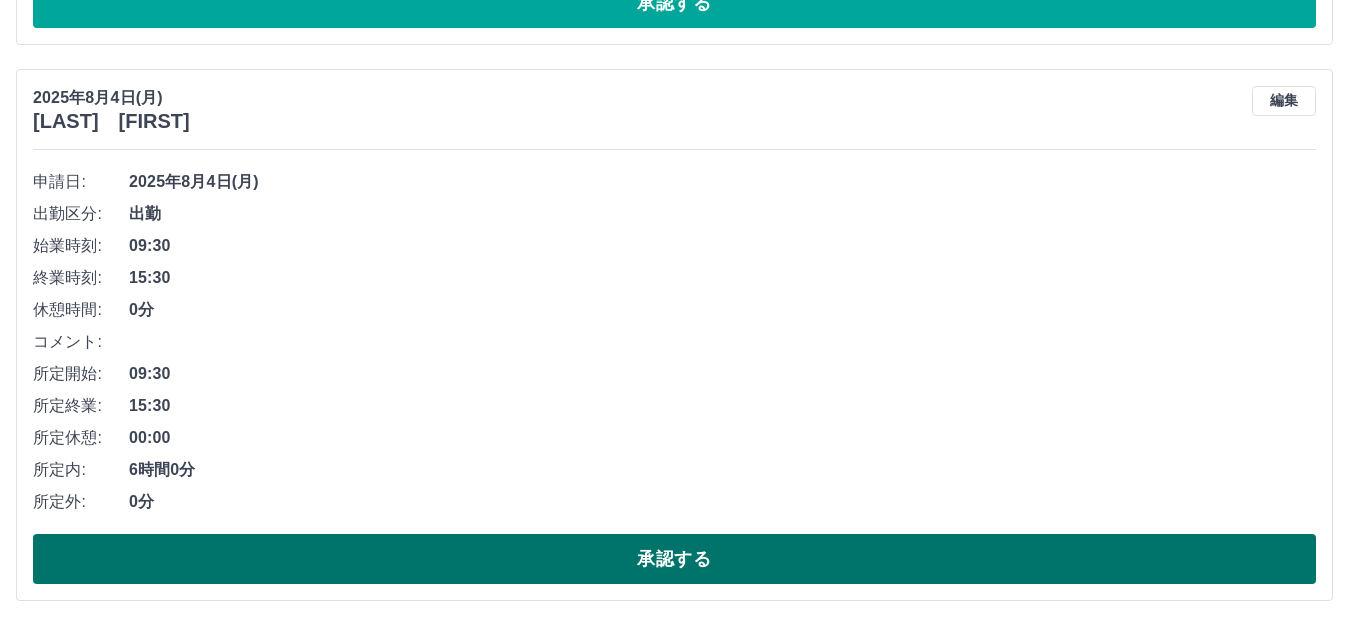click on "承認する" at bounding box center [674, 559] 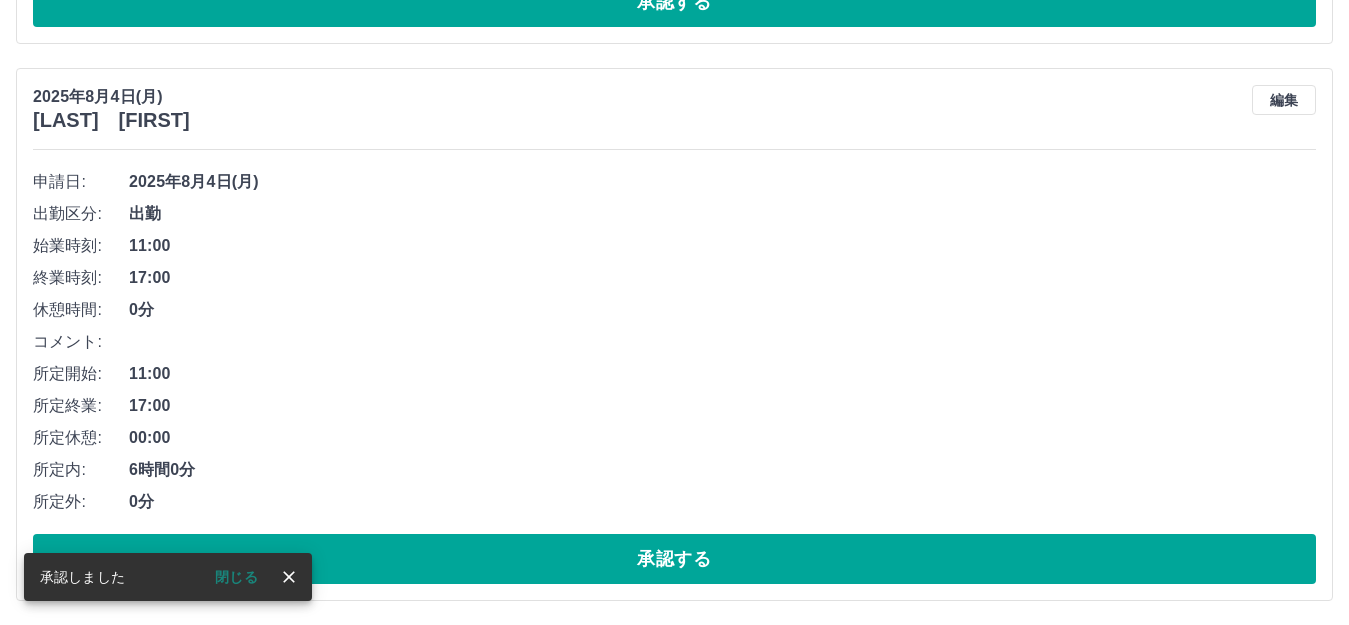 scroll, scrollTop: 4620, scrollLeft: 0, axis: vertical 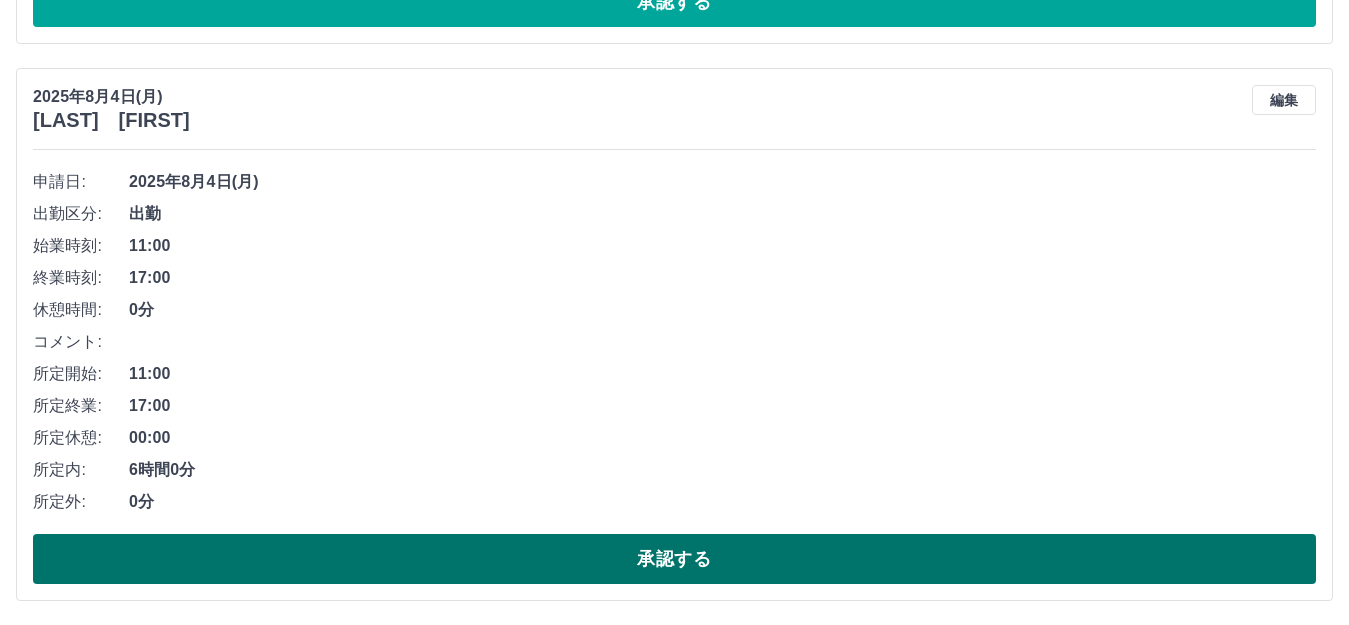 click on "承認する" at bounding box center (674, 559) 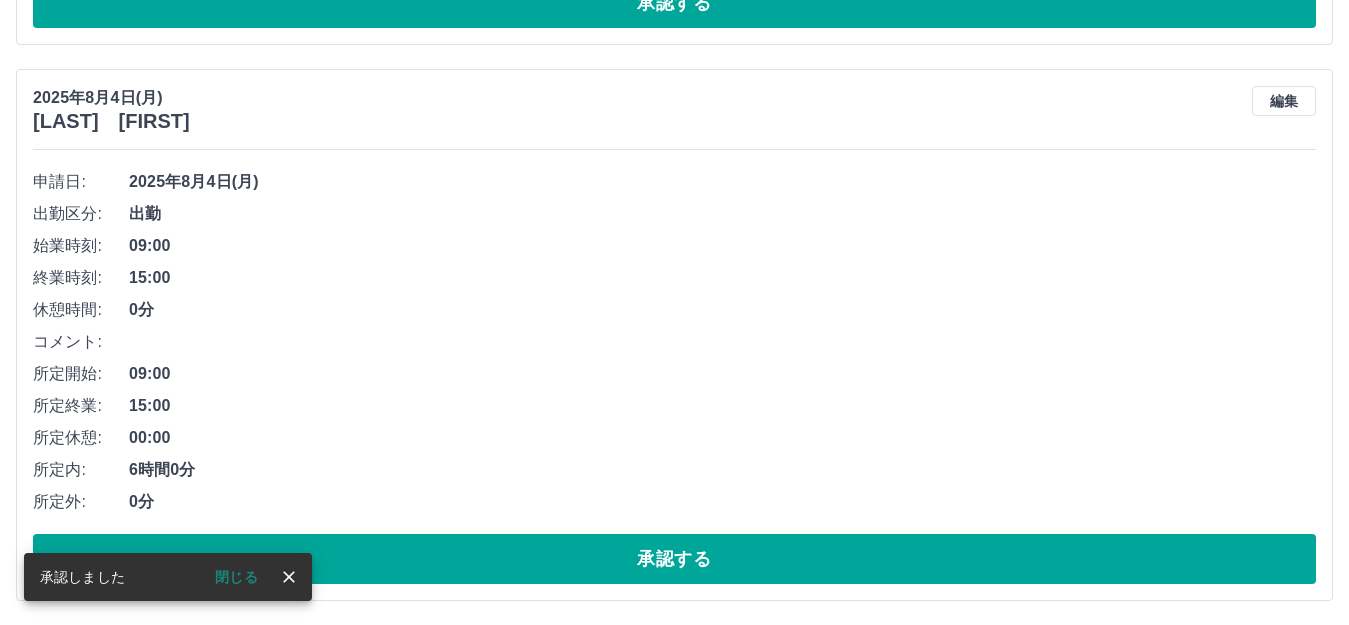 scroll, scrollTop: 4063, scrollLeft: 0, axis: vertical 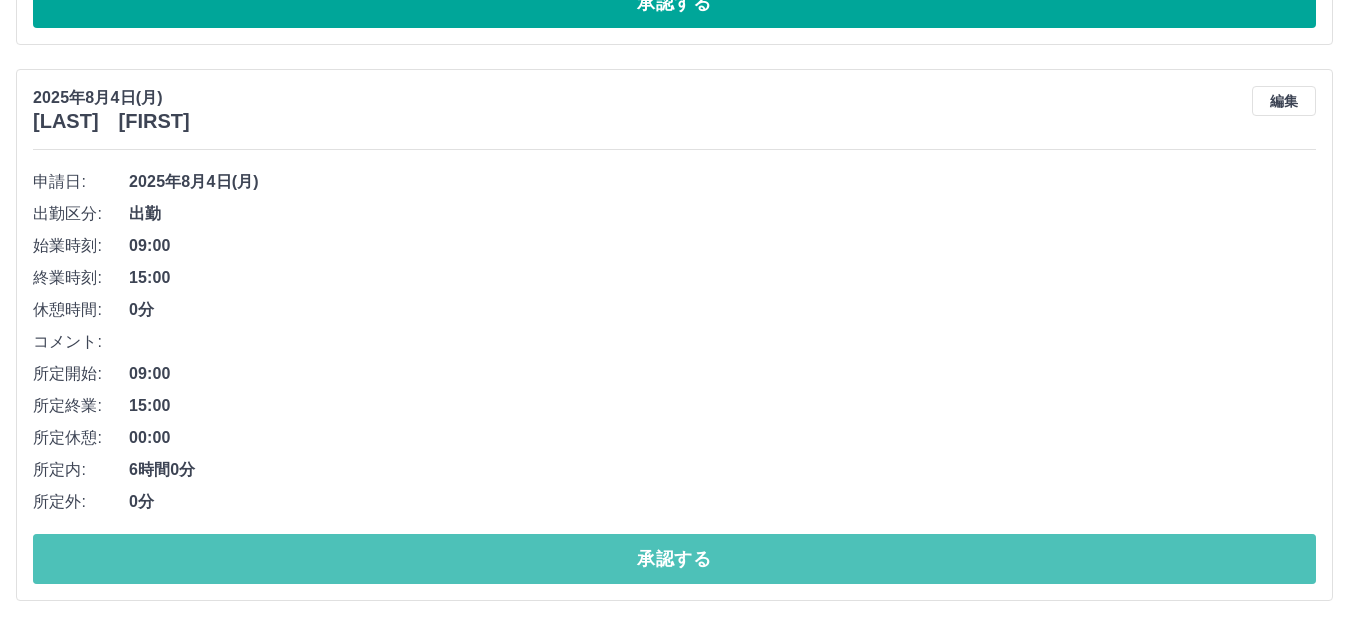 click on "承認する" at bounding box center [674, 559] 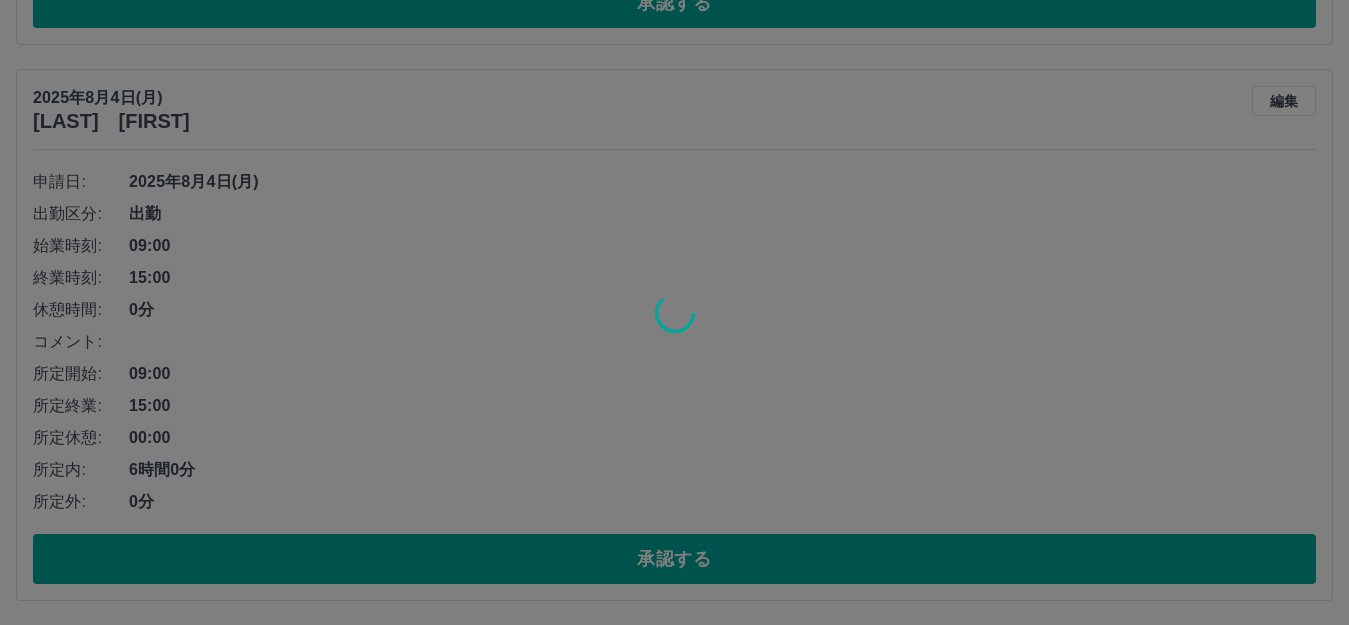 scroll, scrollTop: 3507, scrollLeft: 0, axis: vertical 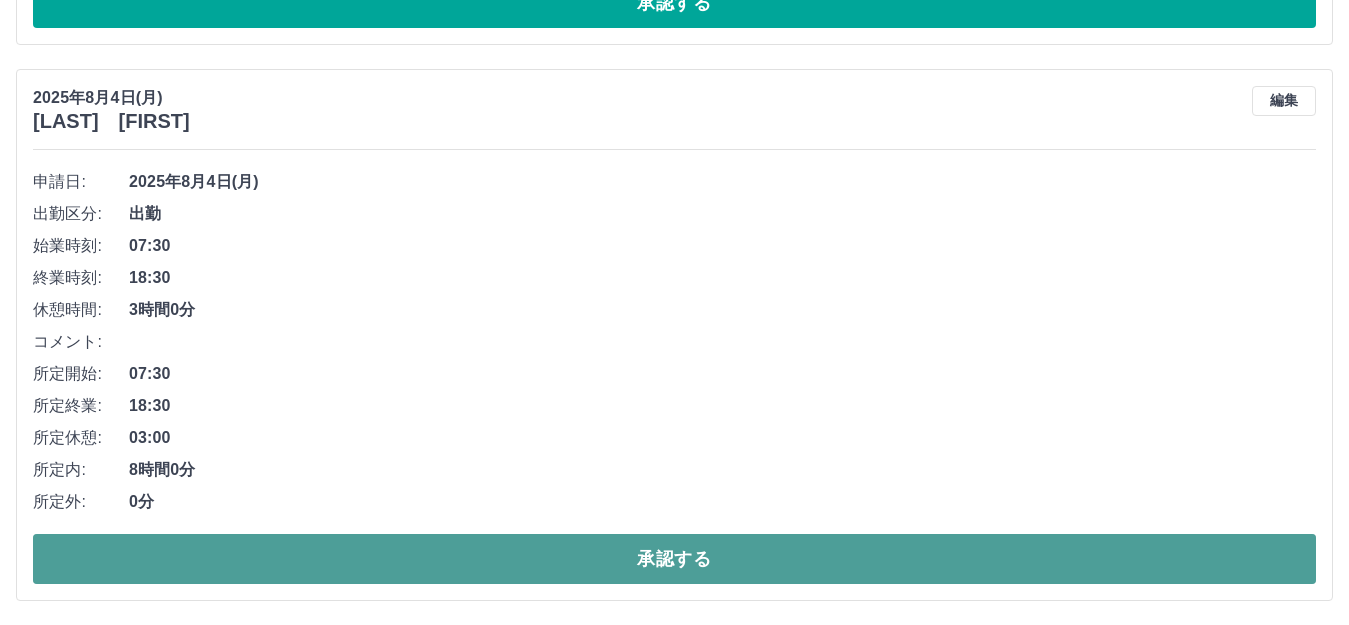 click on "承認する" at bounding box center [674, 559] 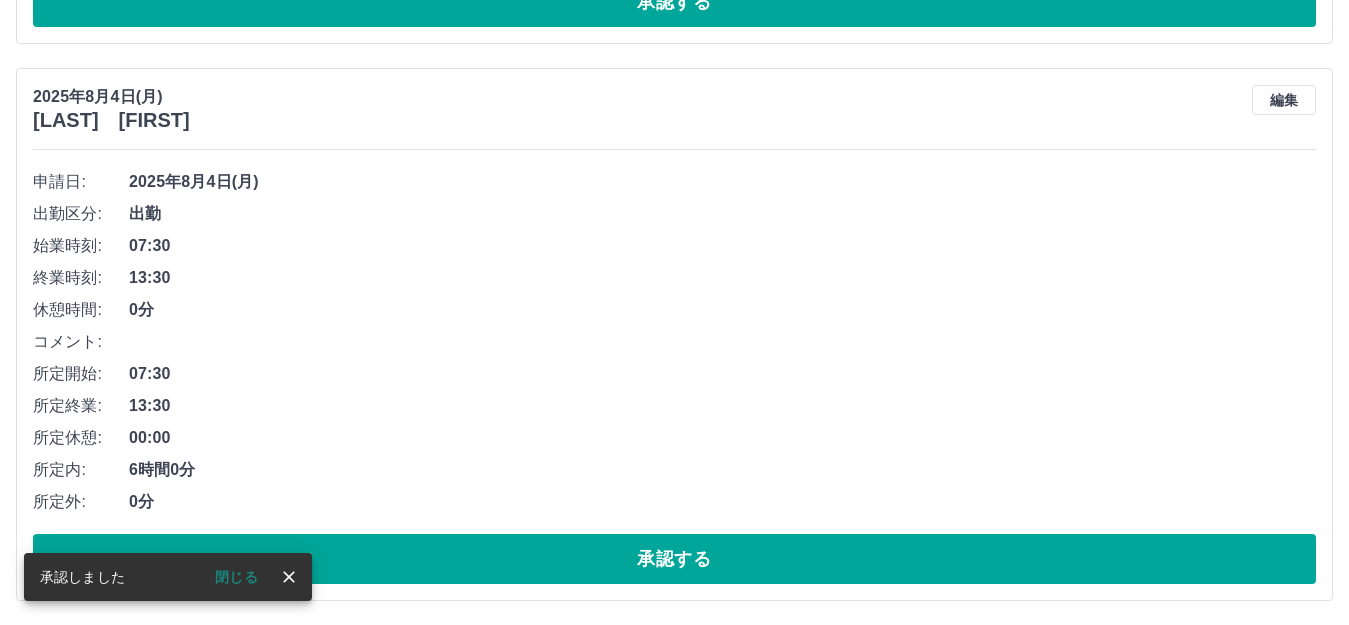 scroll, scrollTop: 2951, scrollLeft: 0, axis: vertical 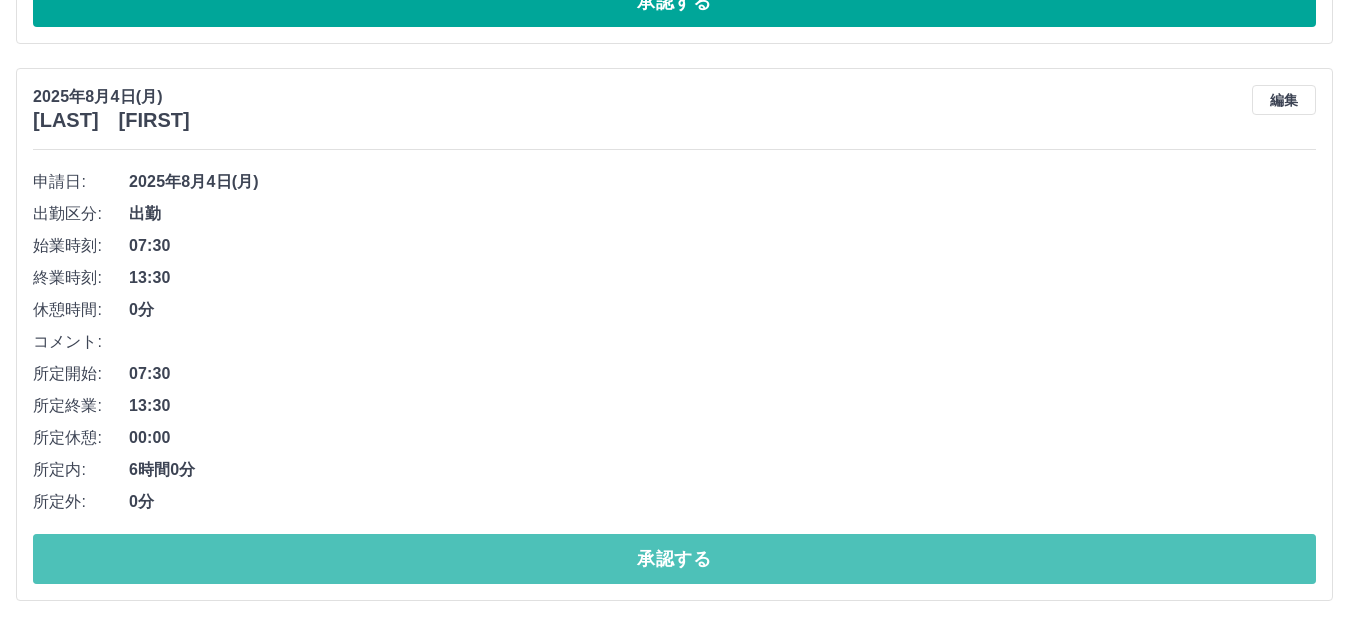click on "承認する" at bounding box center (674, 559) 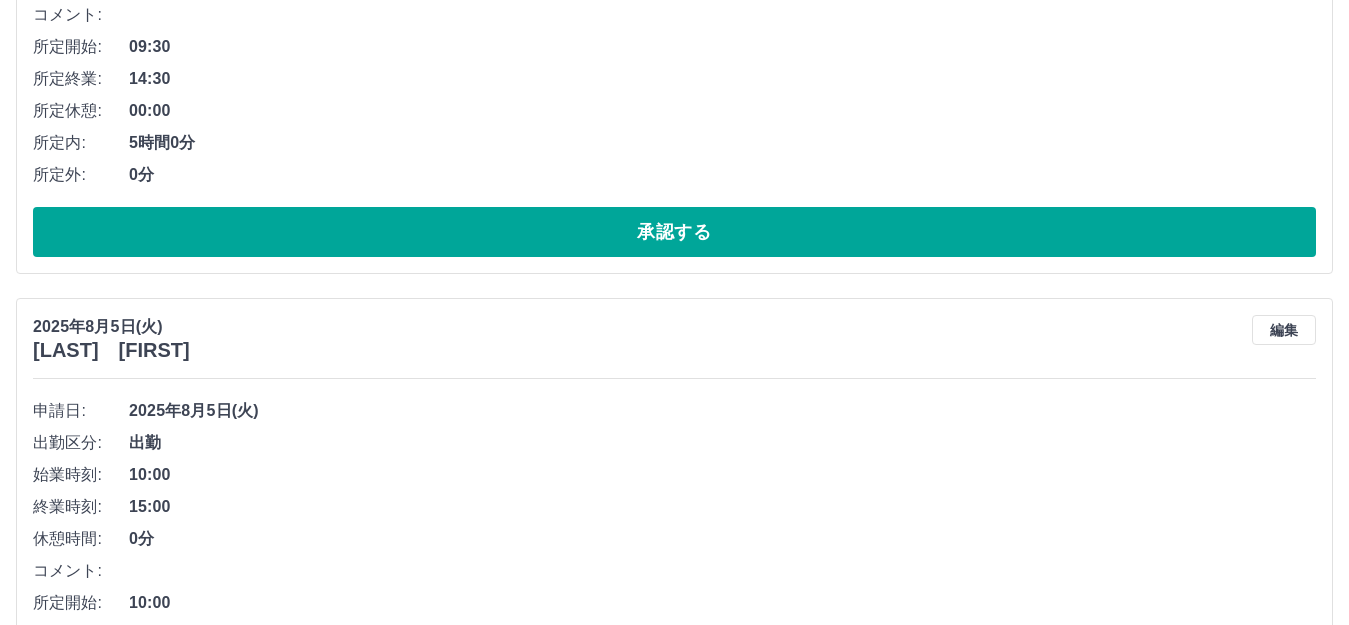 scroll, scrollTop: 0, scrollLeft: 0, axis: both 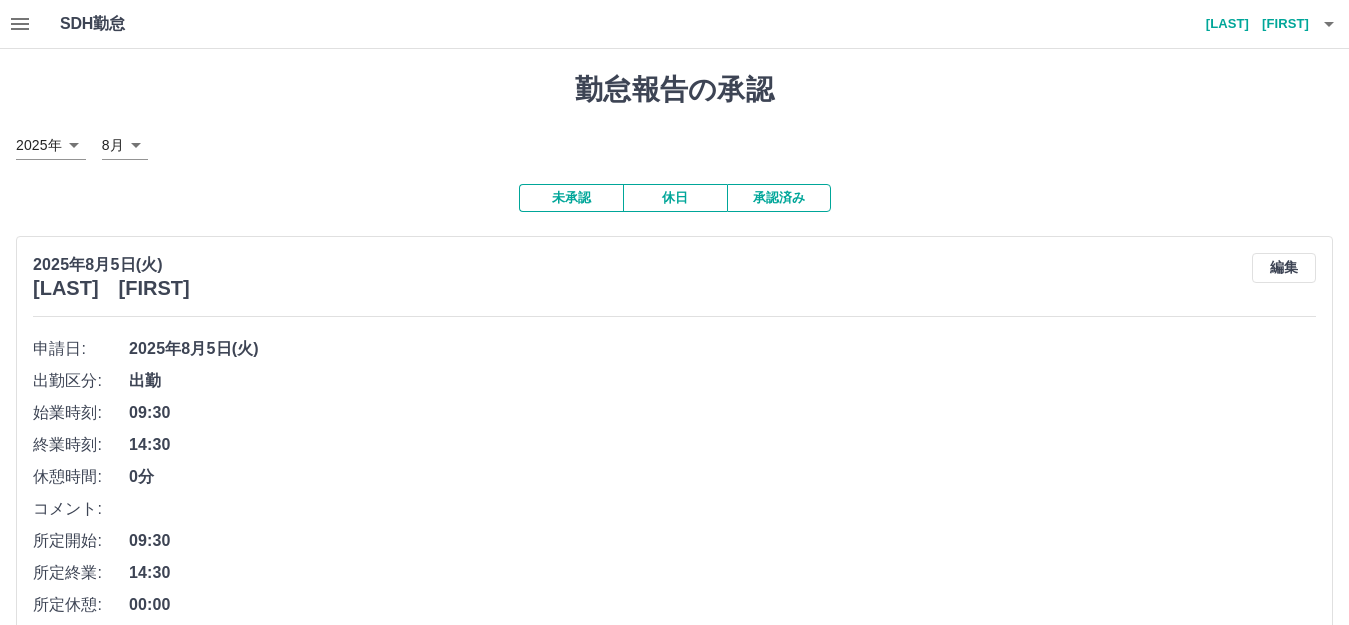 click on "承認済み" at bounding box center (779, 198) 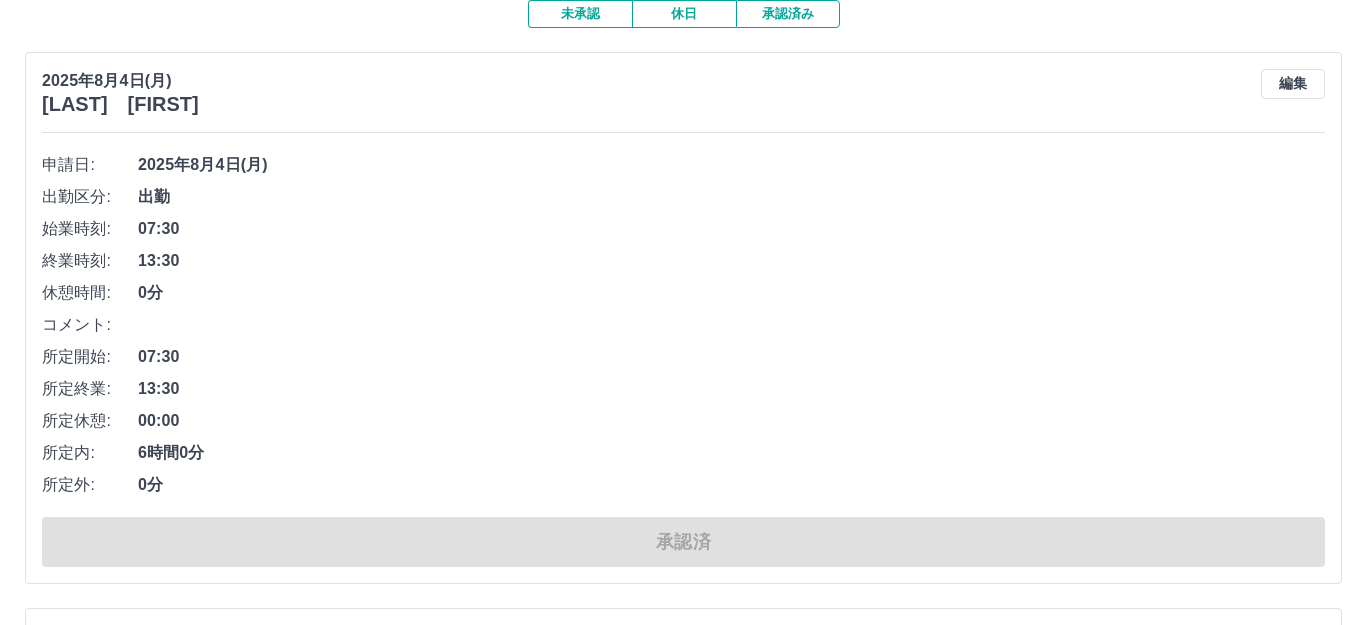 scroll, scrollTop: 0, scrollLeft: 0, axis: both 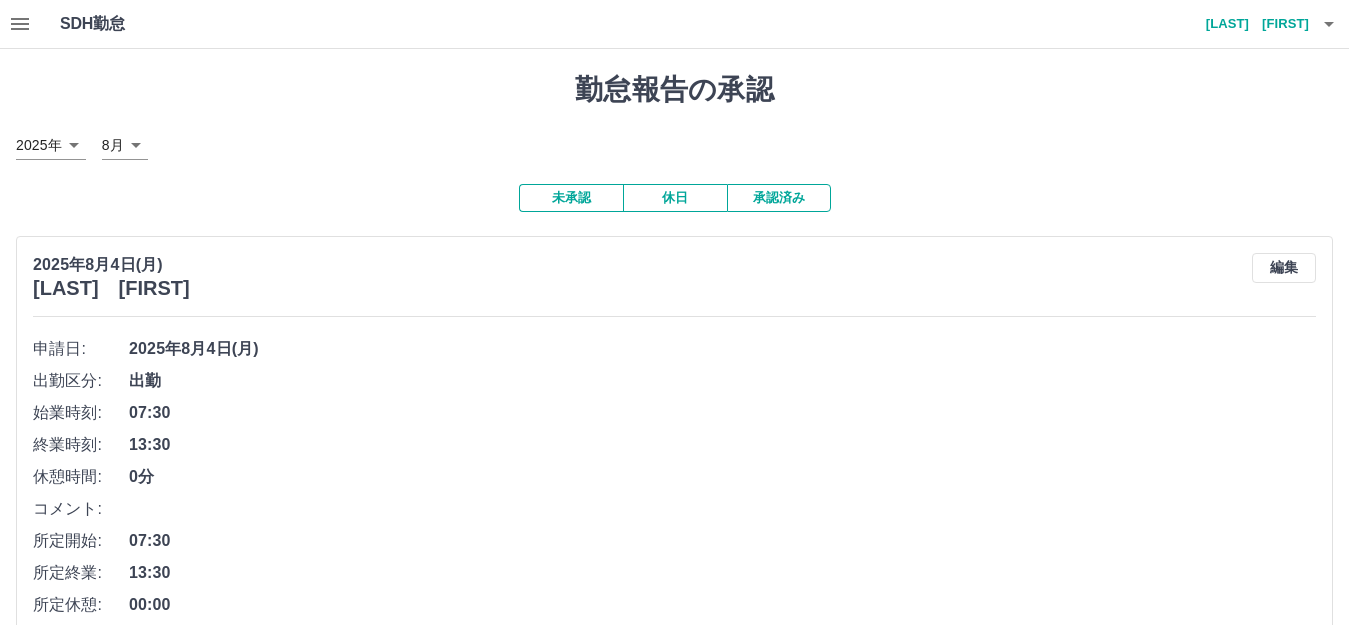 click 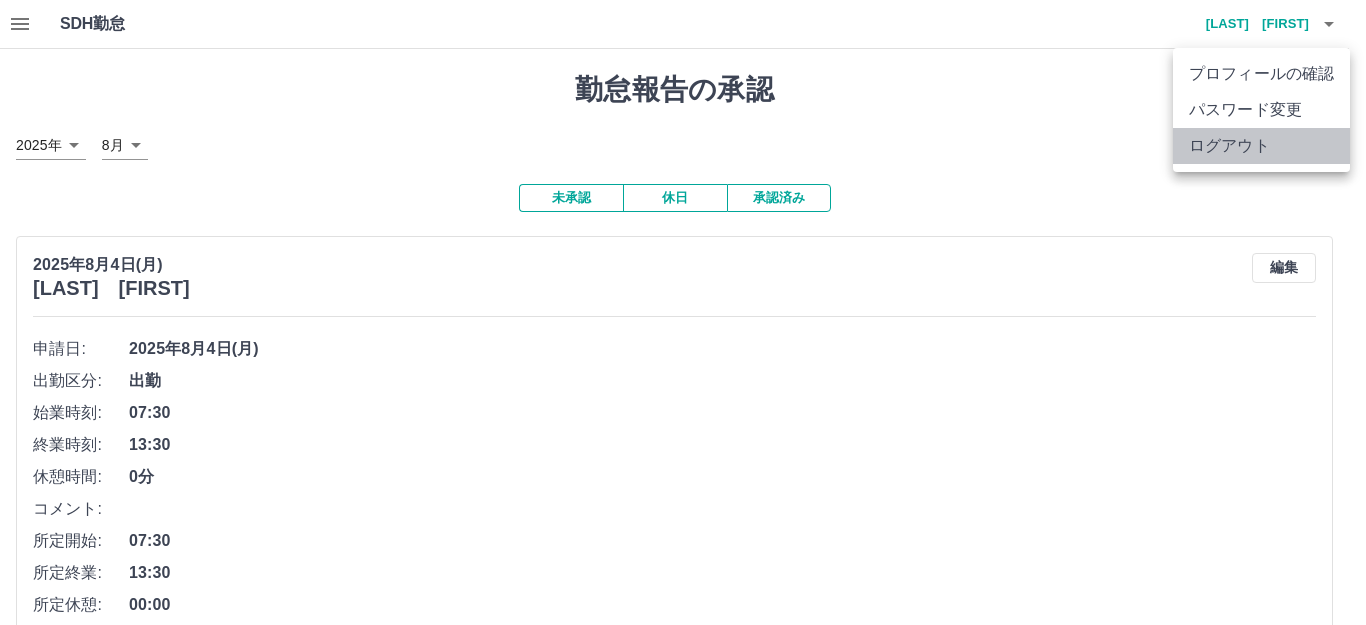 click on "ログアウト" at bounding box center [1261, 146] 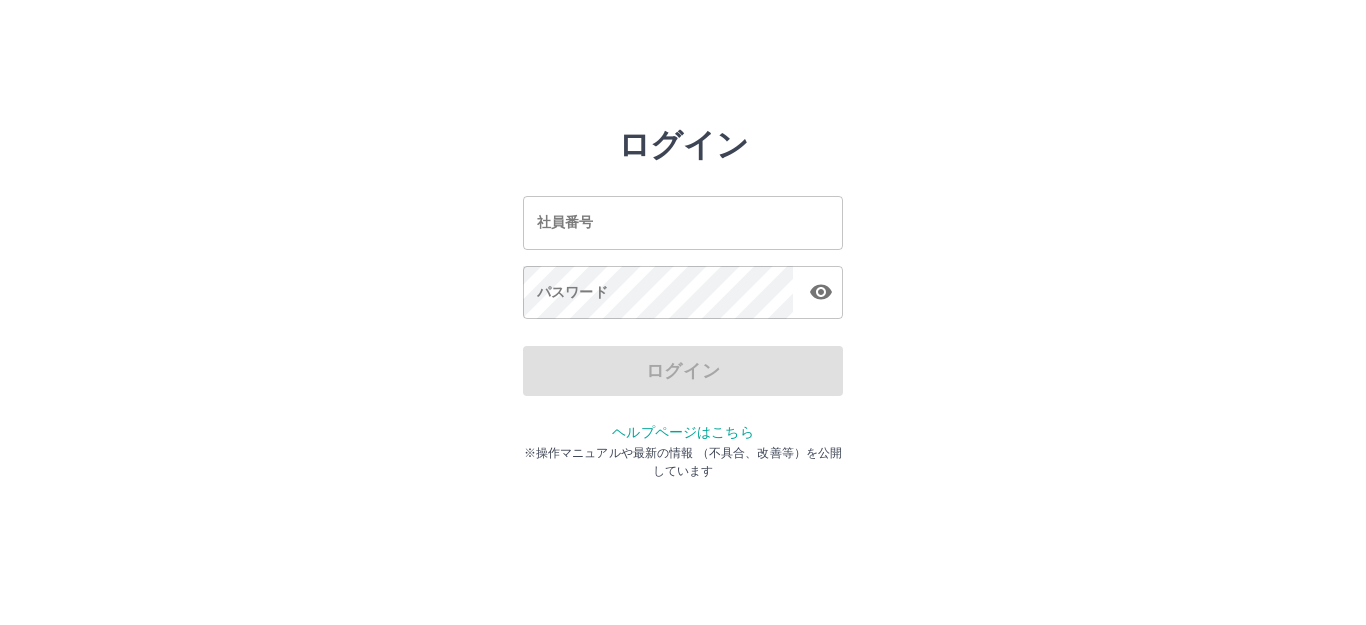 scroll, scrollTop: 0, scrollLeft: 0, axis: both 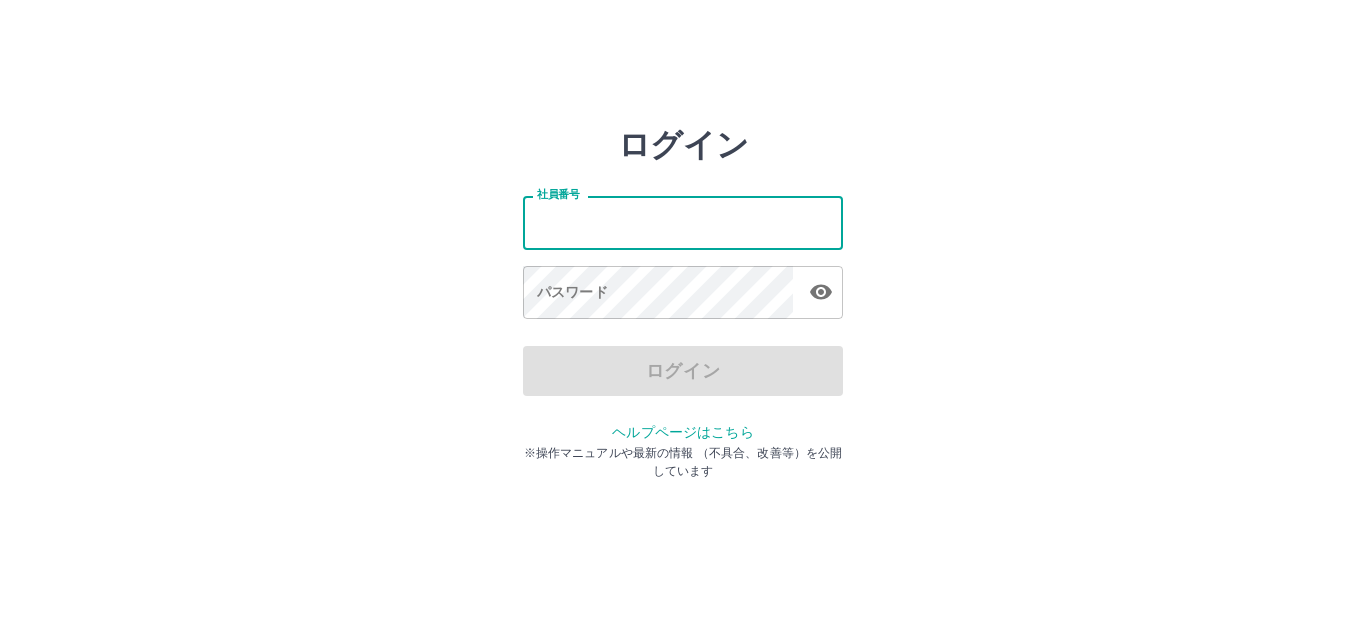 type on "*******" 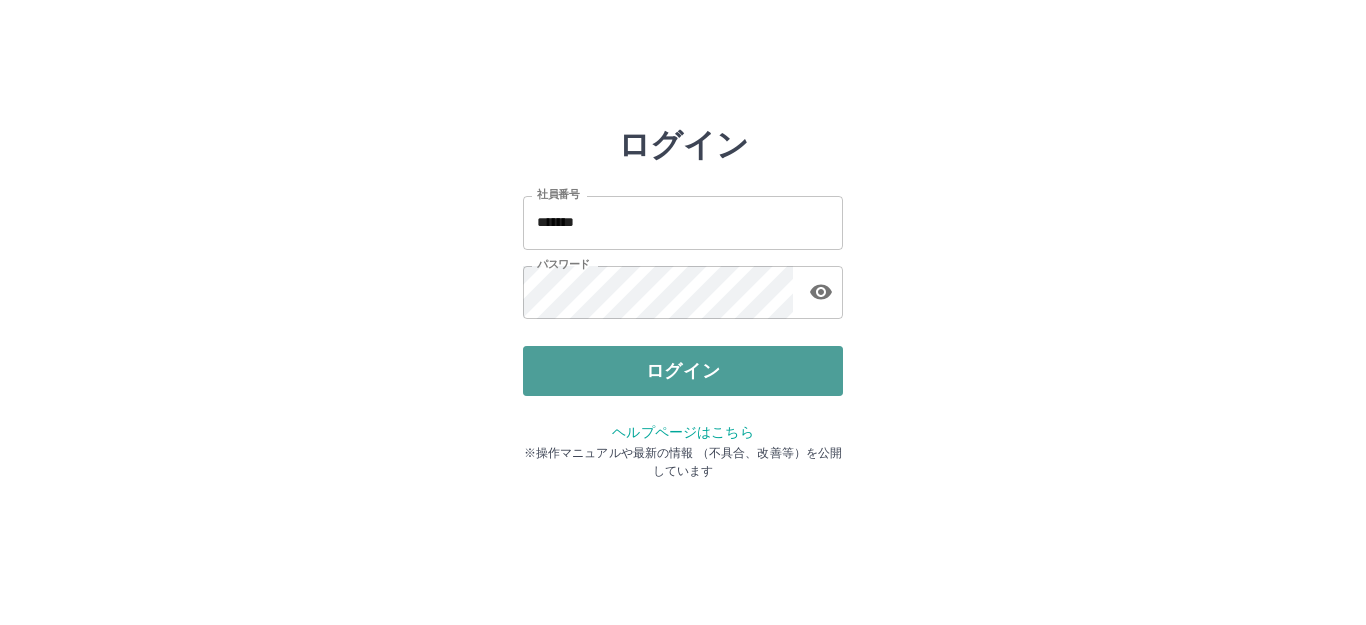 click on "ログイン" at bounding box center [683, 371] 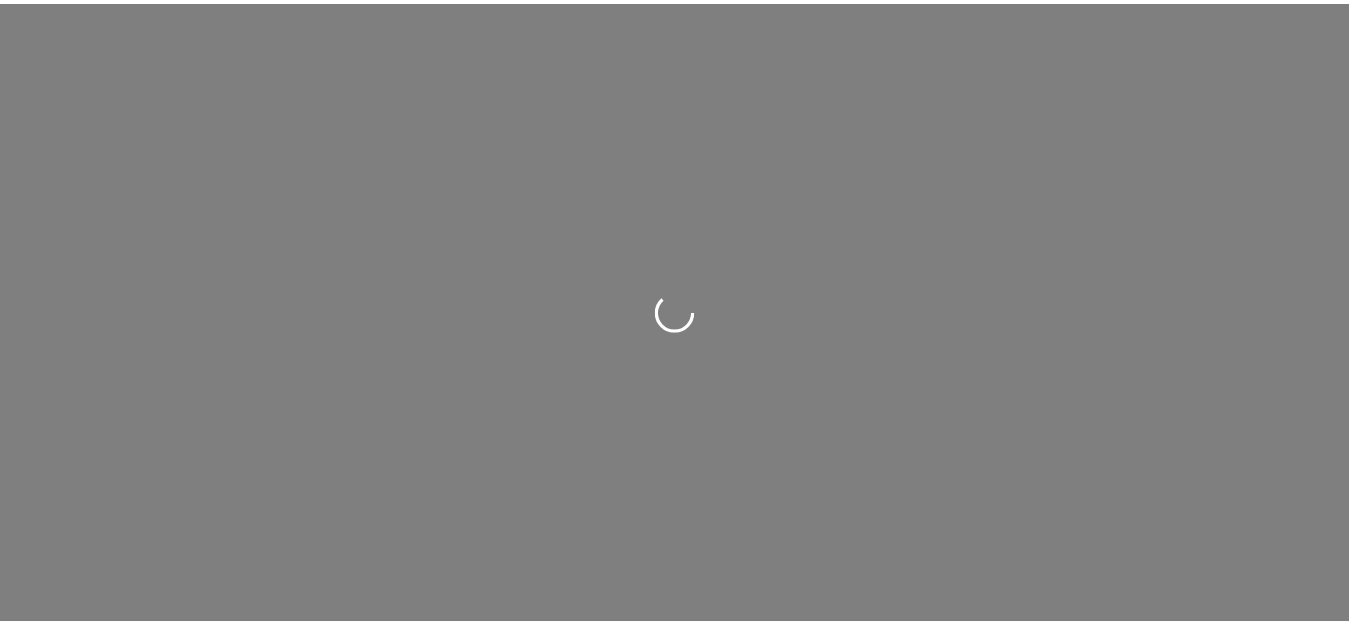 scroll, scrollTop: 0, scrollLeft: 0, axis: both 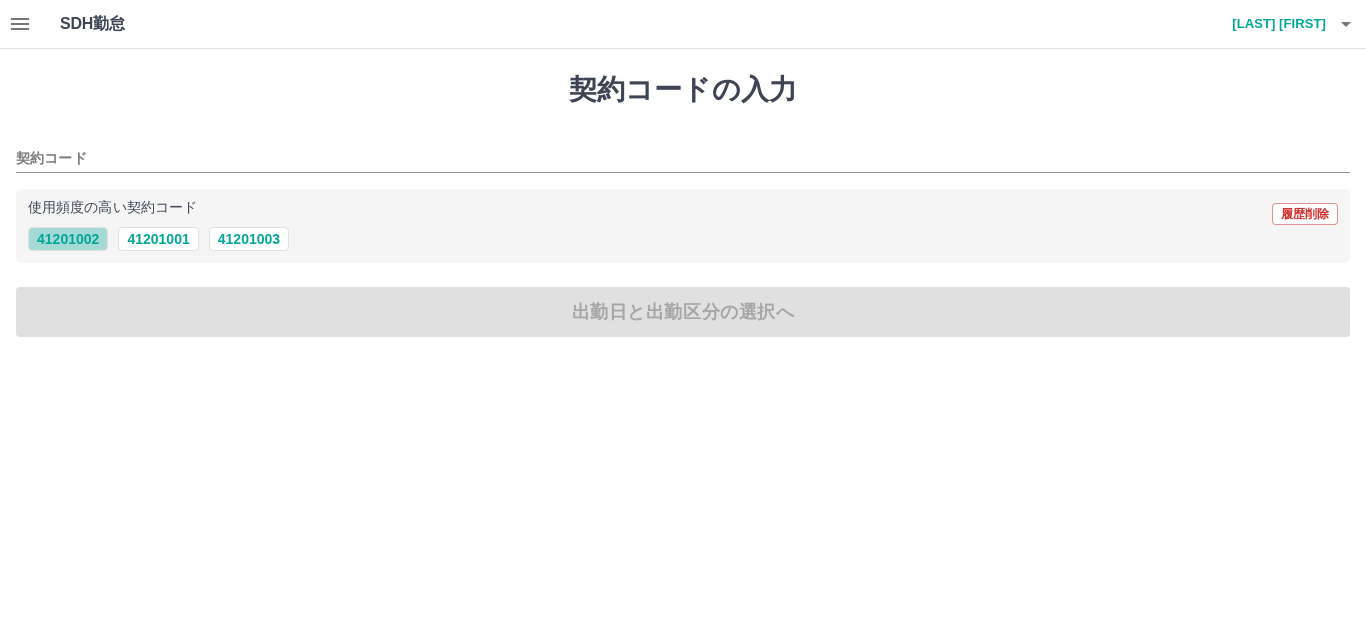 click on "41201002" at bounding box center (68, 239) 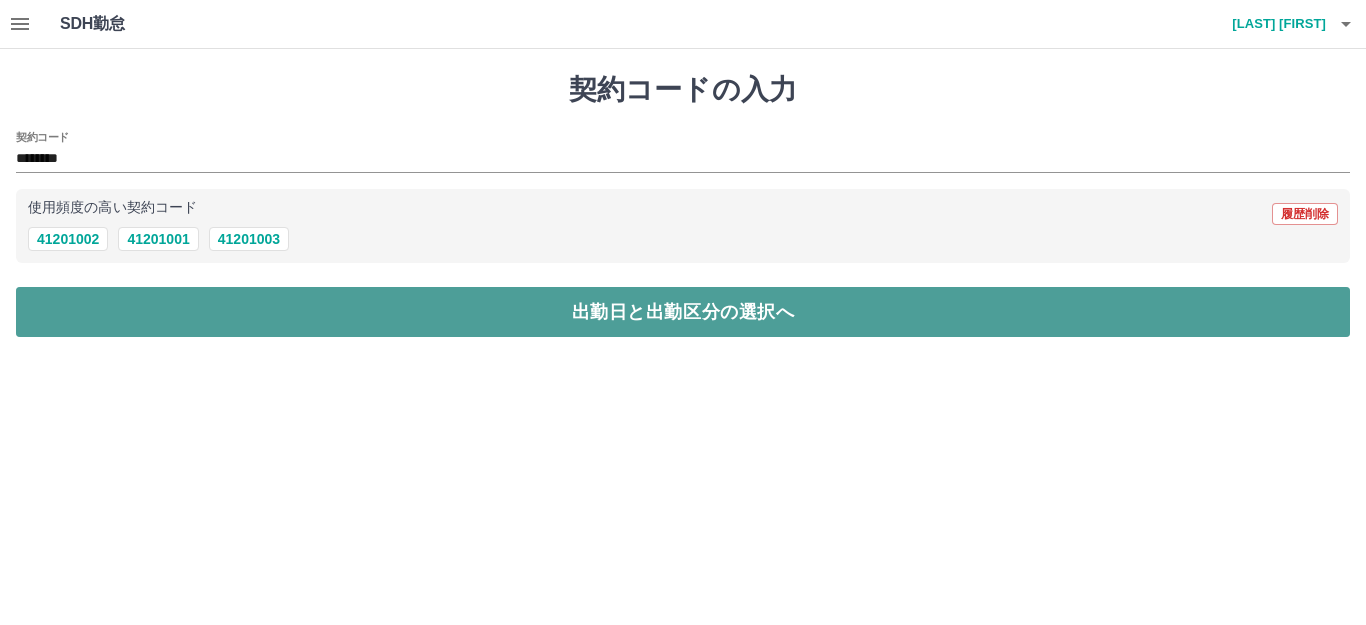 click on "出勤日と出勤区分の選択へ" at bounding box center (683, 312) 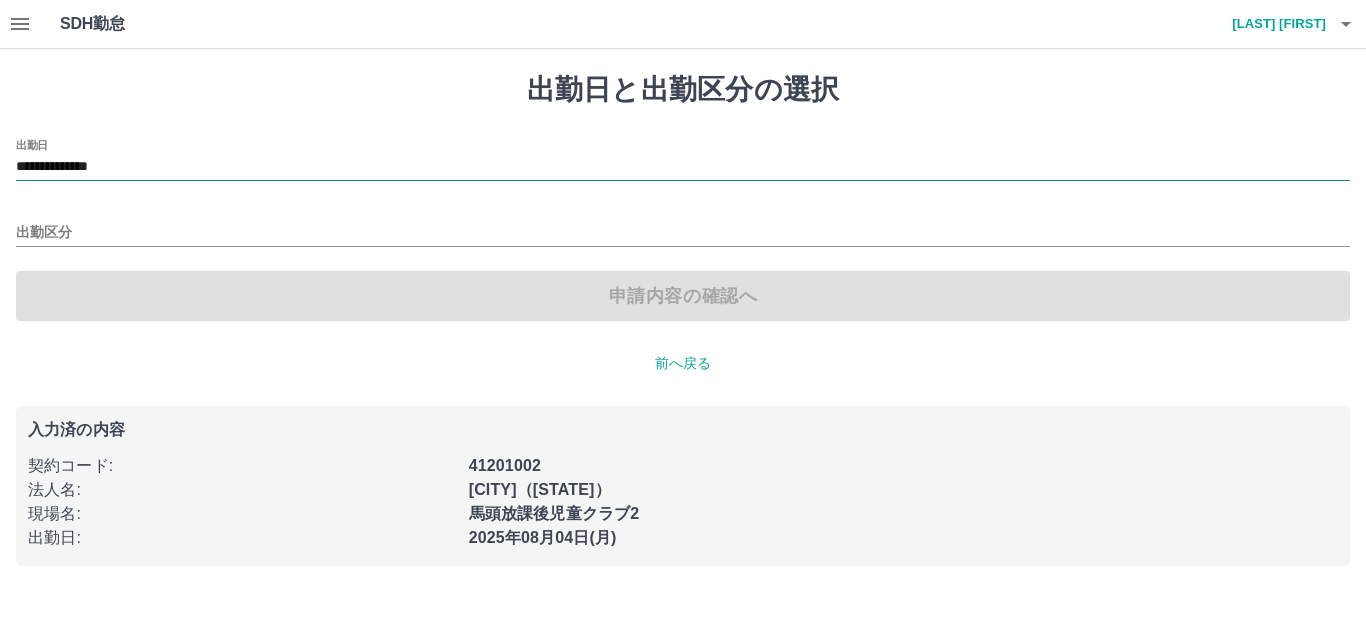 click on "**********" at bounding box center (683, 167) 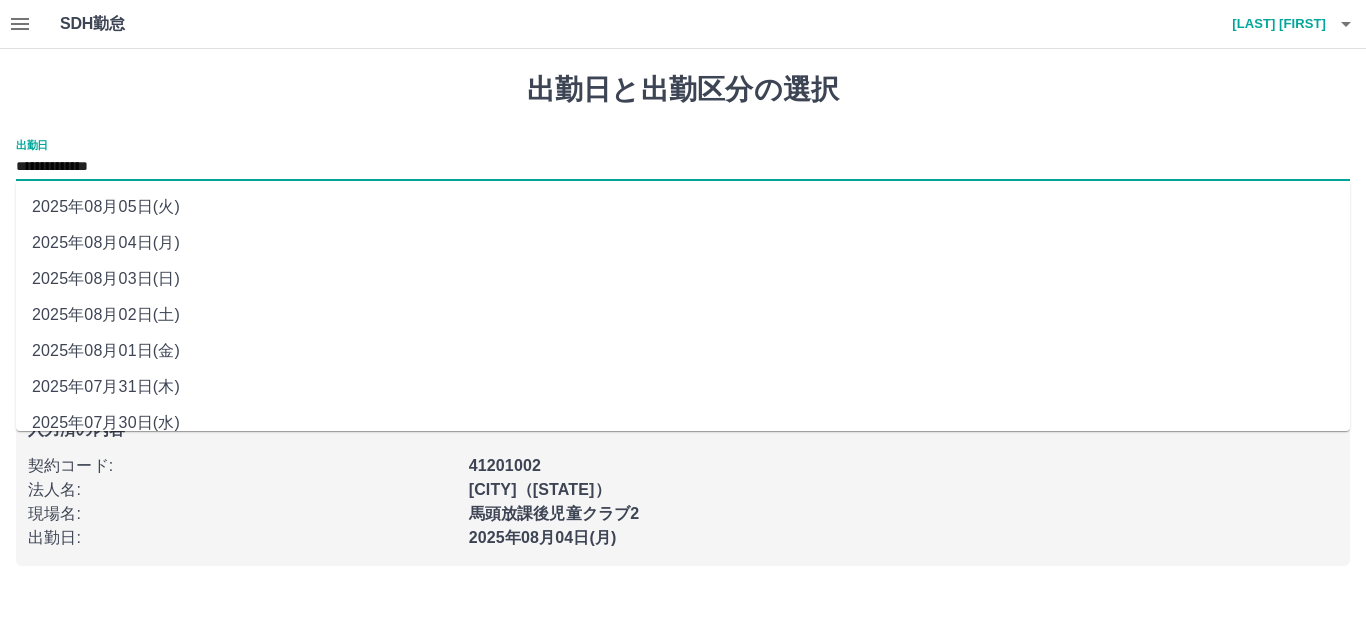 click on "2025年08月01日(金)" at bounding box center [683, 351] 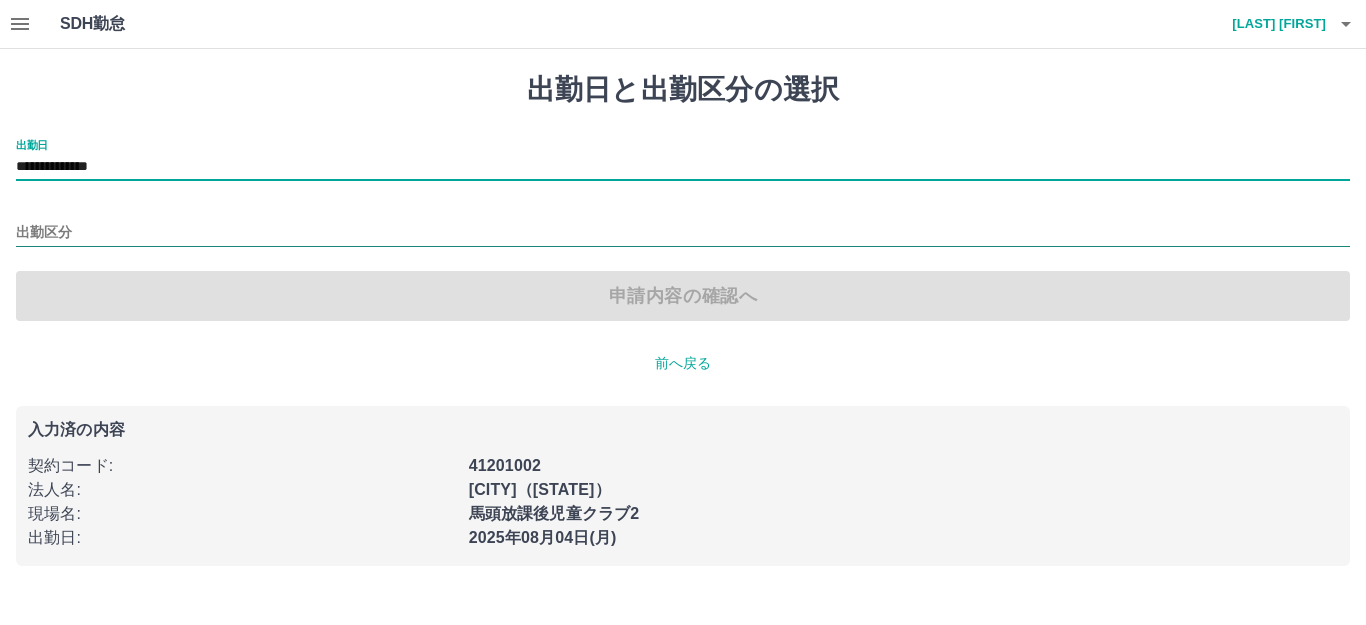 click on "出勤区分" at bounding box center (683, 233) 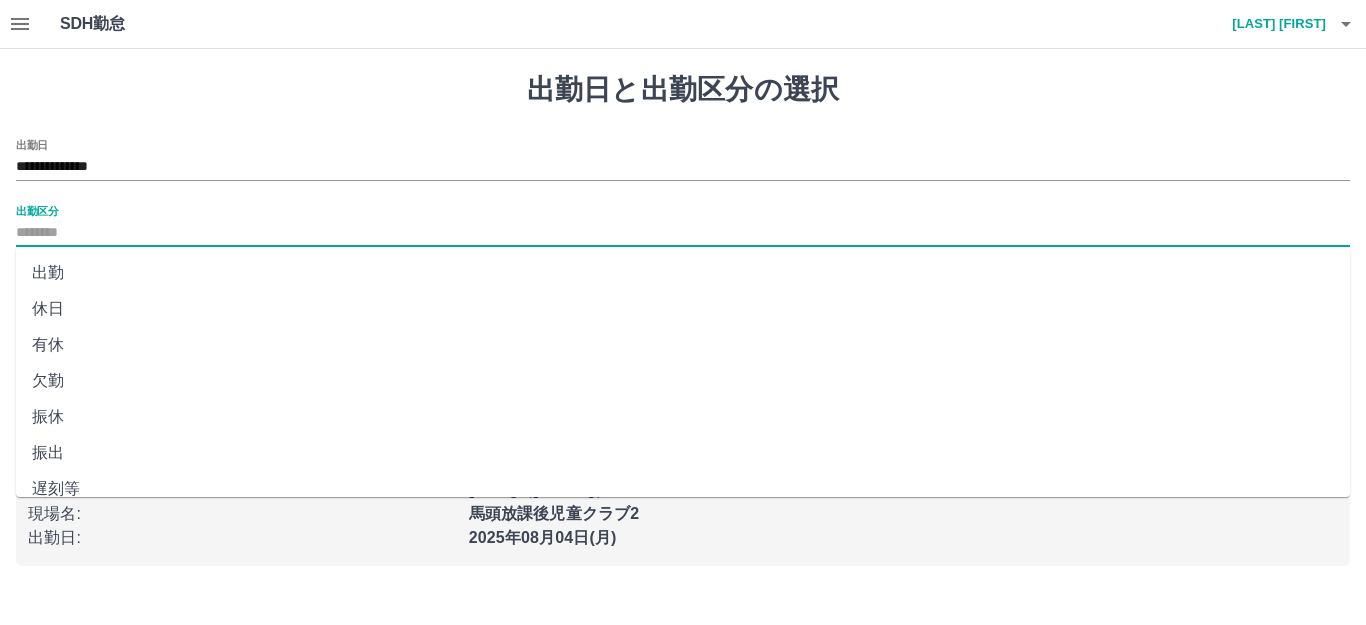 click on "出勤" at bounding box center [683, 273] 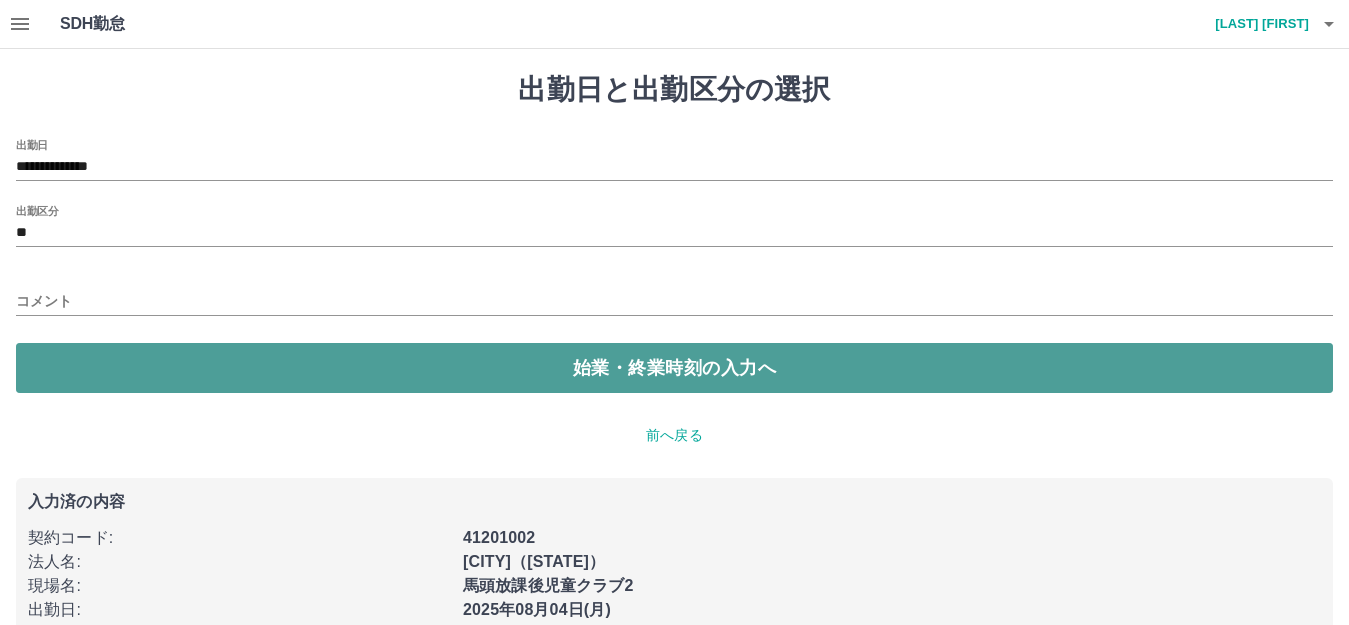 click on "始業・終業時刻の入力へ" at bounding box center [674, 368] 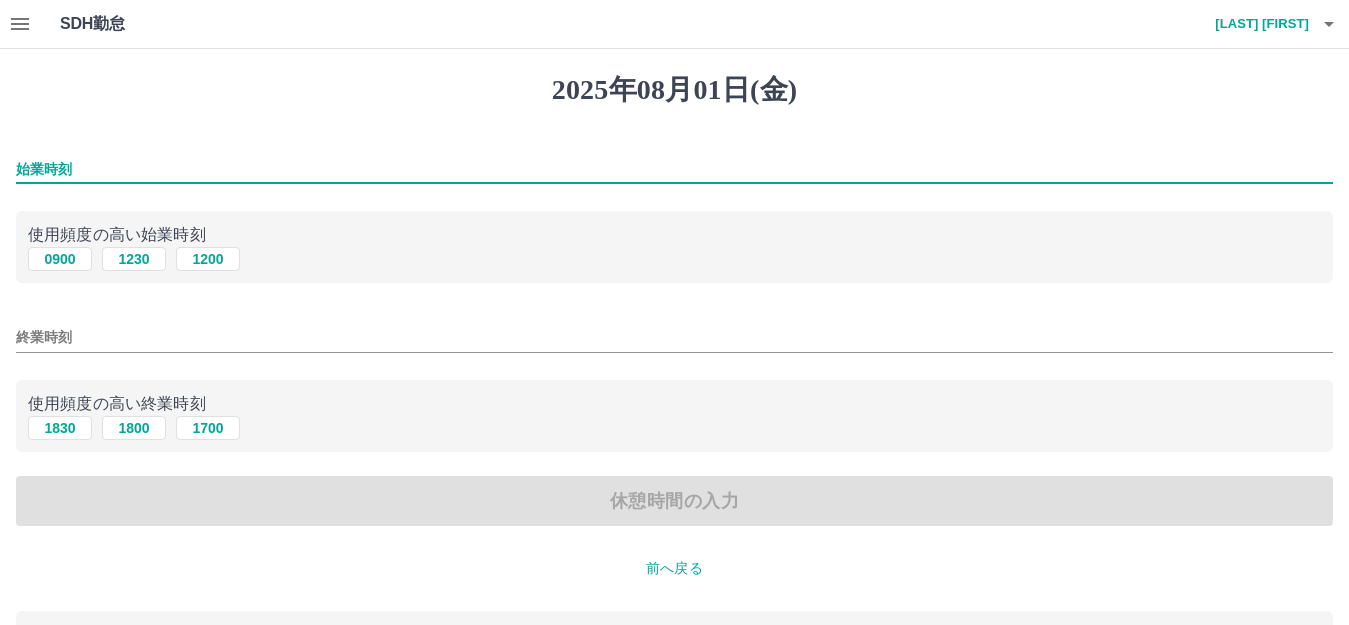 click on "始業時刻" at bounding box center (674, 169) 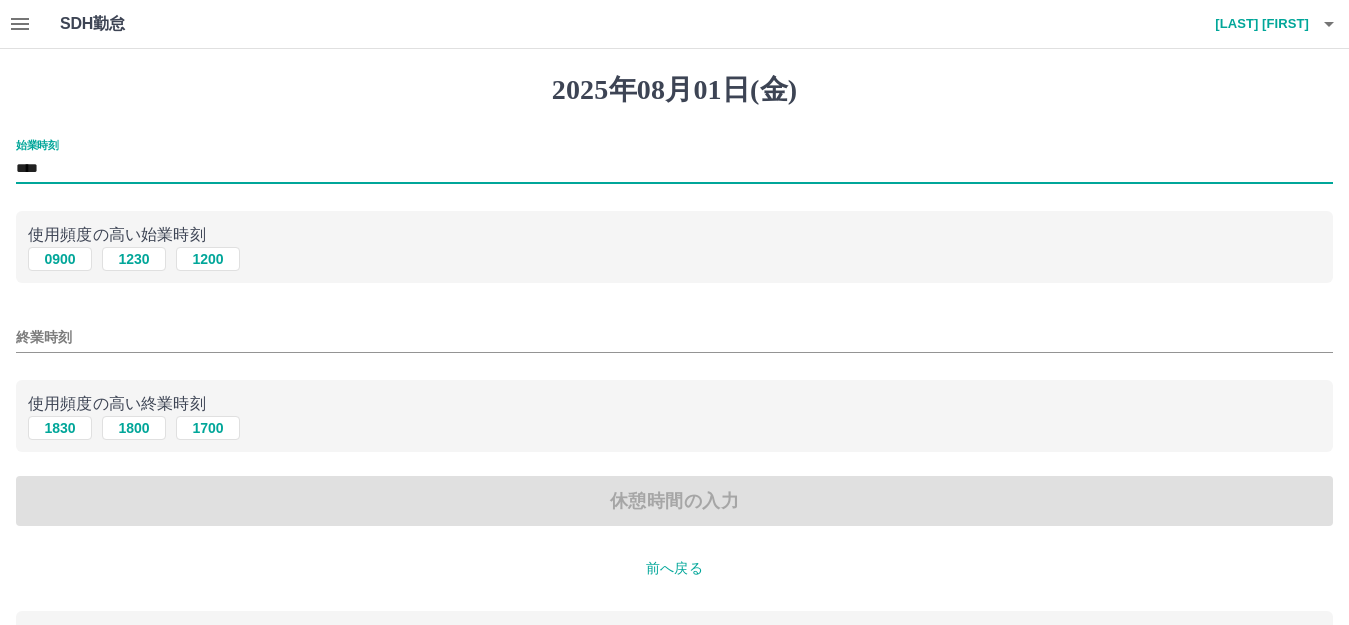 type on "****" 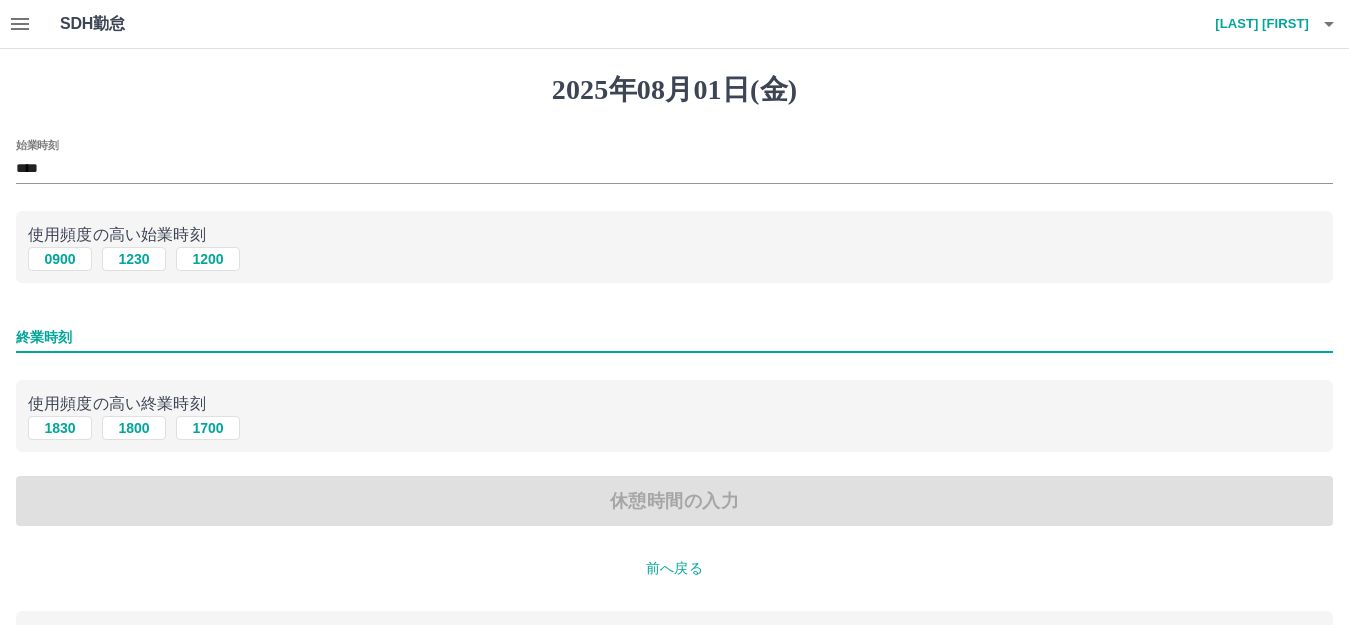 type on "****" 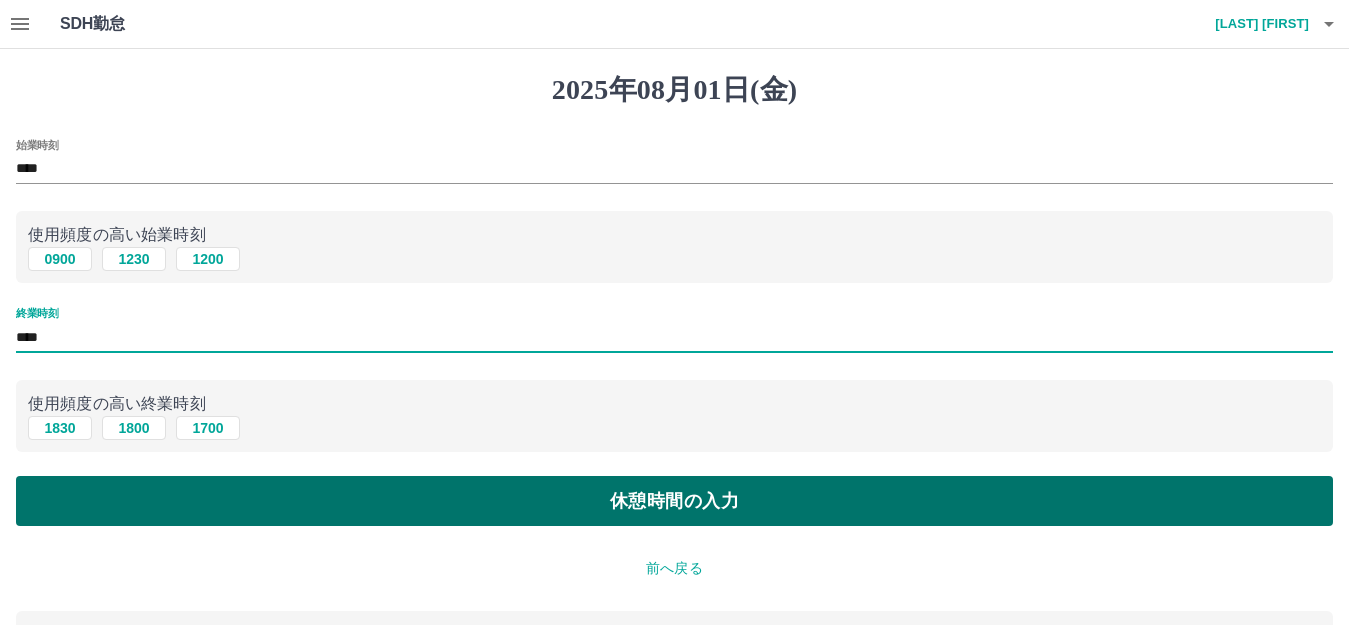click on "休憩時間の入力" at bounding box center [674, 501] 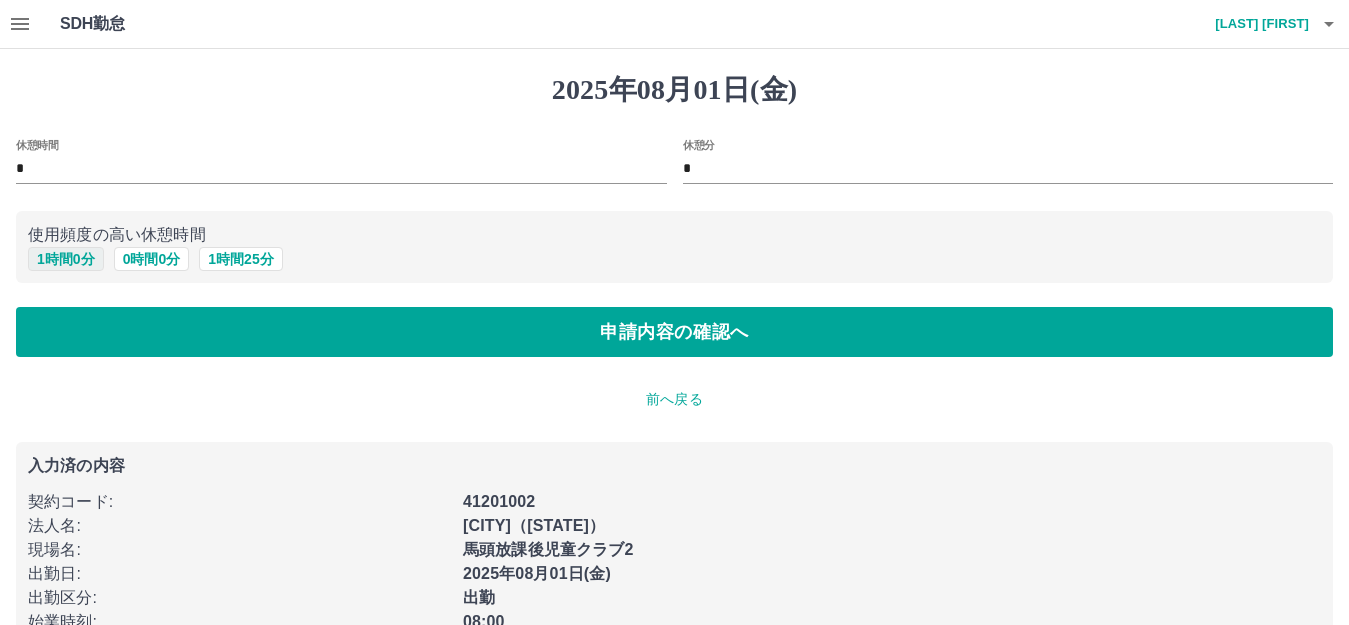 click on "1 時間 0 分" at bounding box center [66, 259] 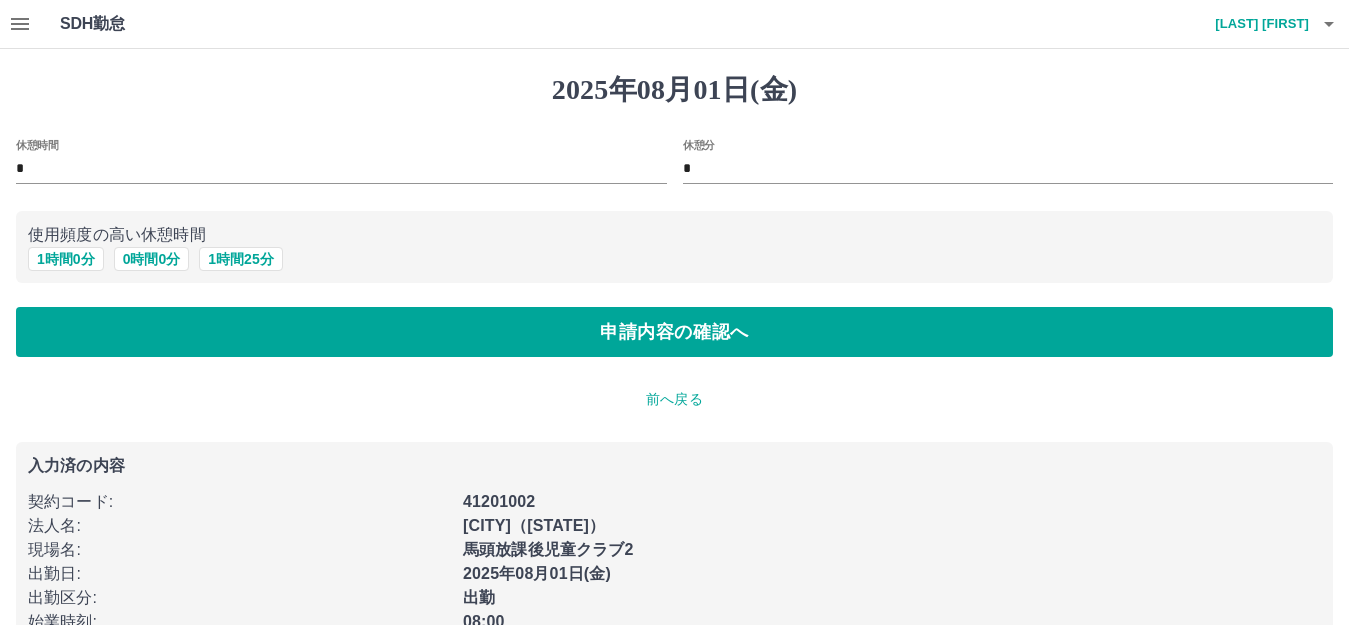 click on "休憩時間 * 休憩分 * 使用頻度の高い休憩時間 1 時間 0 分 0 時間 0 分 1 時間 25 分 申請内容の確認へ" at bounding box center (674, 248) 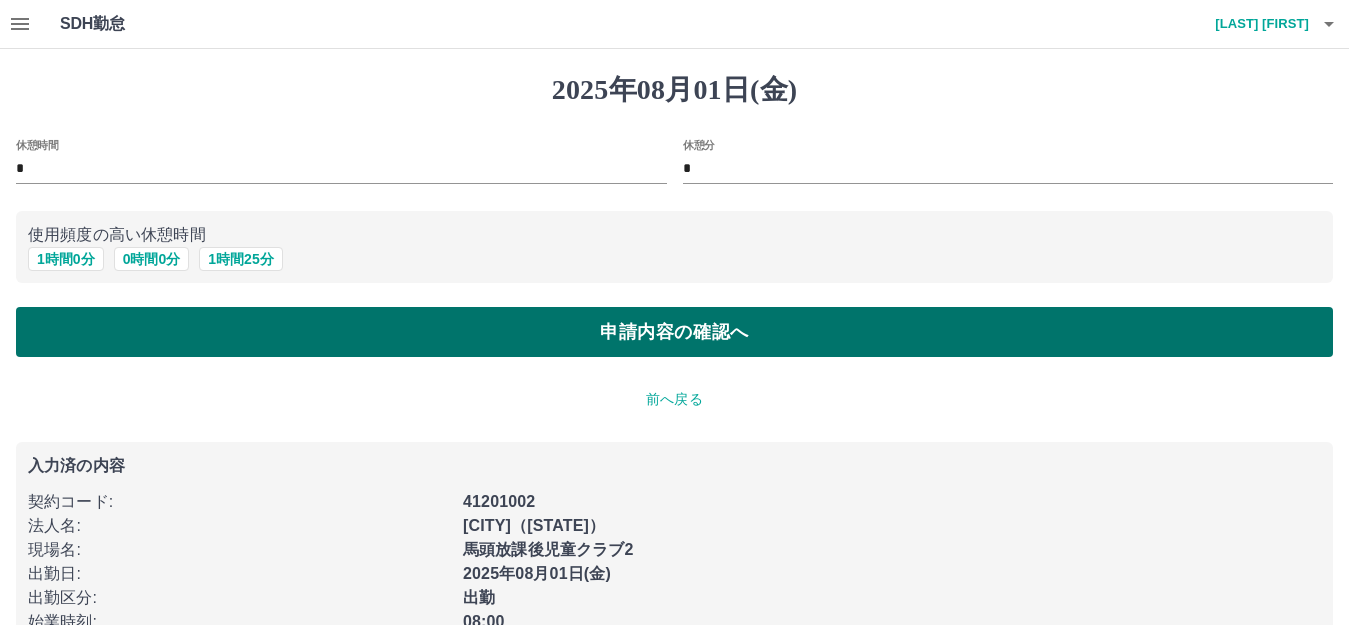 click on "申請内容の確認へ" at bounding box center [674, 332] 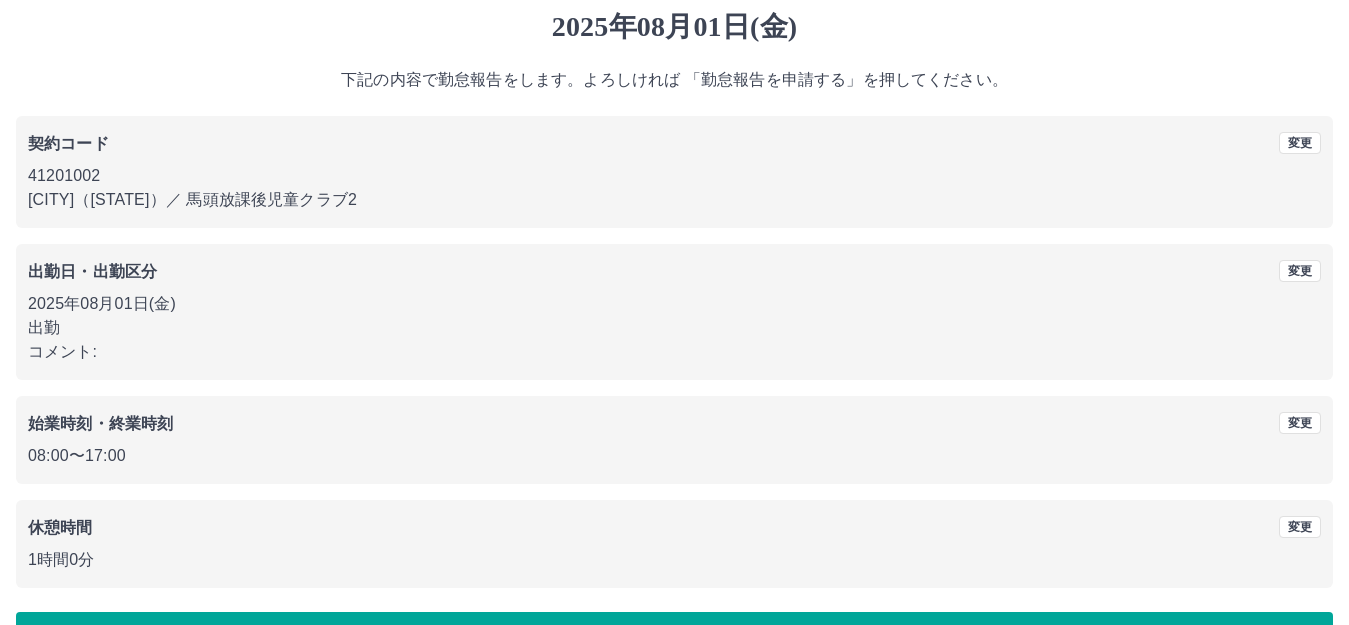 scroll, scrollTop: 124, scrollLeft: 0, axis: vertical 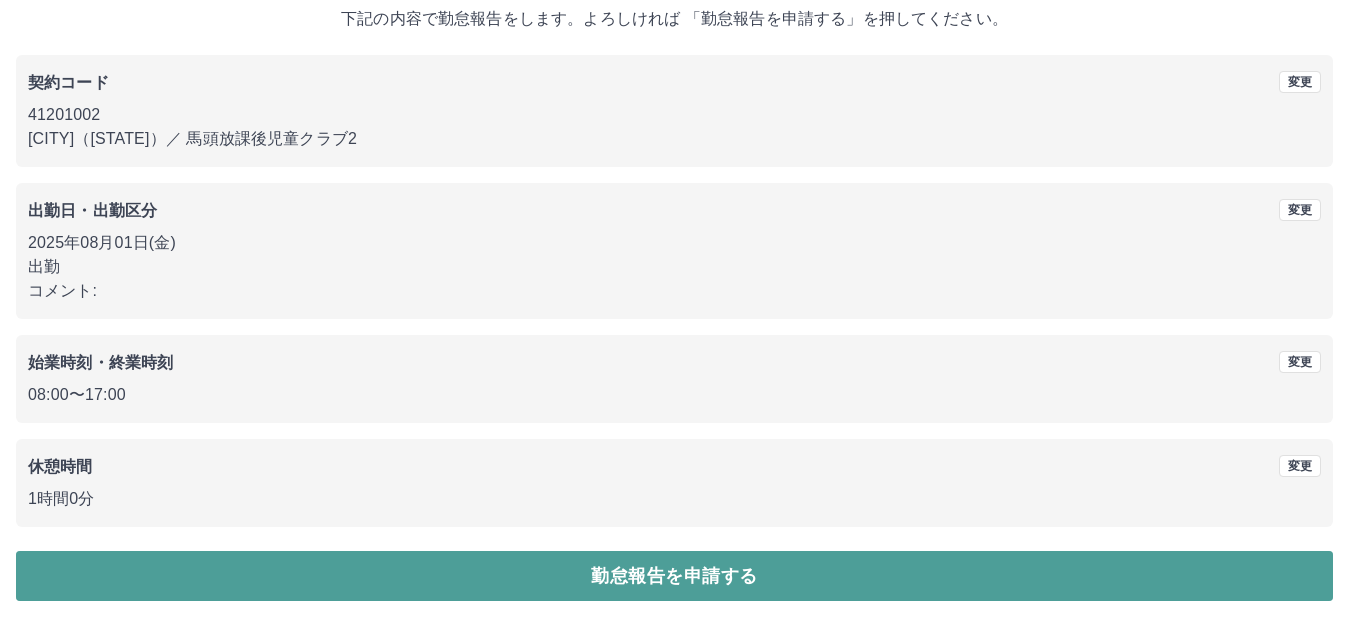 click on "勤怠報告を申請する" at bounding box center (674, 576) 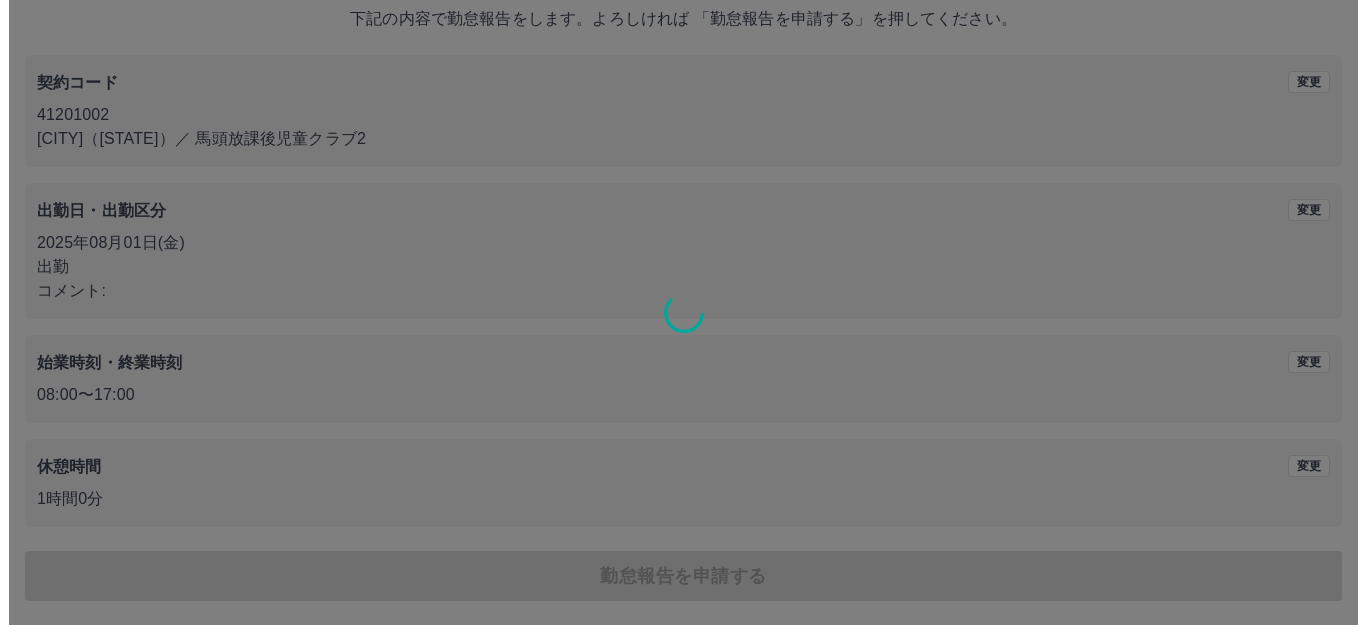 scroll, scrollTop: 0, scrollLeft: 0, axis: both 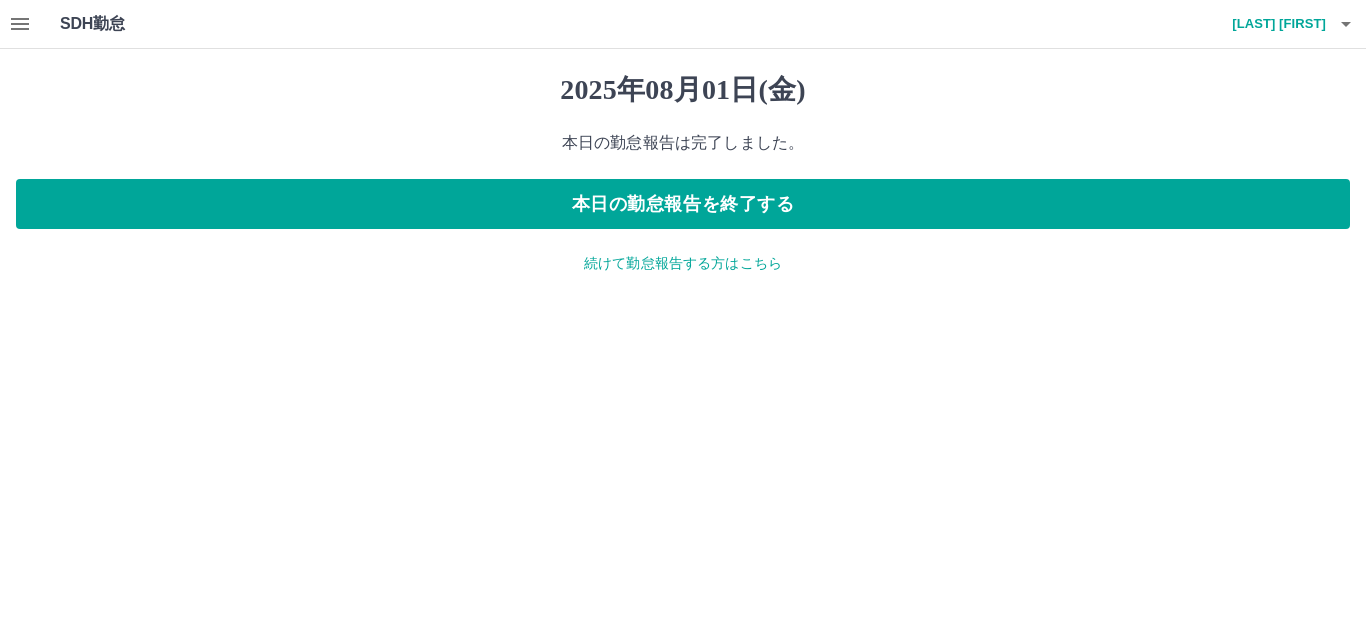 click on "続けて勤怠報告する方はこちら" at bounding box center [683, 263] 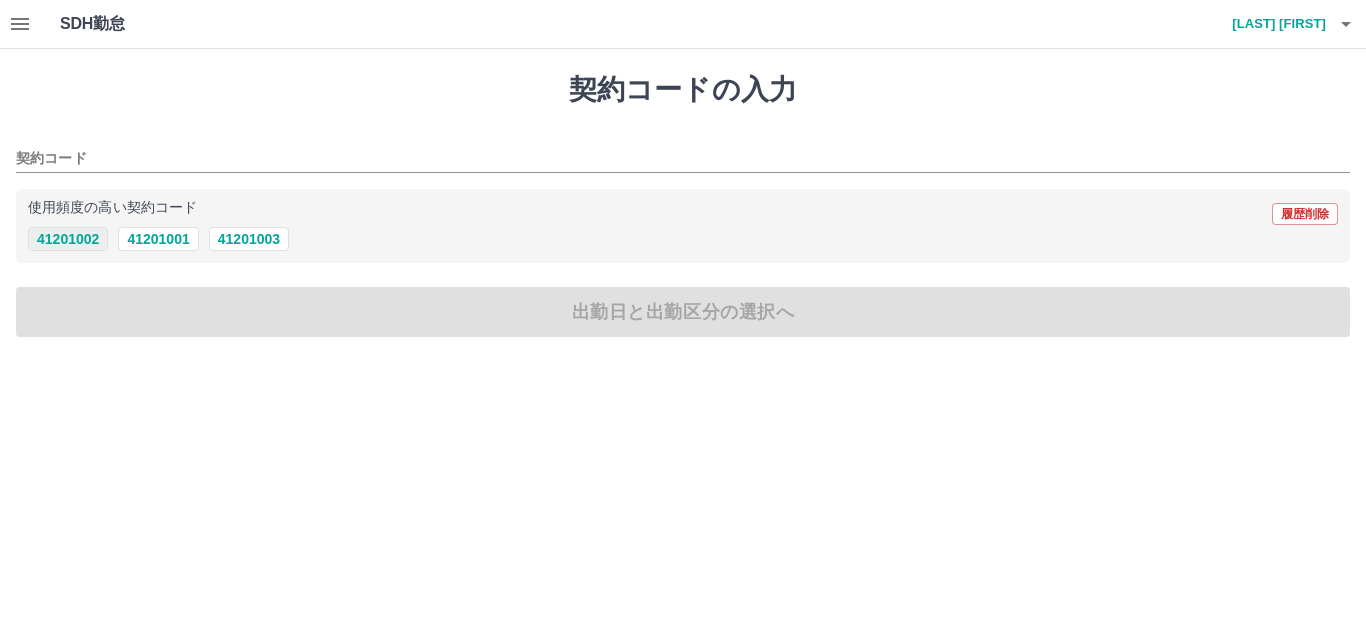 click on "41201002" at bounding box center [68, 239] 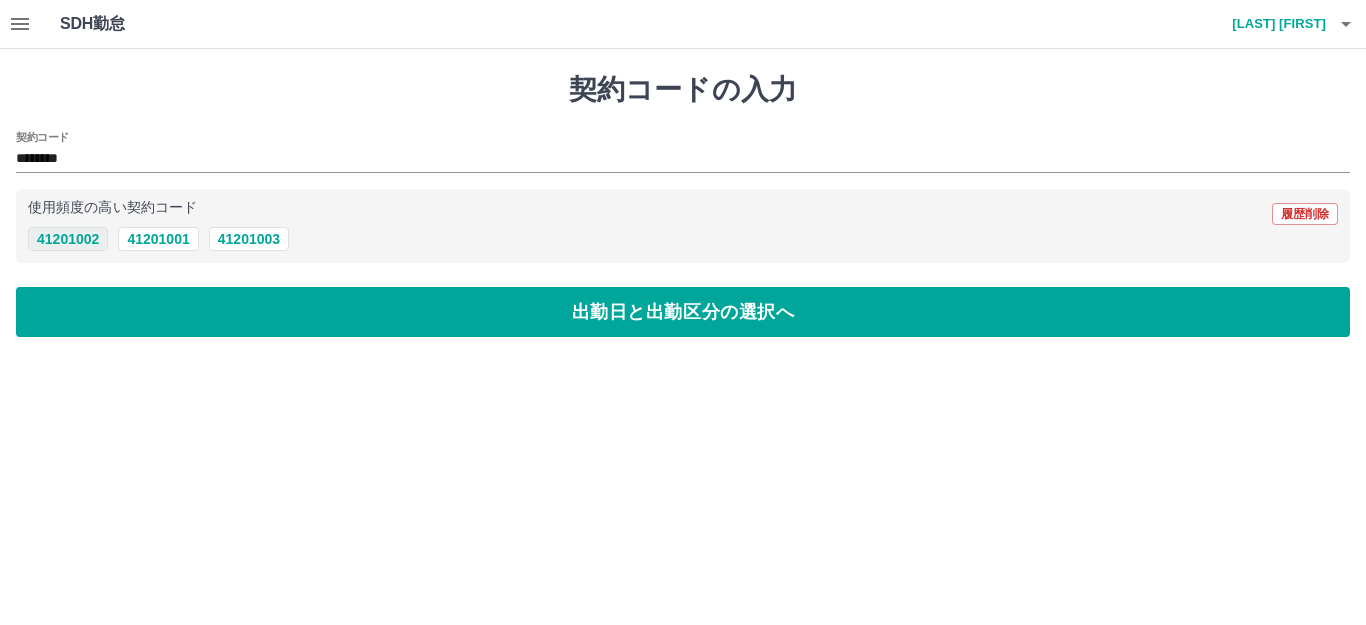 type on "********" 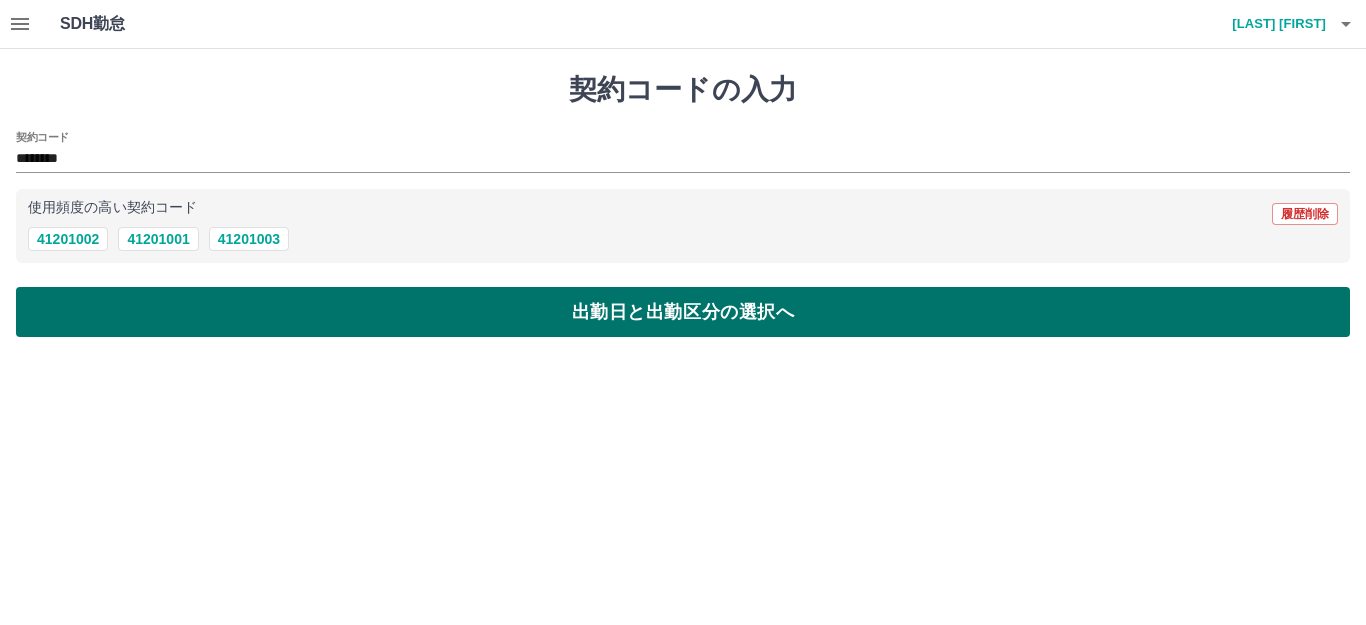 click on "出勤日と出勤区分の選択へ" at bounding box center [683, 312] 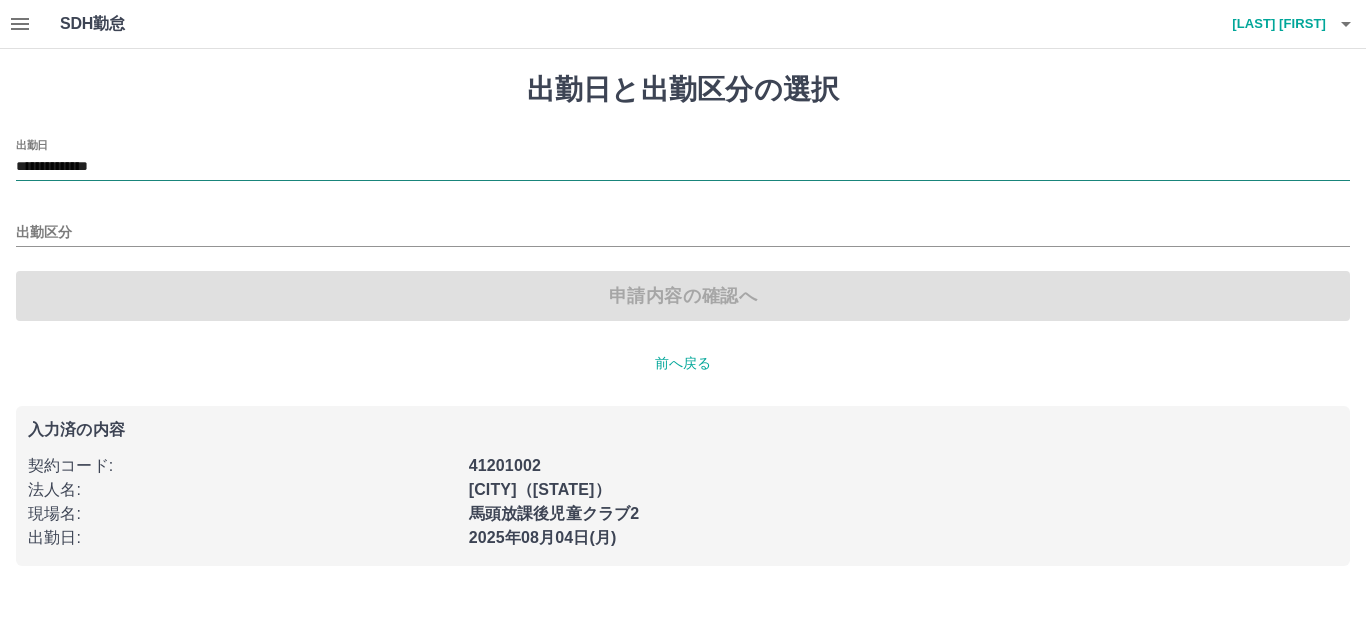 click on "**********" at bounding box center [683, 167] 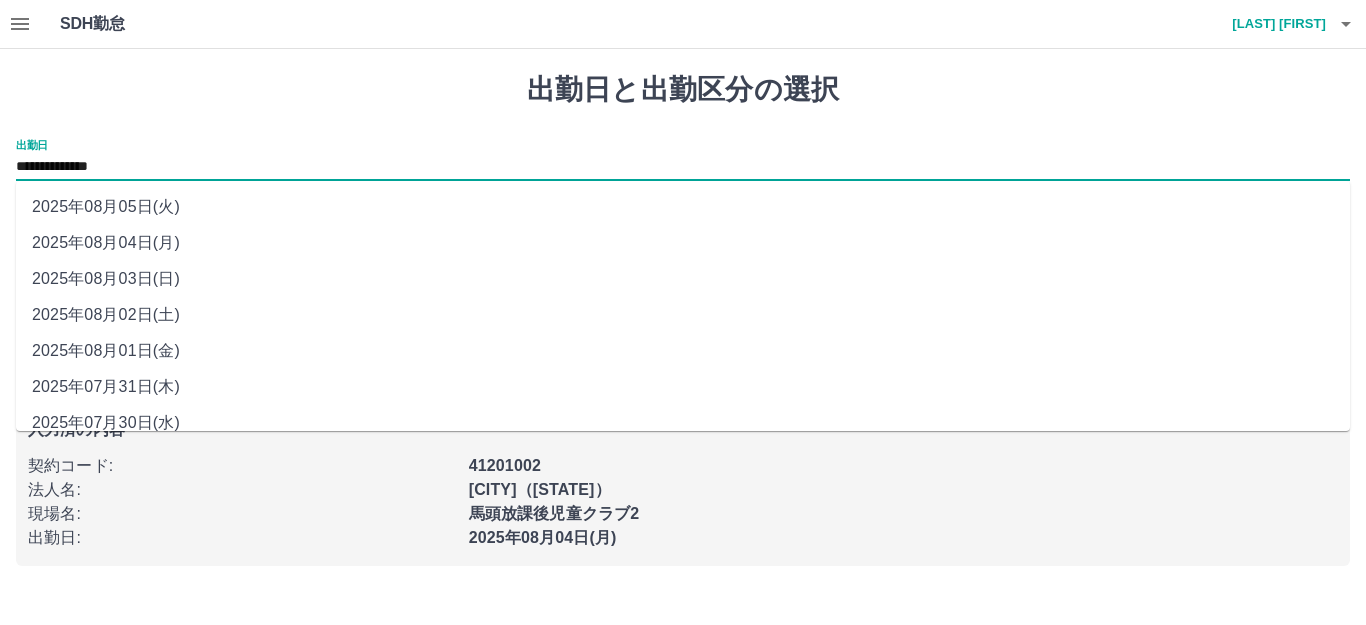 click on "2025年08月02日(土)" at bounding box center [683, 315] 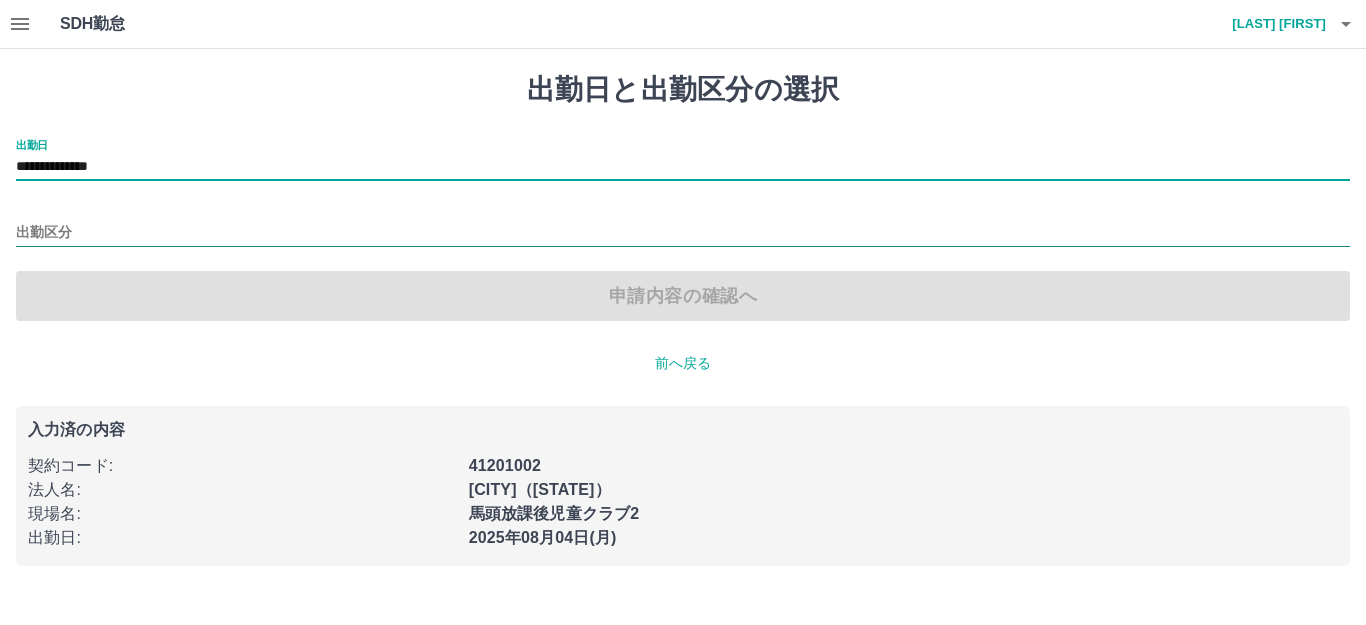 click on "出勤区分" at bounding box center (683, 233) 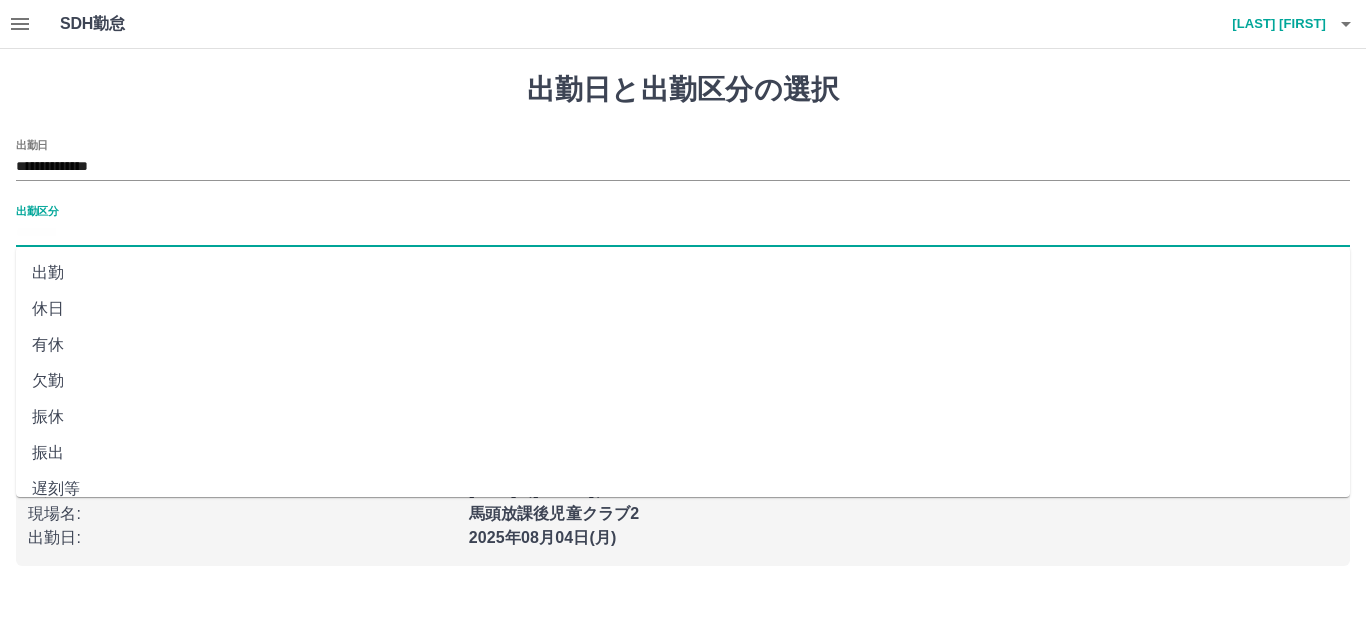 click on "休日" at bounding box center [683, 309] 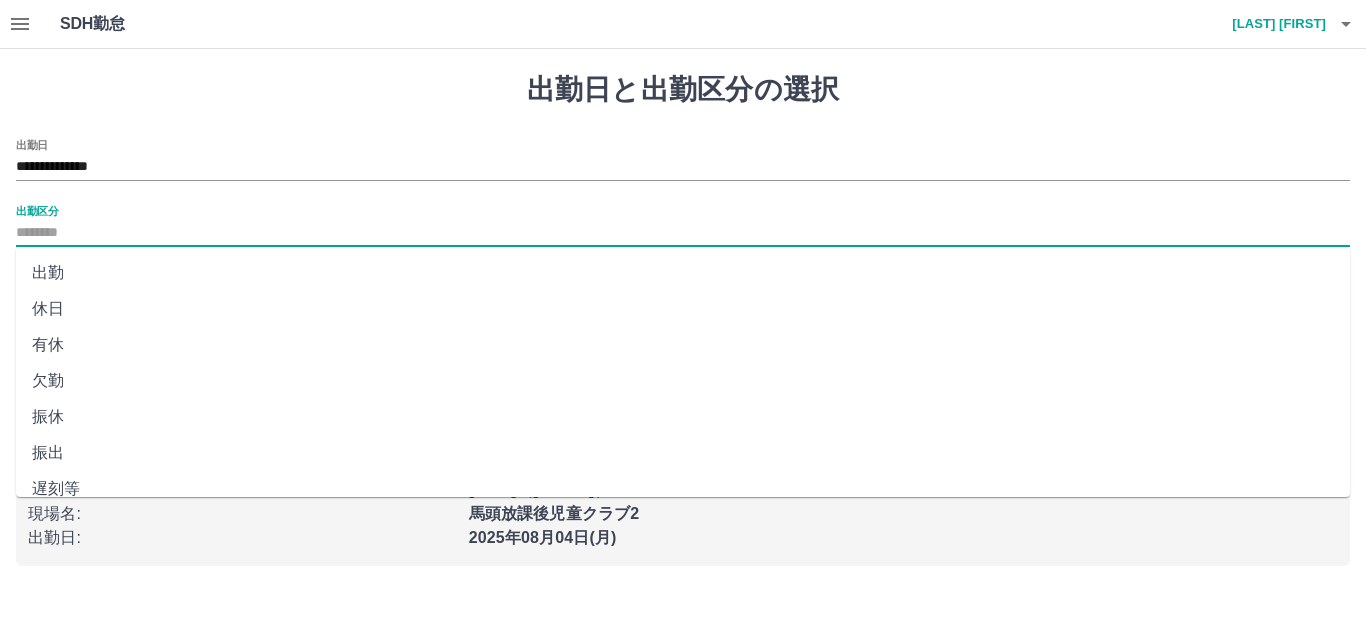 type on "**" 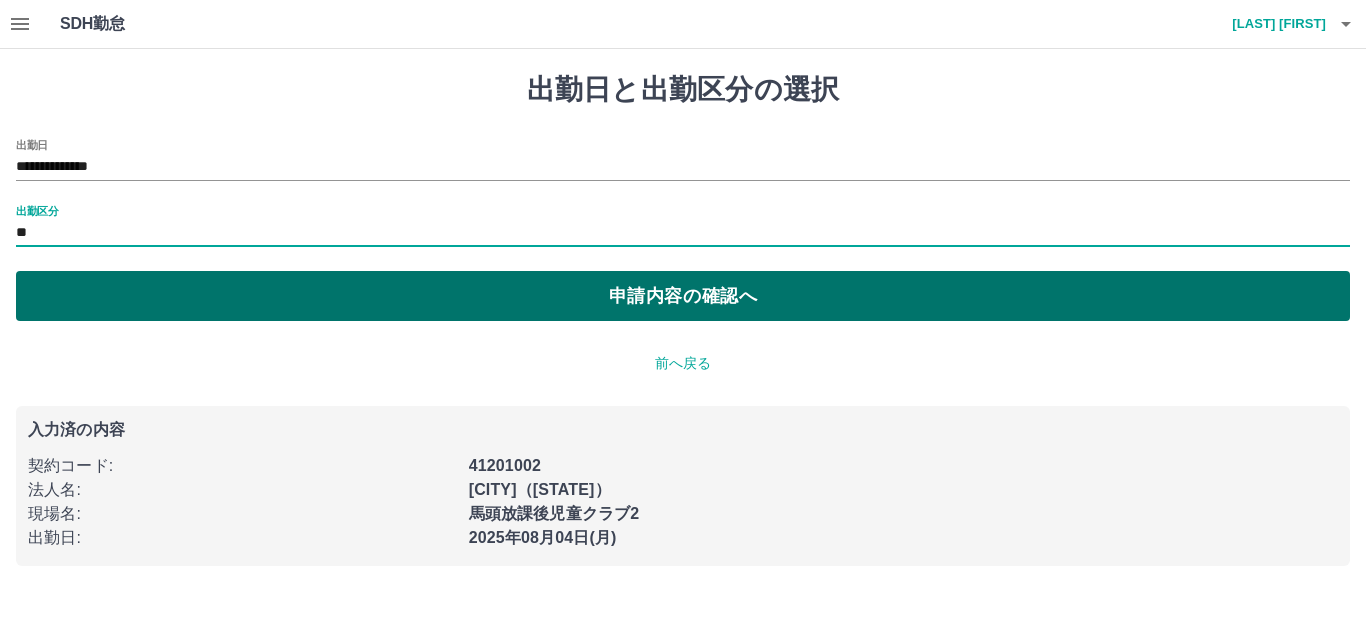 click on "申請内容の確認へ" at bounding box center (683, 296) 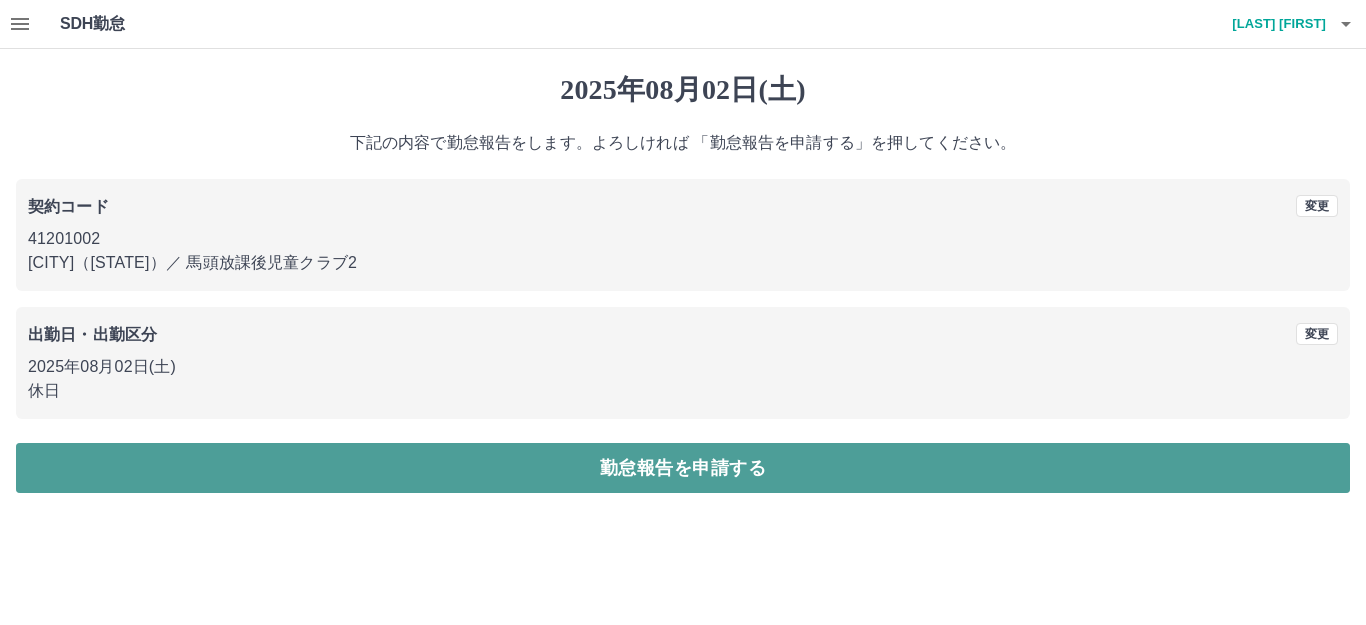 click on "勤怠報告を申請する" at bounding box center [683, 468] 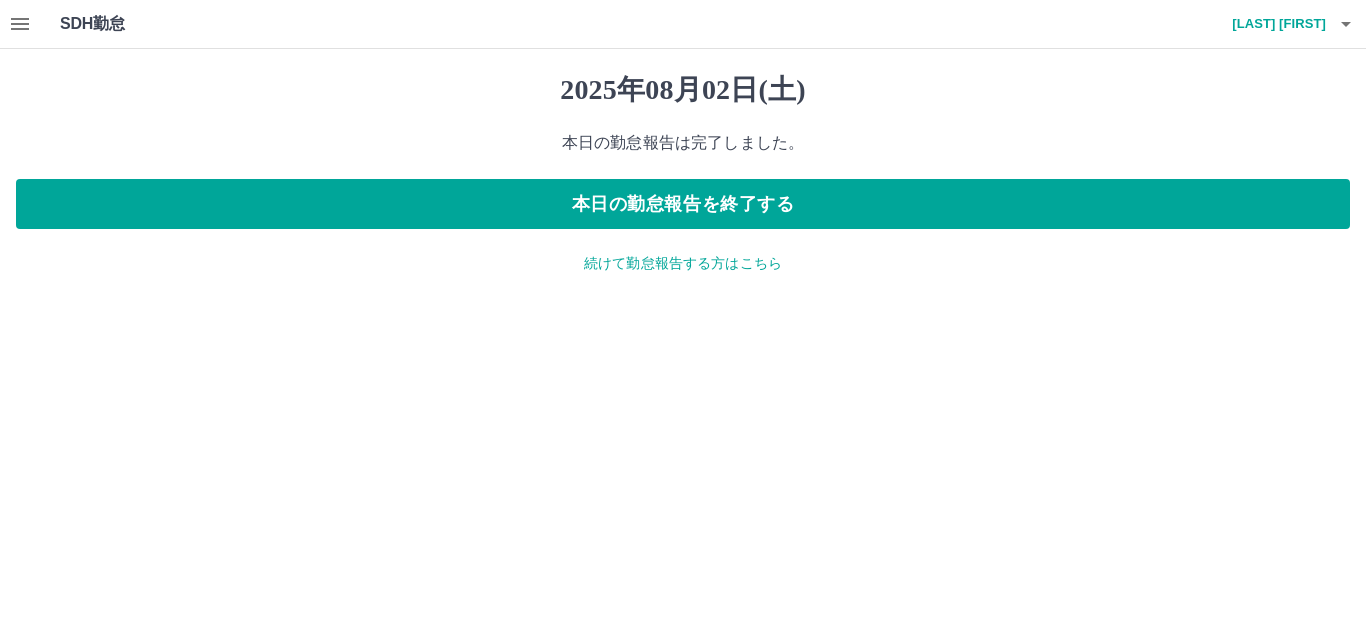 click on "続けて勤怠報告する方はこちら" at bounding box center (683, 263) 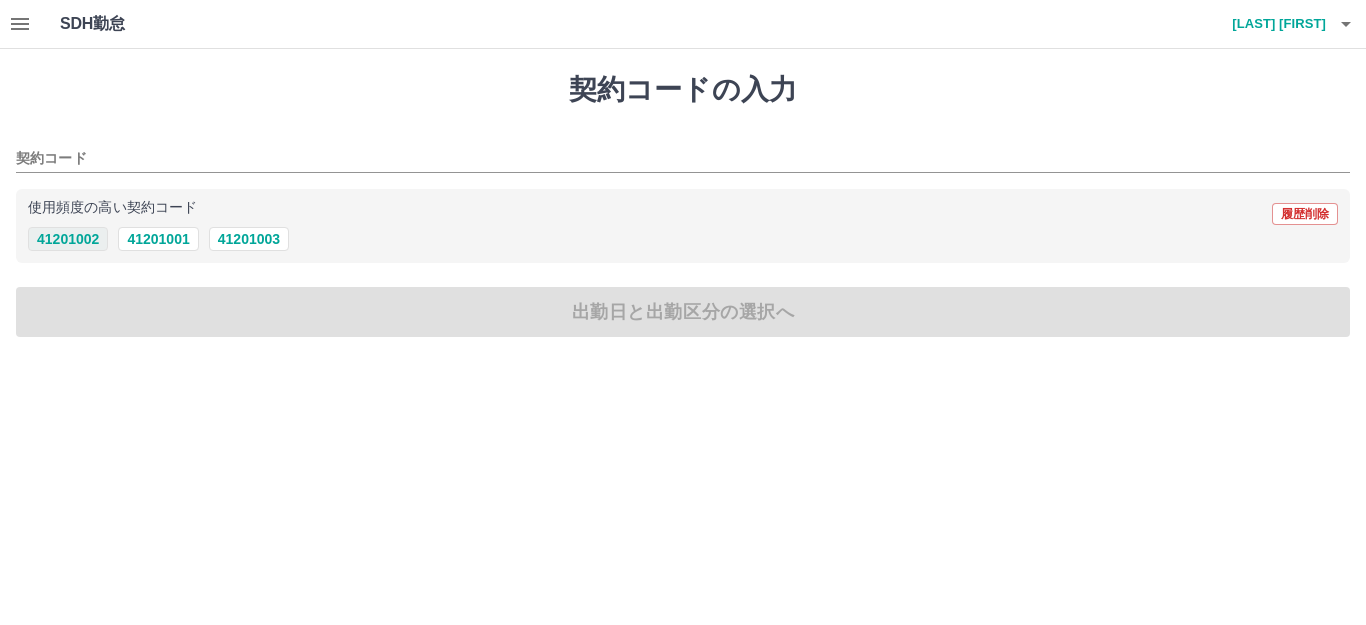 click on "41201002" at bounding box center (68, 239) 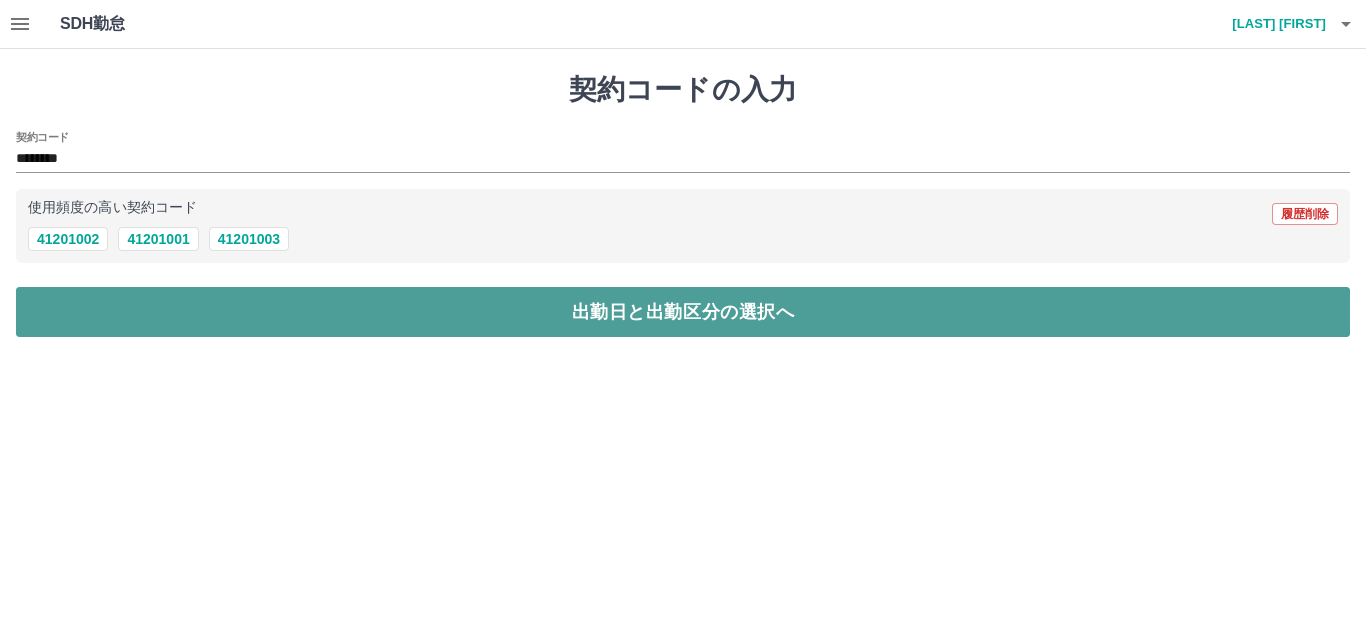click on "出勤日と出勤区分の選択へ" at bounding box center [683, 312] 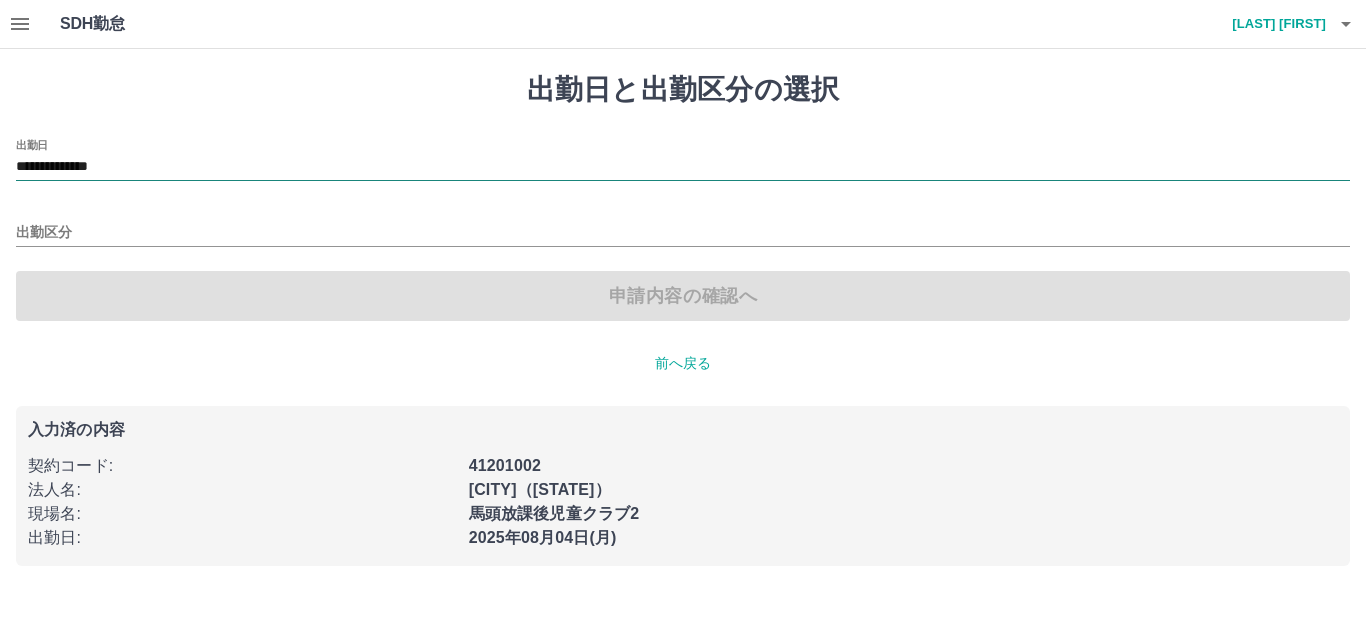 click on "**********" at bounding box center [683, 167] 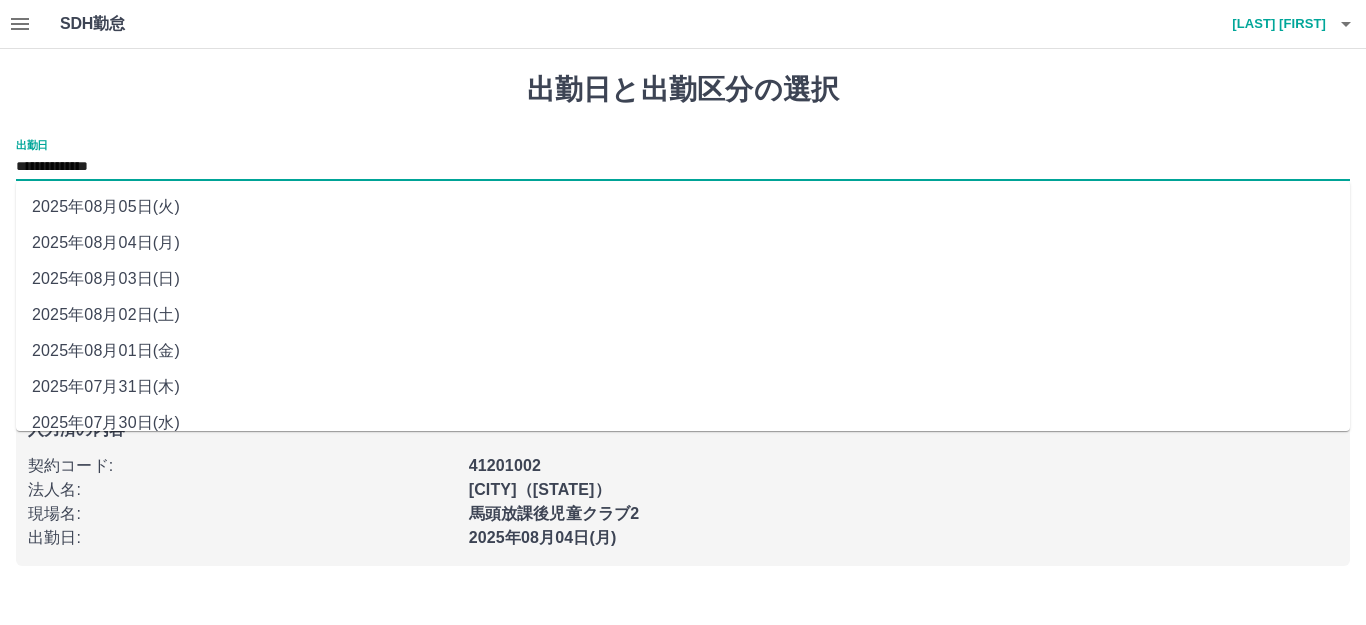 click on "2025年08月03日(日)" at bounding box center [683, 279] 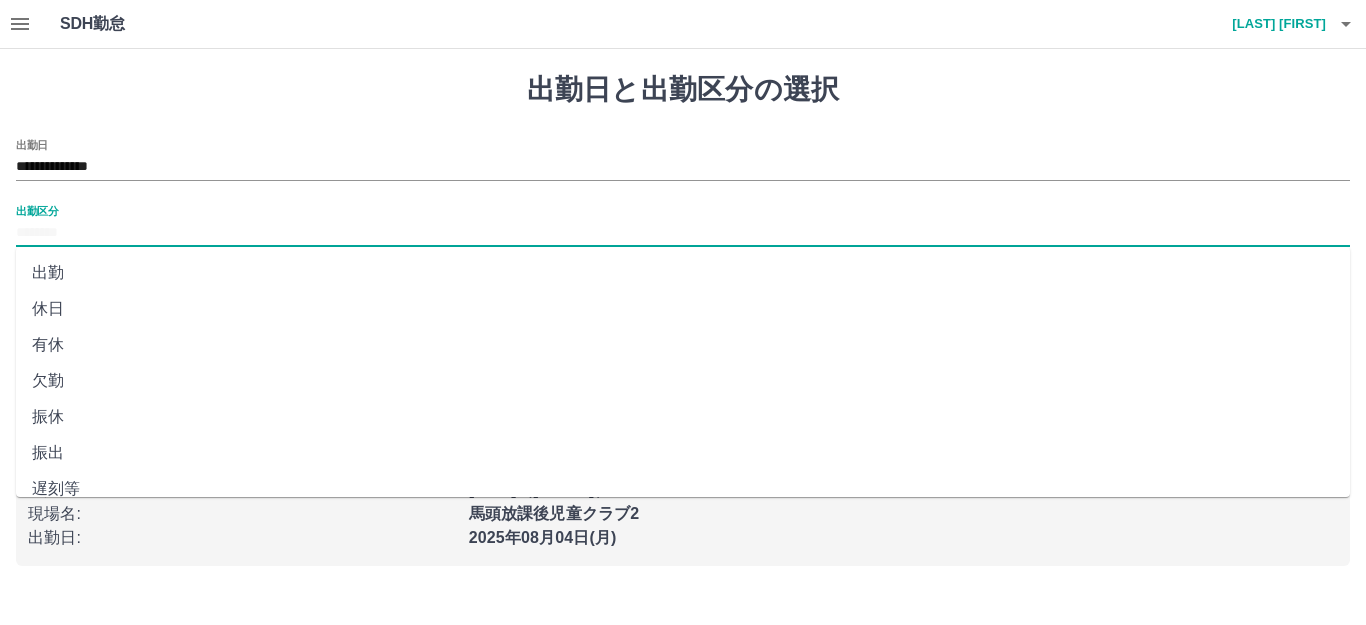 click on "出勤区分" at bounding box center (683, 233) 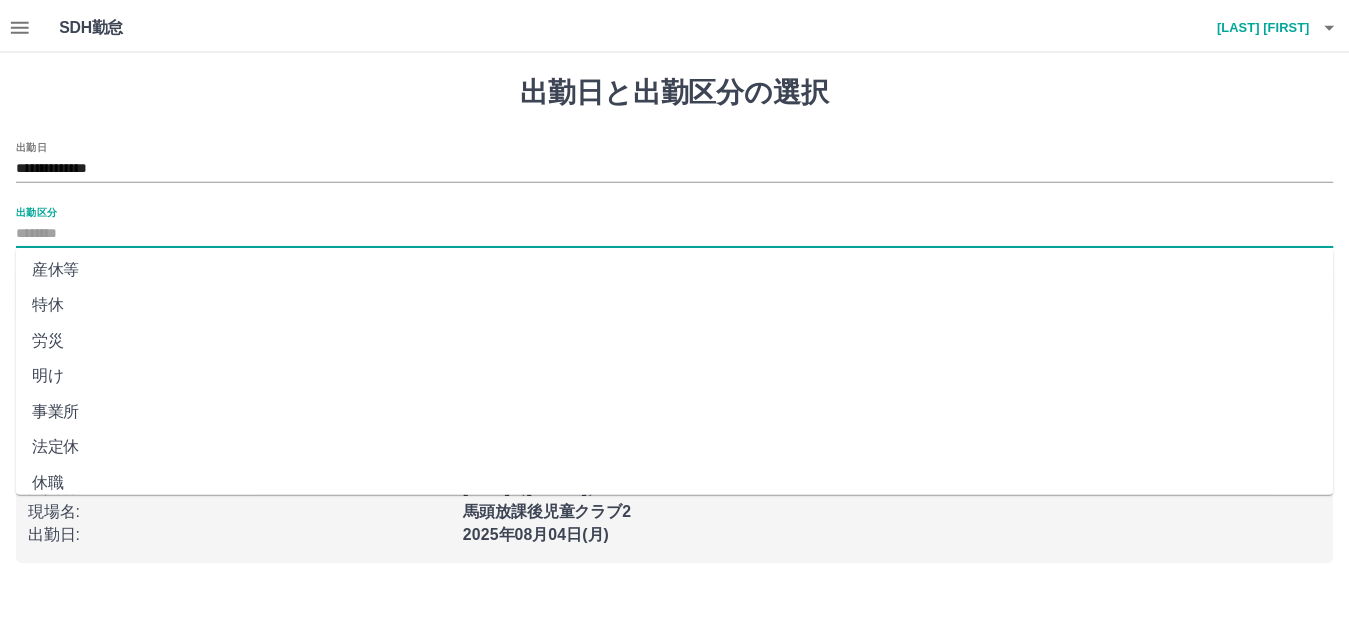 scroll, scrollTop: 414, scrollLeft: 0, axis: vertical 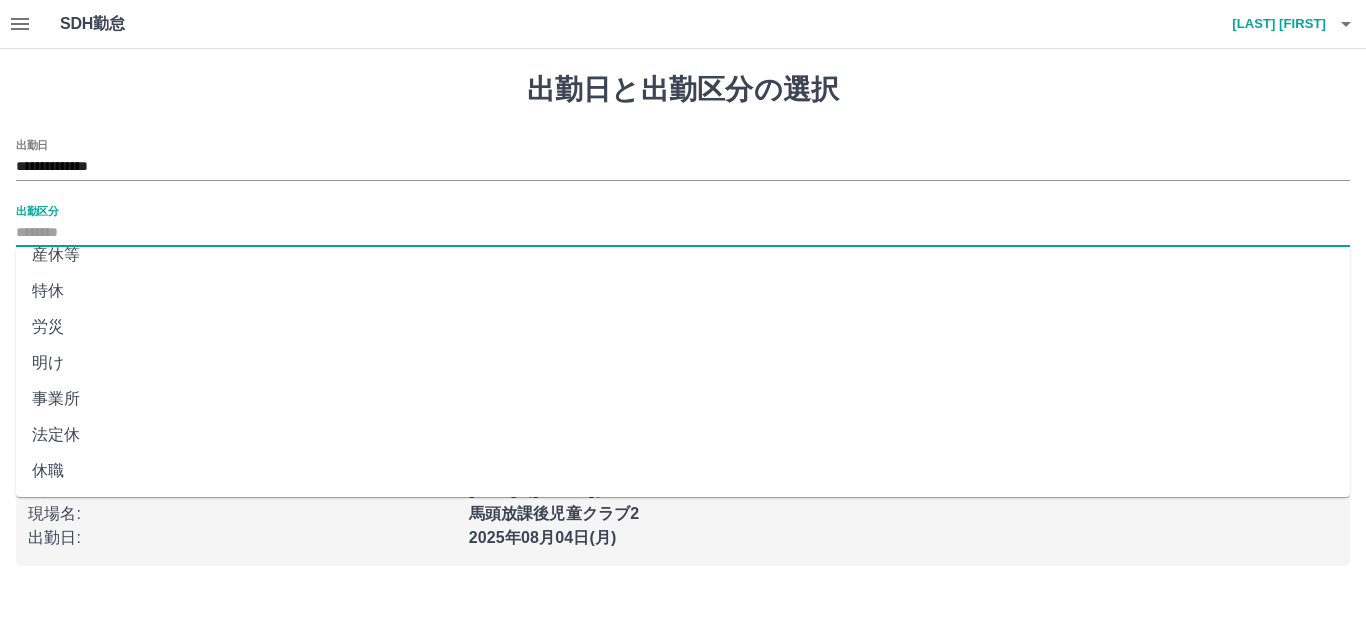 click on "法定休" at bounding box center (683, 435) 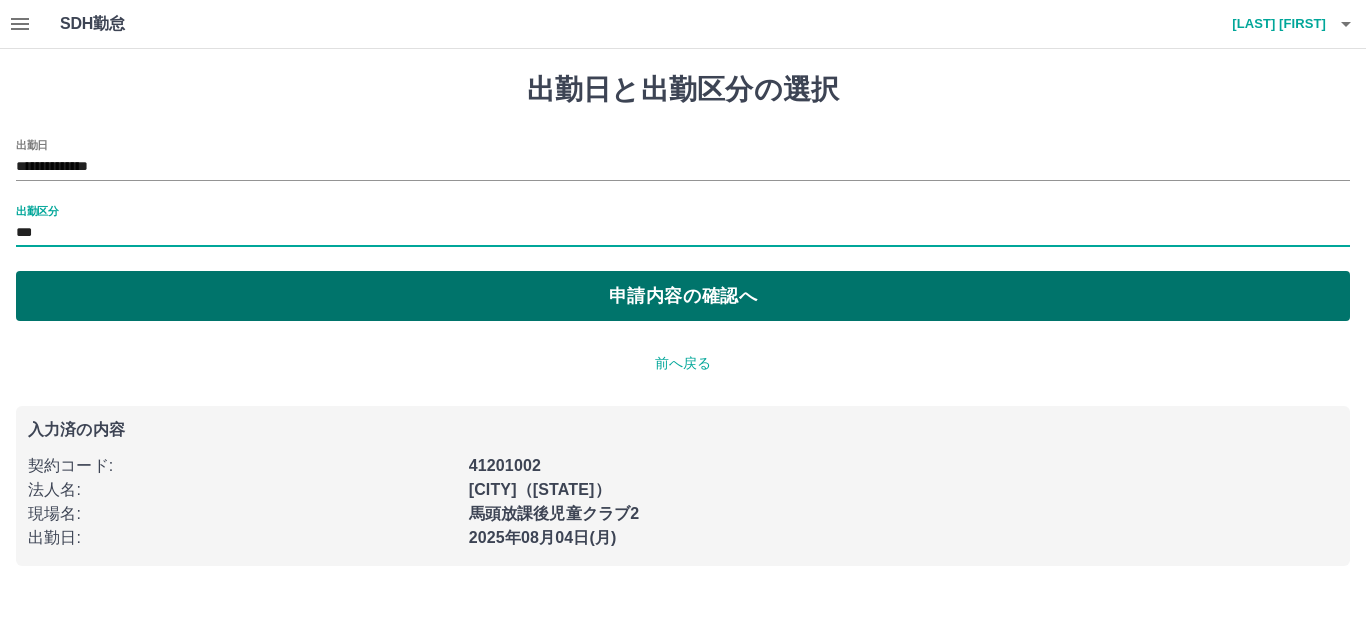 click on "申請内容の確認へ" at bounding box center (683, 296) 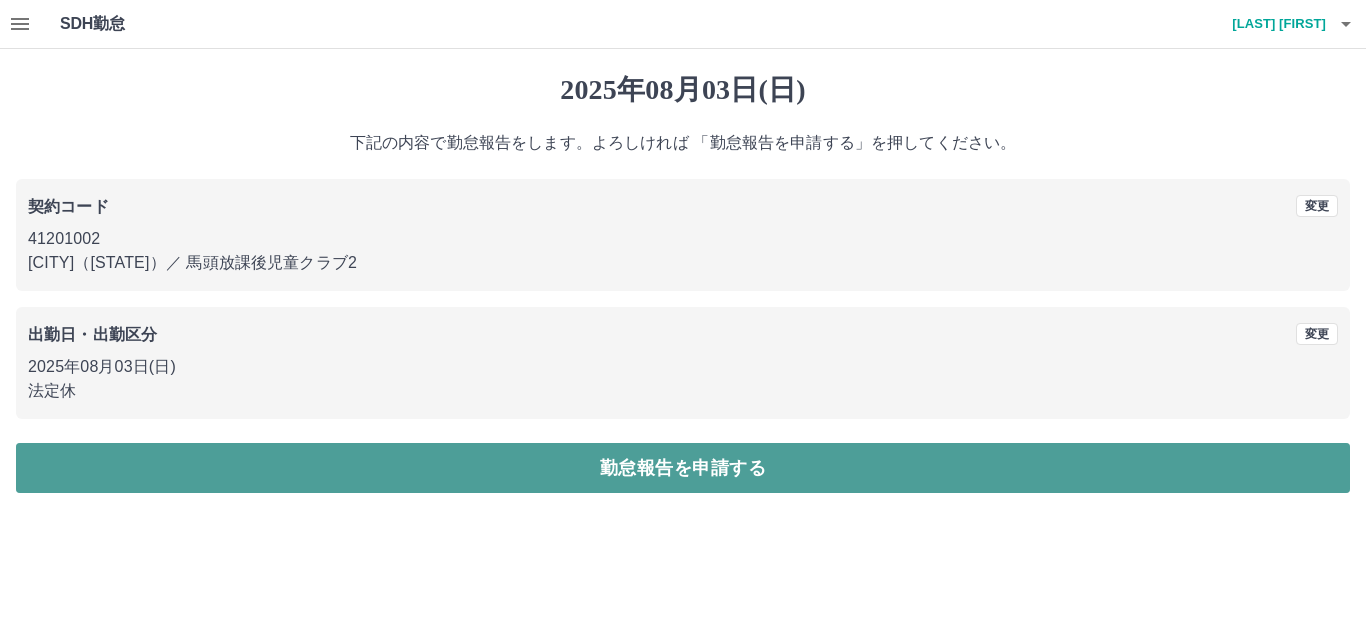 click on "勤怠報告を申請する" at bounding box center [683, 468] 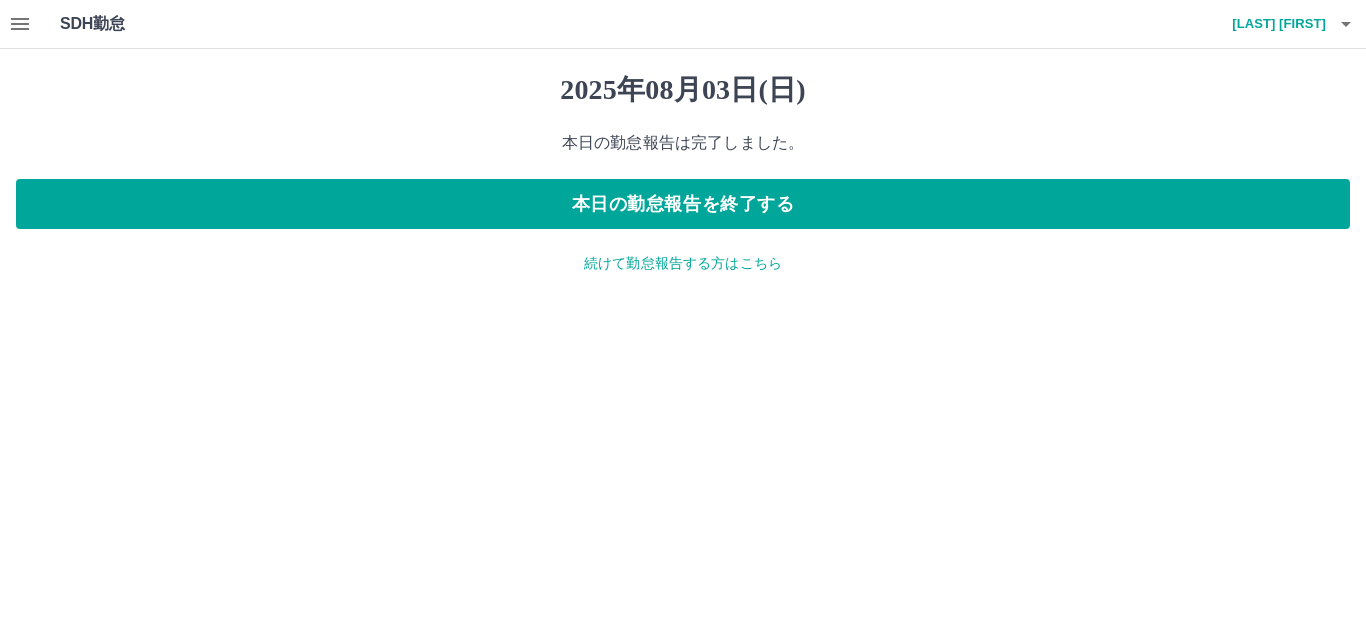 click on "続けて勤怠報告する方はこちら" at bounding box center (683, 263) 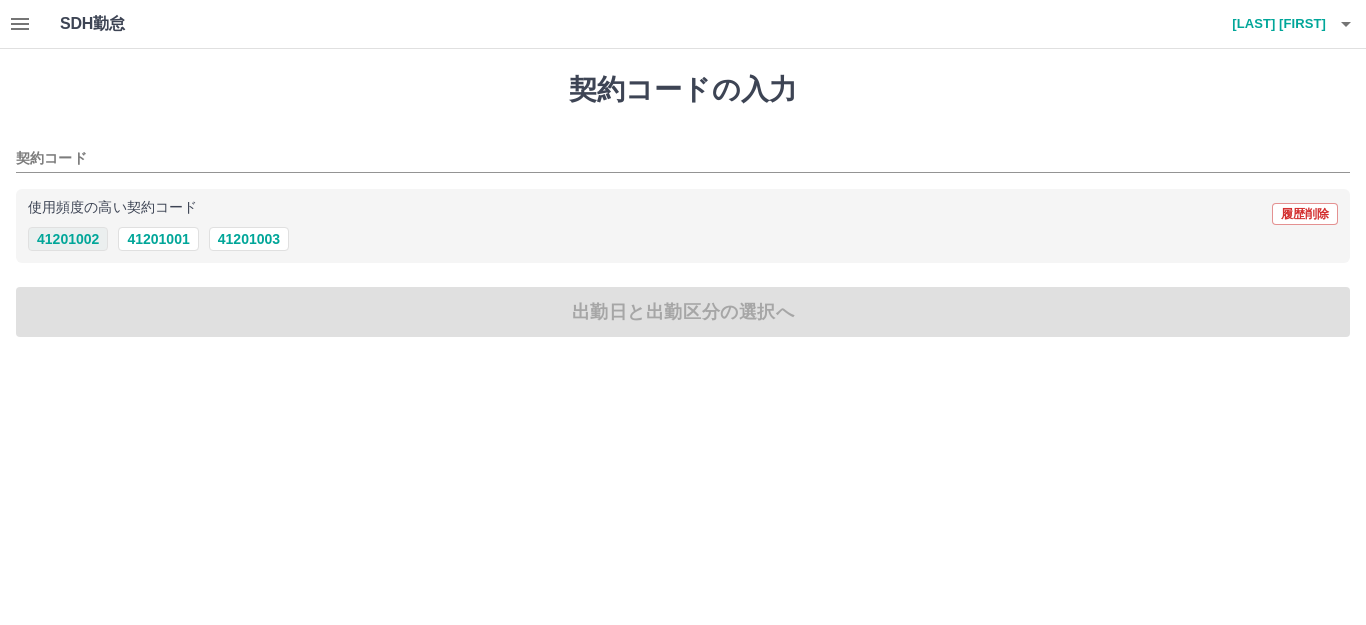 click on "41201002" at bounding box center (68, 239) 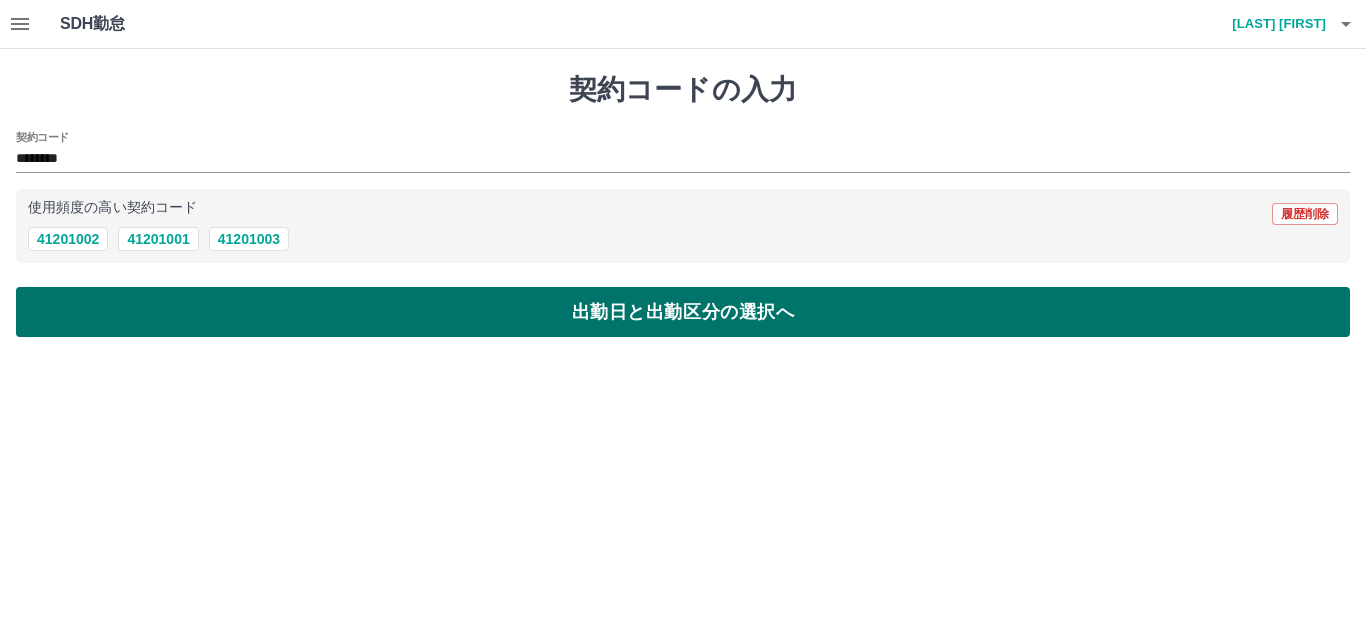 click on "出勤日と出勤区分の選択へ" at bounding box center (683, 312) 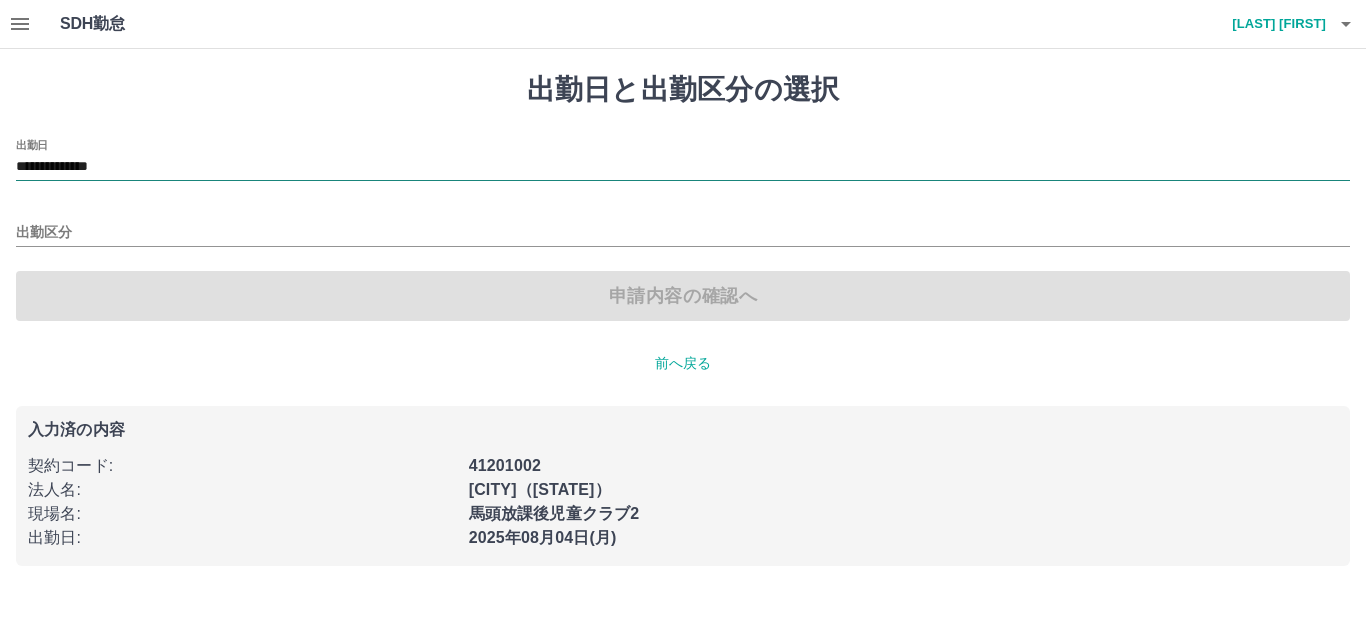 click on "**********" at bounding box center (683, 167) 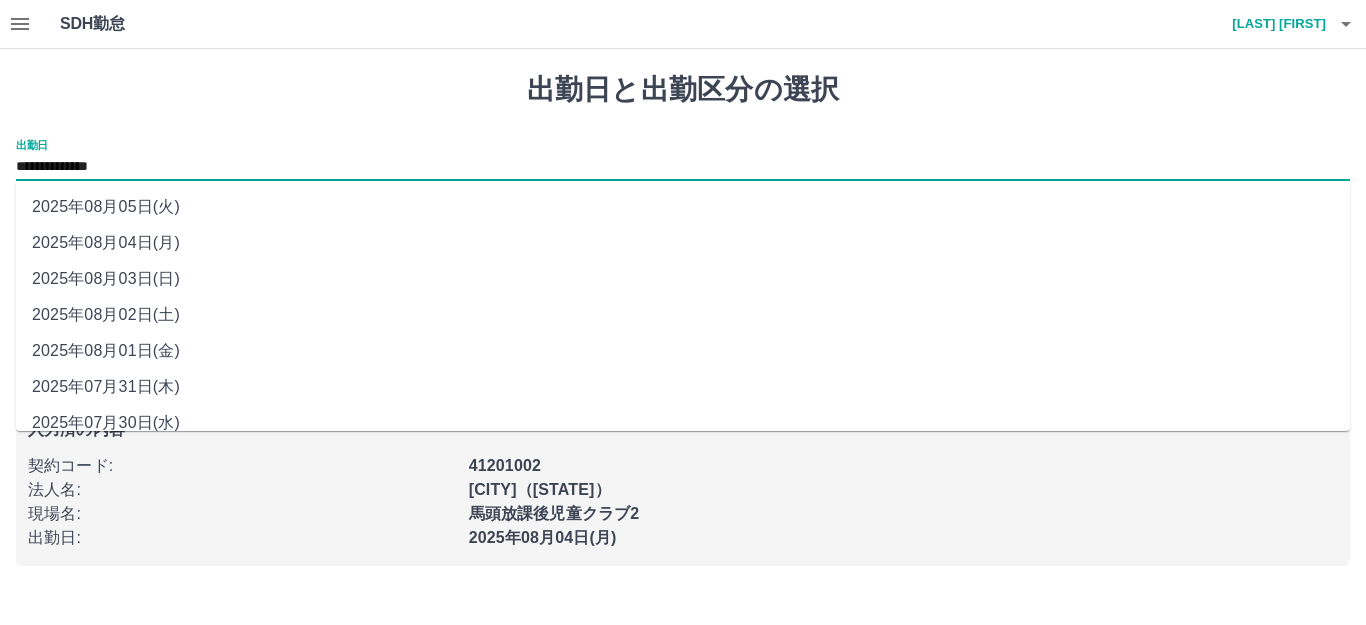 click on "**********" at bounding box center (683, 167) 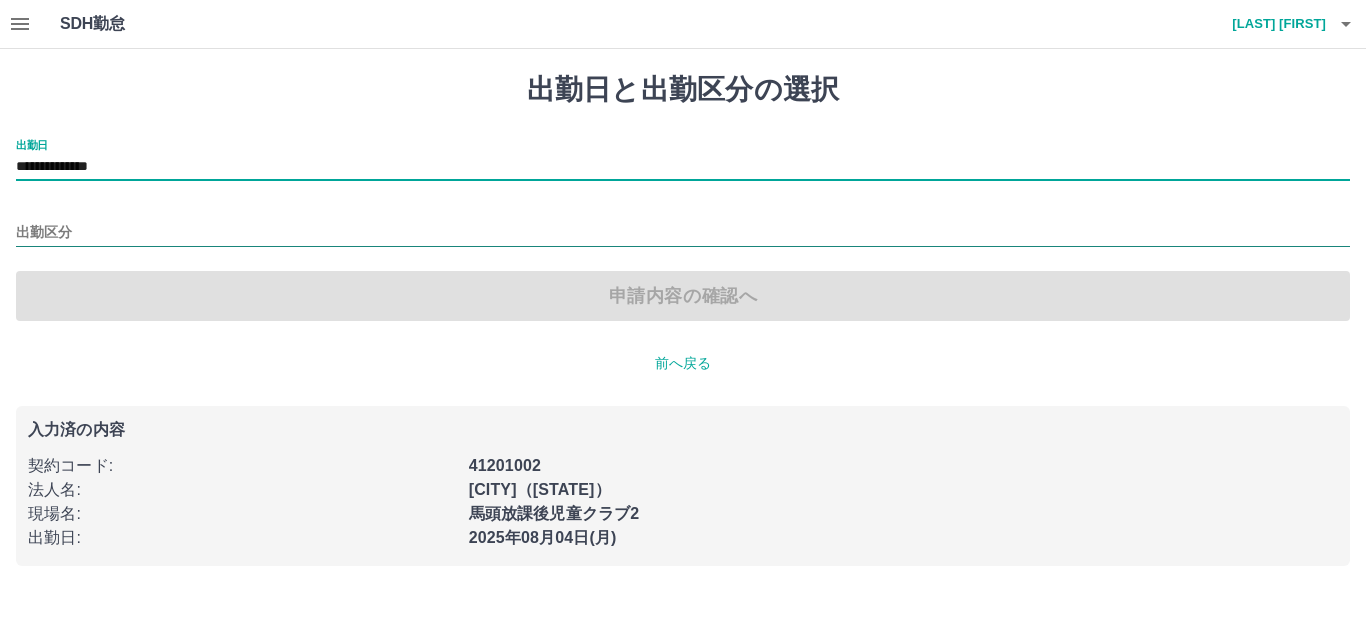 click on "出勤区分" at bounding box center (683, 233) 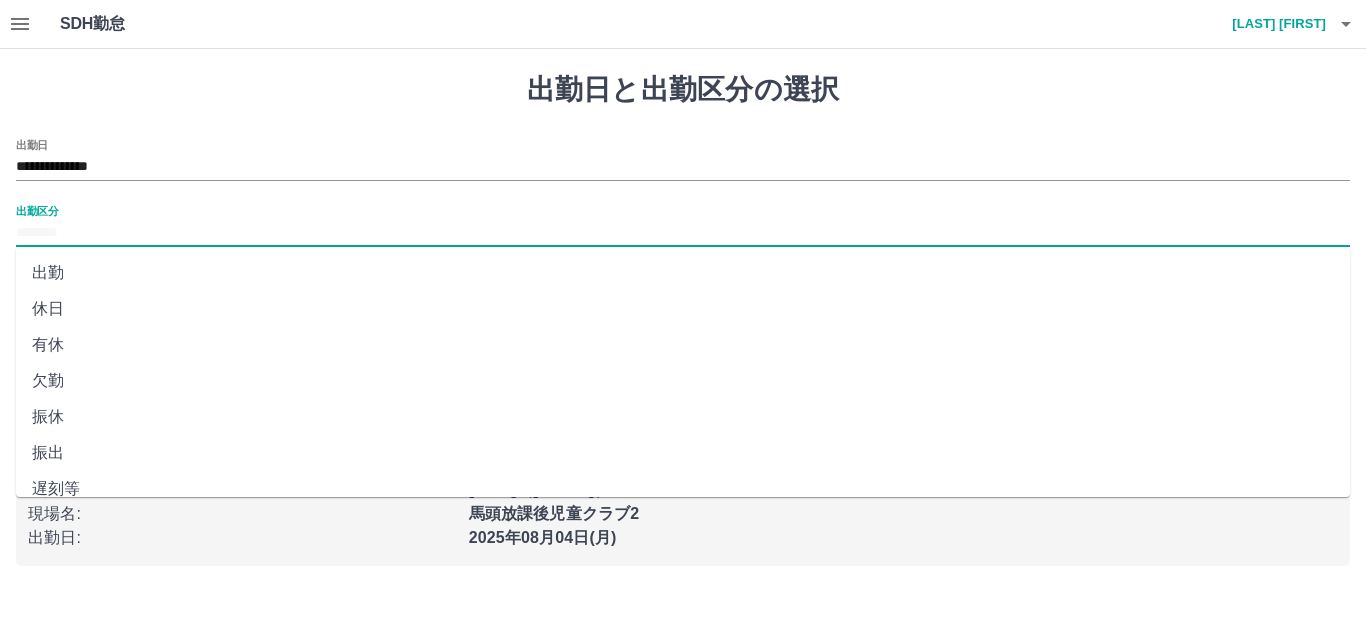 click on "出勤" at bounding box center [683, 273] 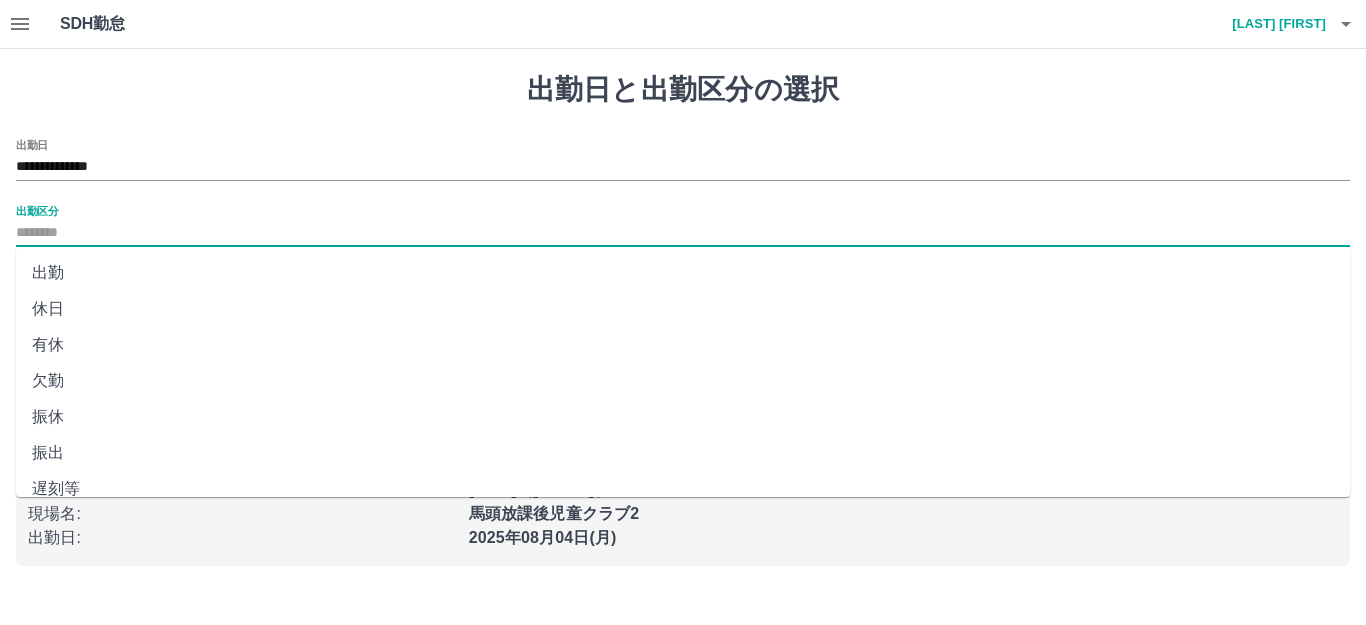 type on "**" 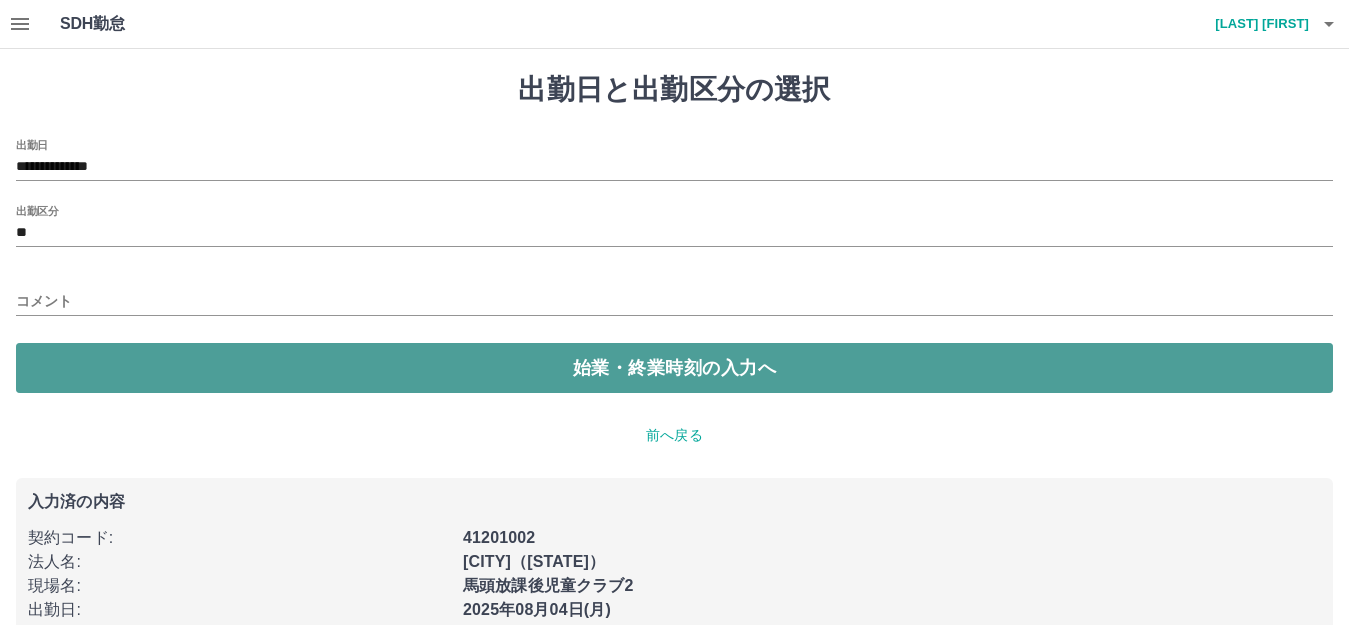 click on "始業・終業時刻の入力へ" at bounding box center [674, 368] 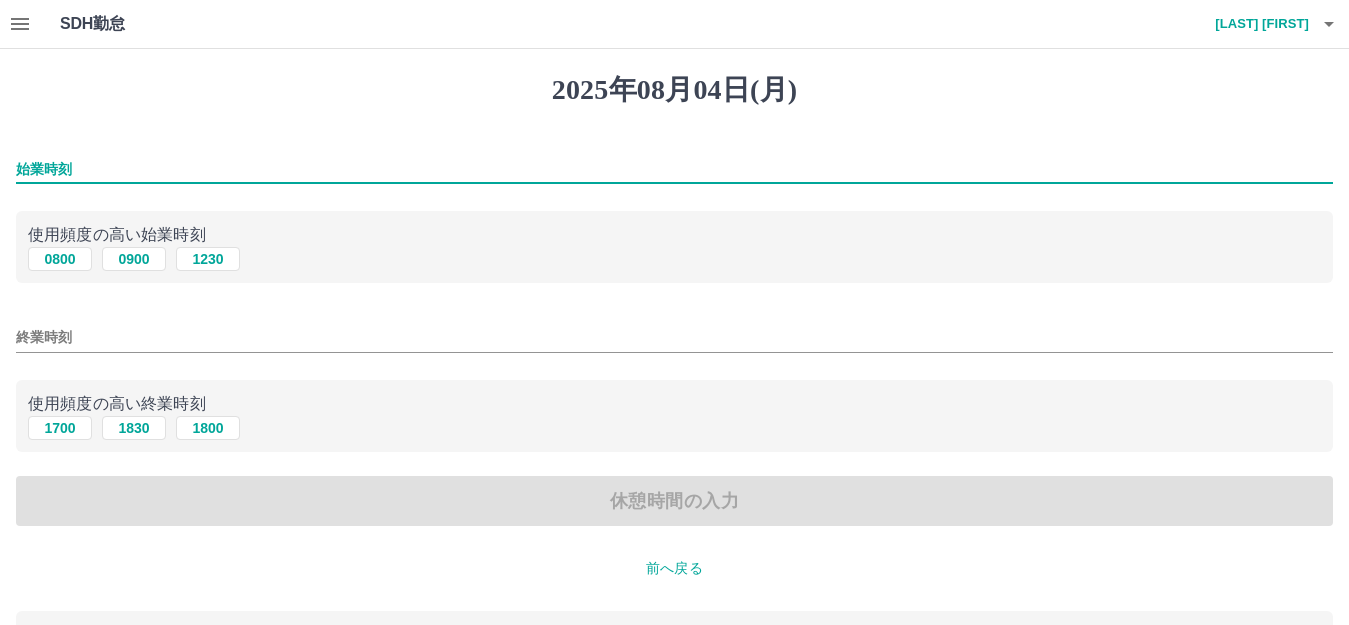 click on "始業時刻" at bounding box center (674, 169) 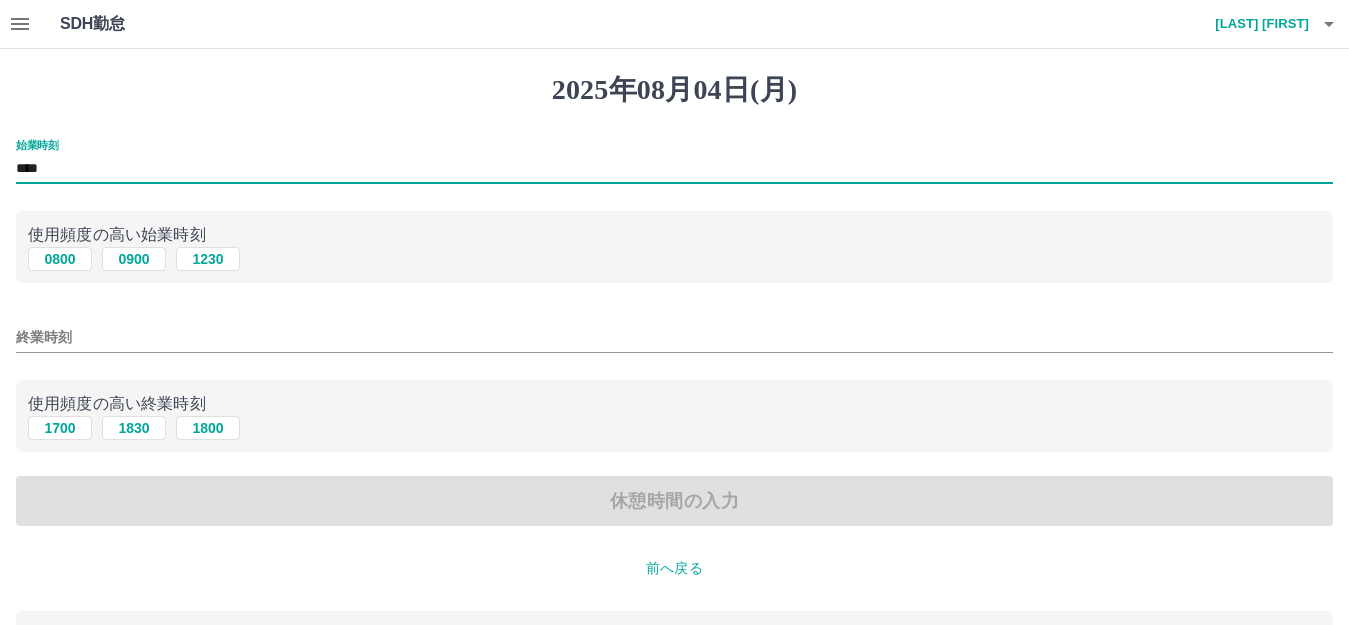 type on "****" 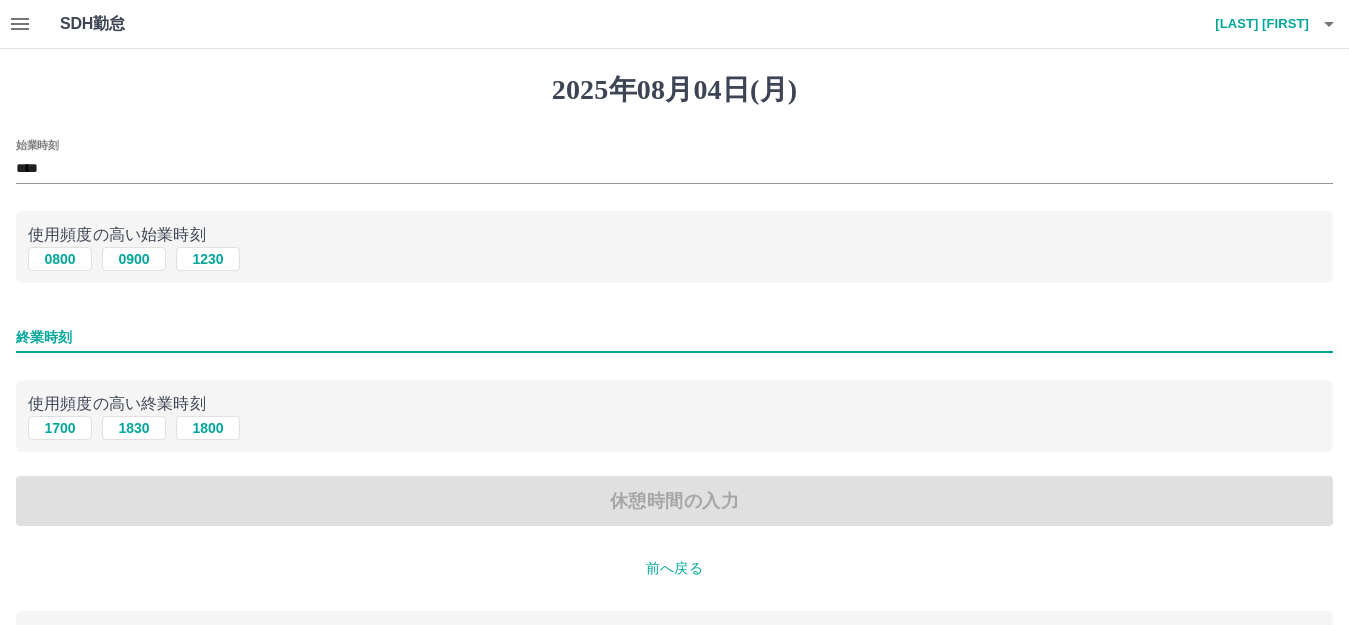 click on "終業時刻" at bounding box center [674, 337] 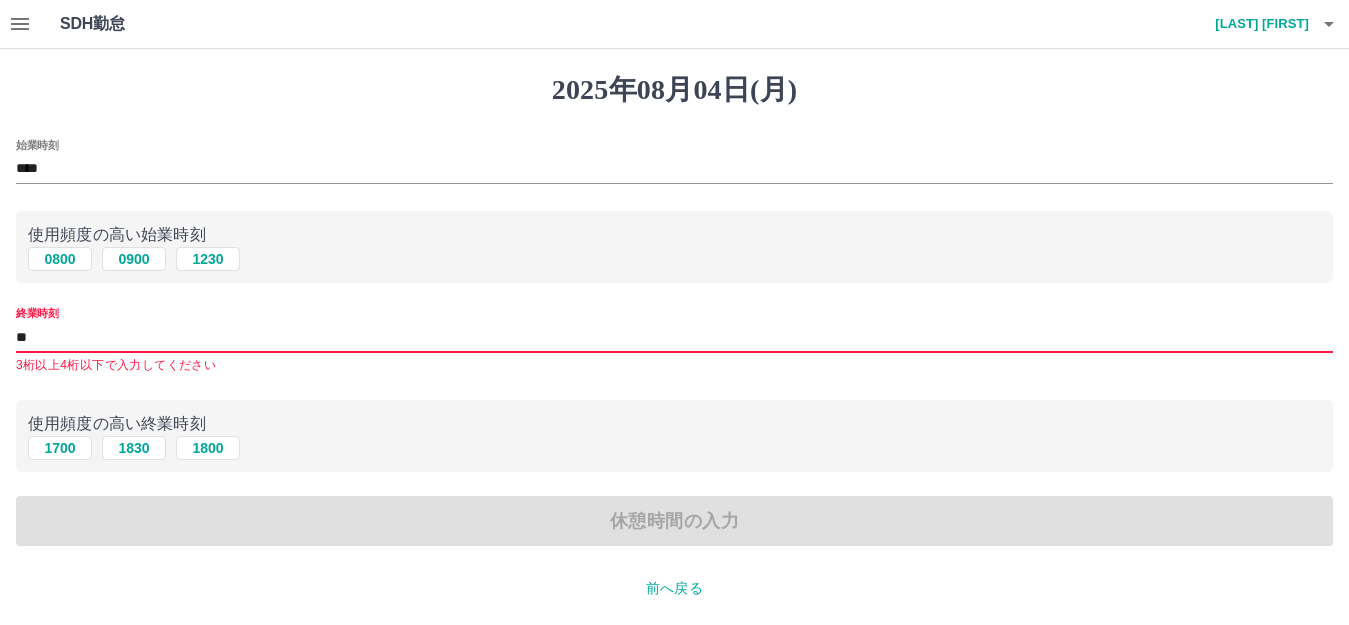type on "****" 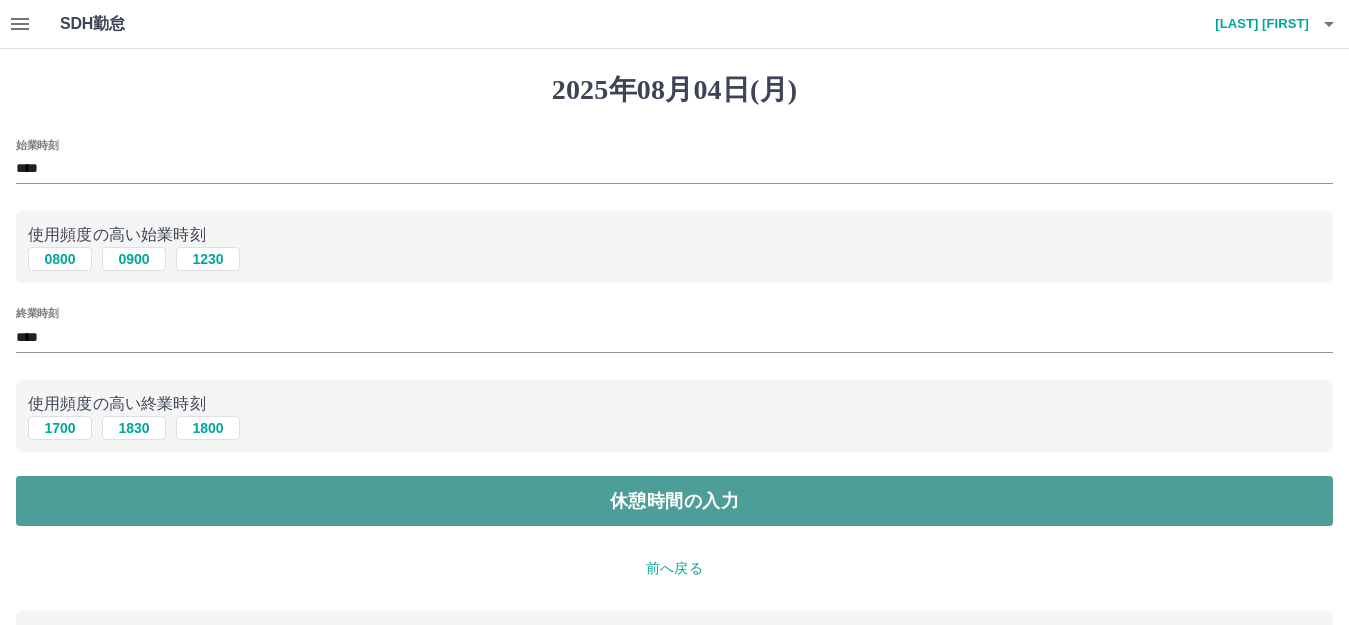 click on "休憩時間の入力" at bounding box center (674, 501) 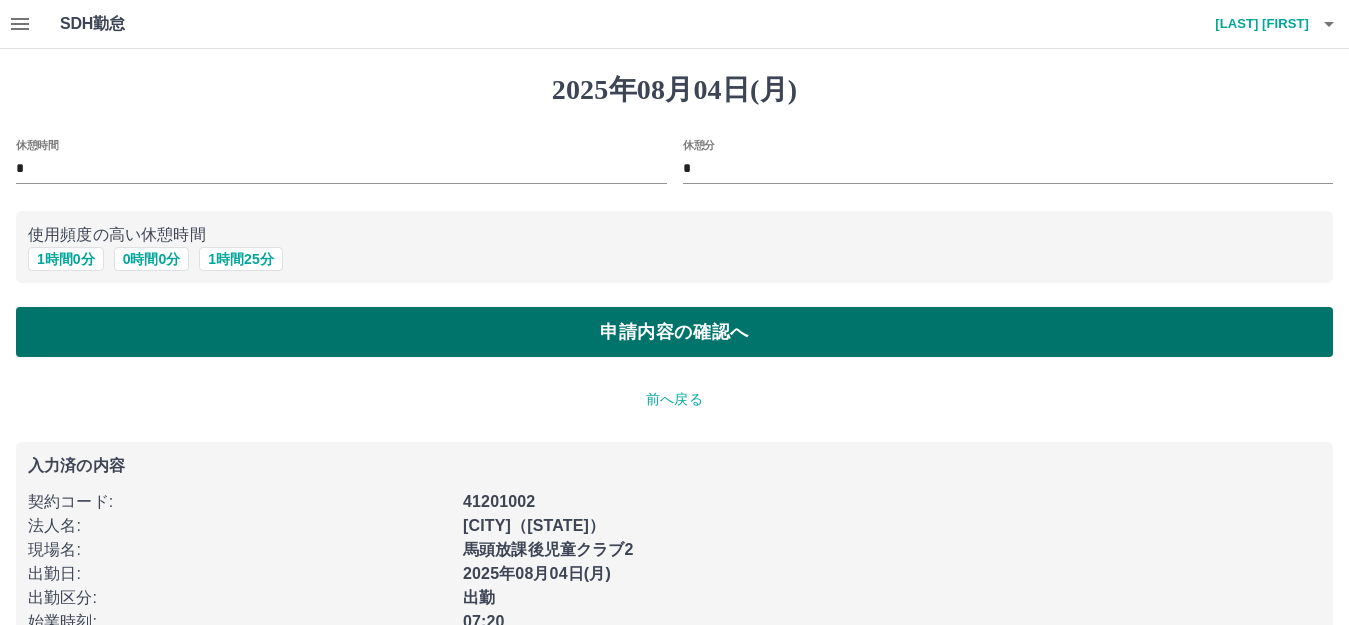 click on "申請内容の確認へ" at bounding box center [674, 332] 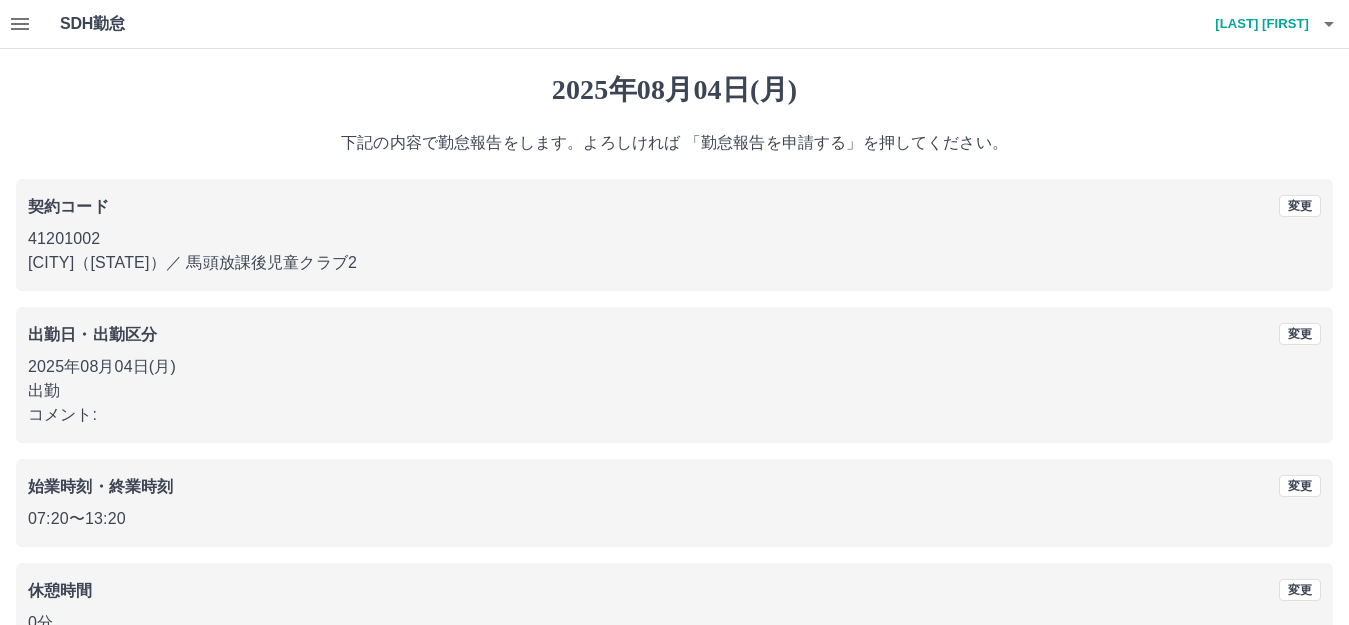 scroll, scrollTop: 124, scrollLeft: 0, axis: vertical 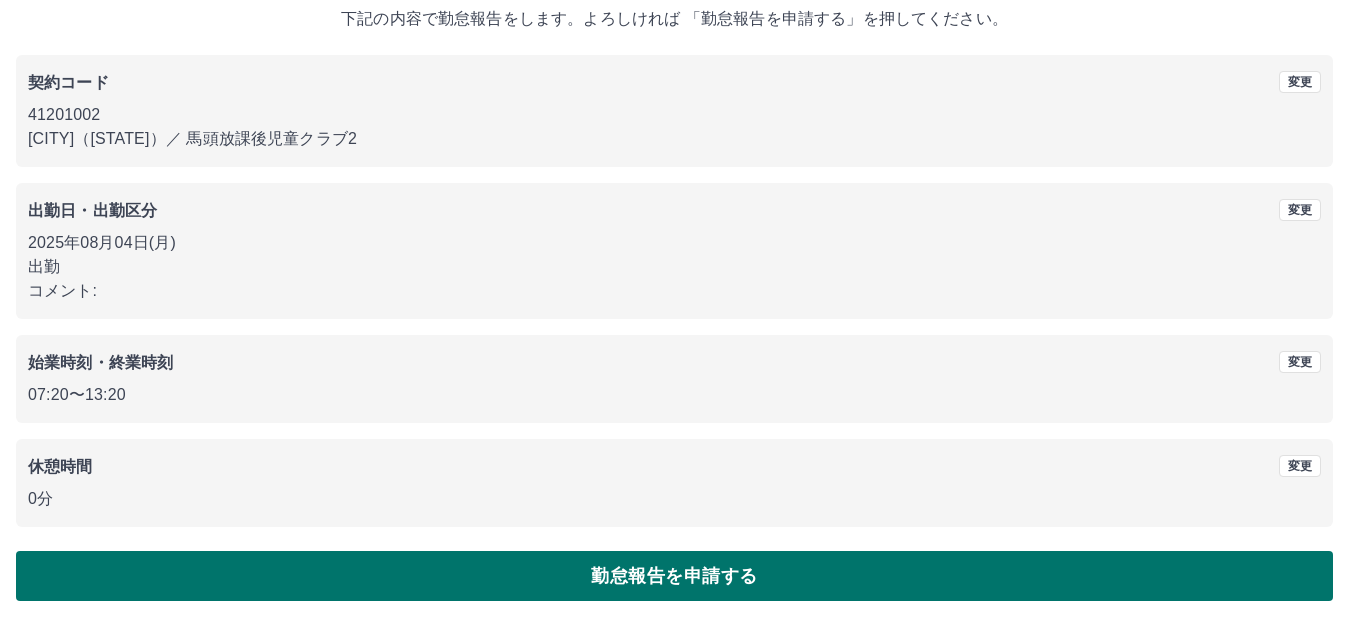 click on "勤怠報告を申請する" at bounding box center (674, 576) 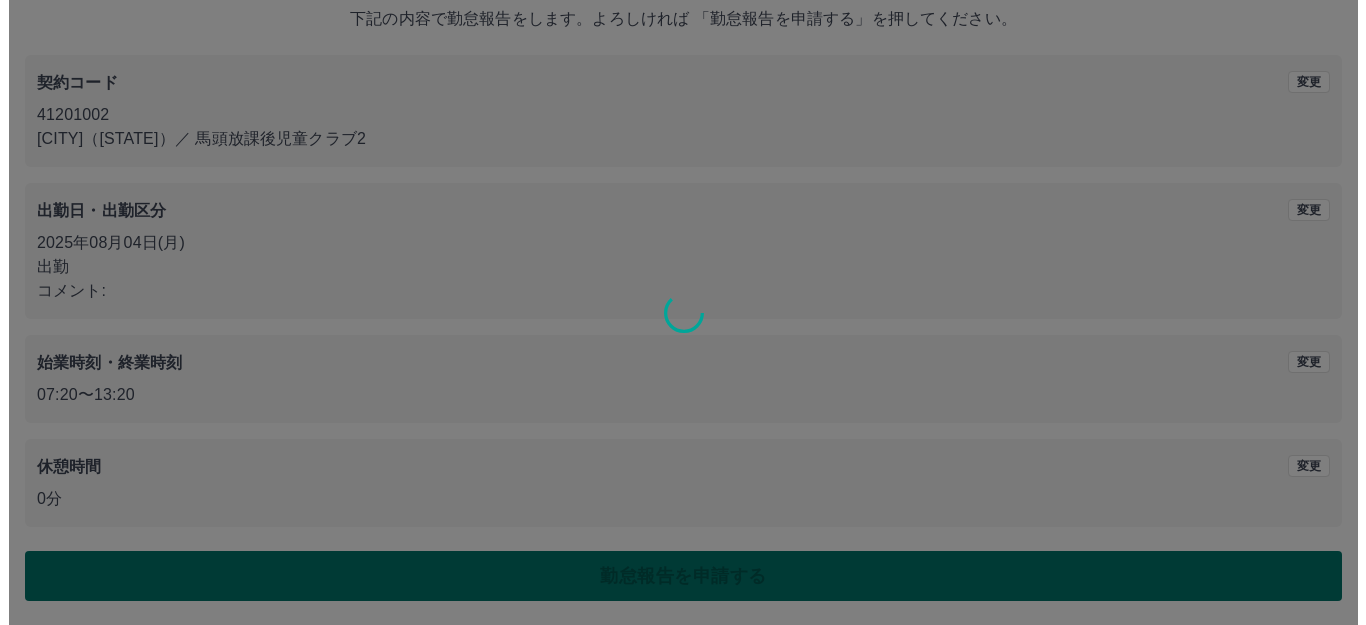 scroll, scrollTop: 0, scrollLeft: 0, axis: both 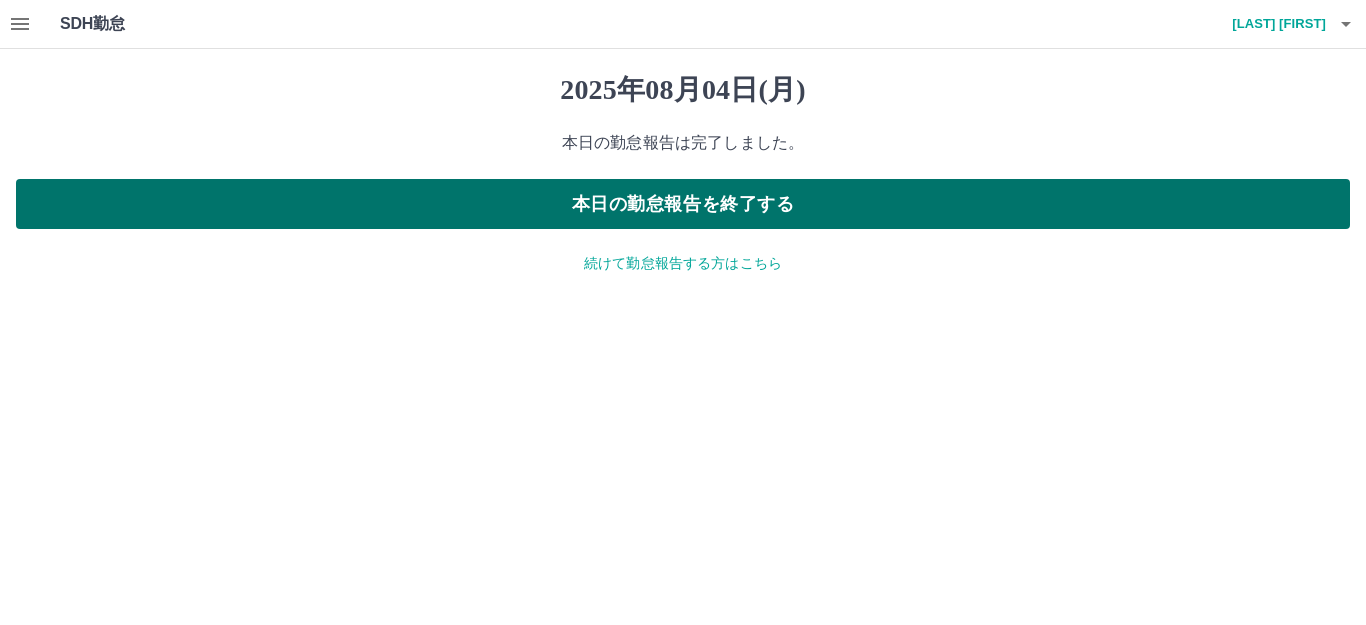 click on "本日の勤怠報告を終了する" at bounding box center [683, 204] 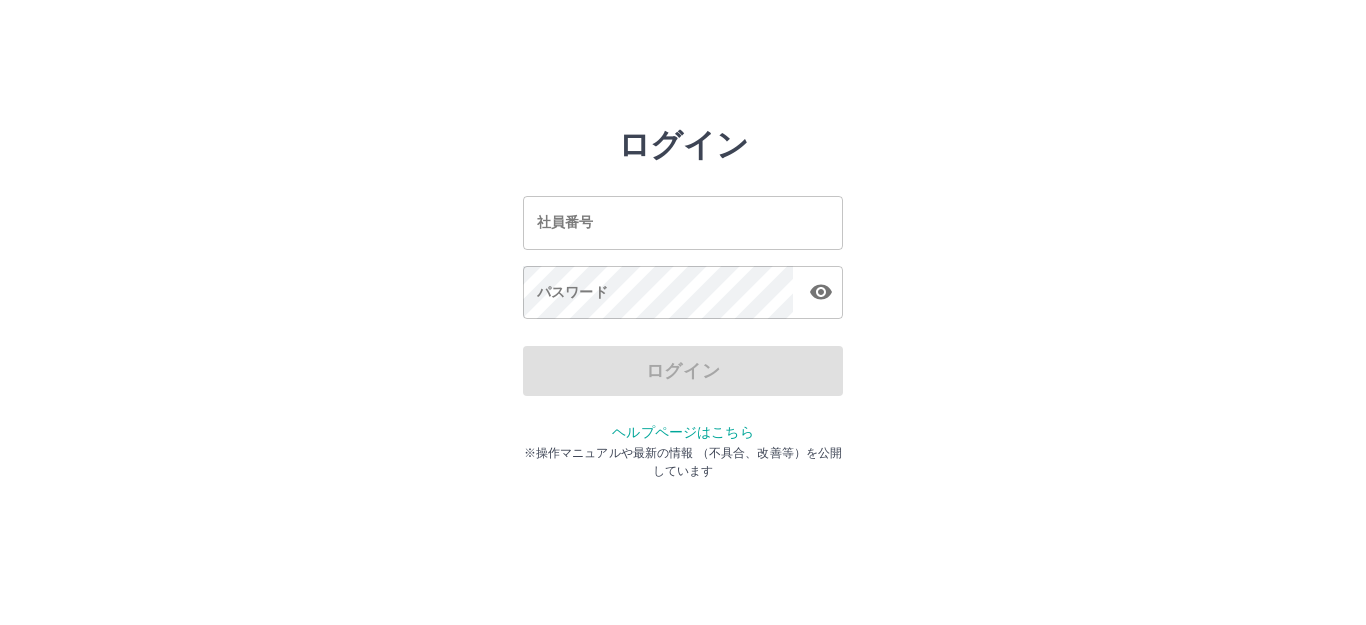 scroll, scrollTop: 0, scrollLeft: 0, axis: both 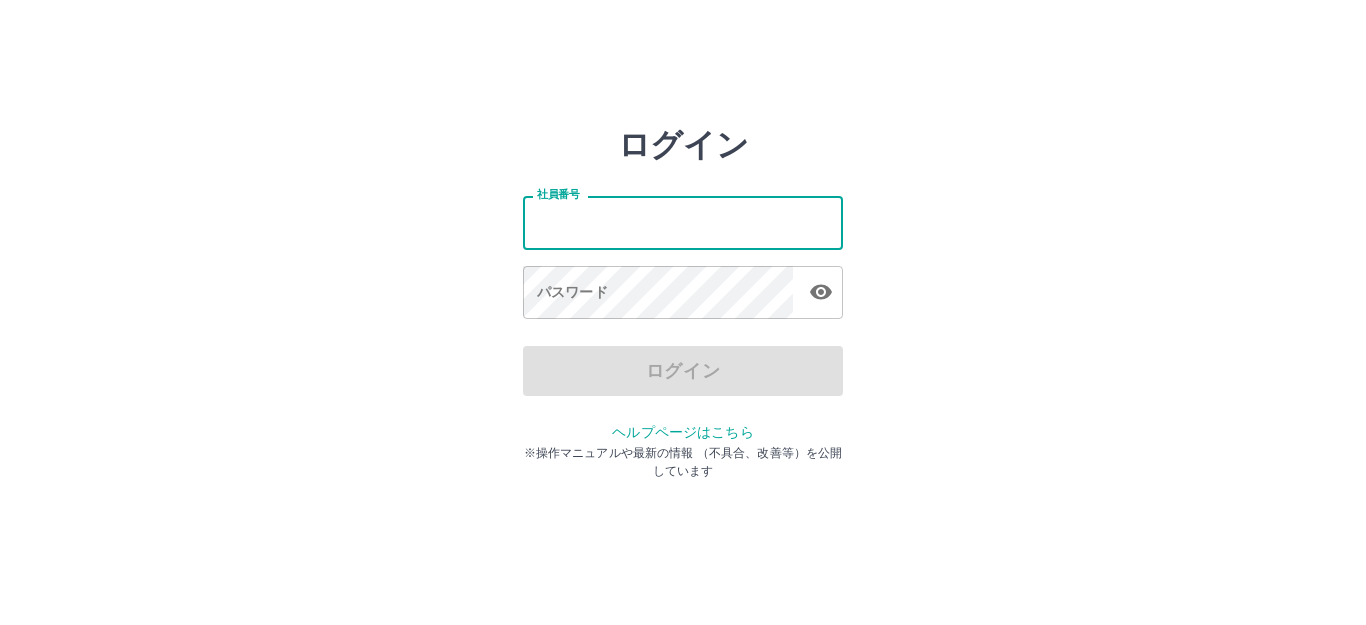 click on "社員番号" at bounding box center (683, 222) 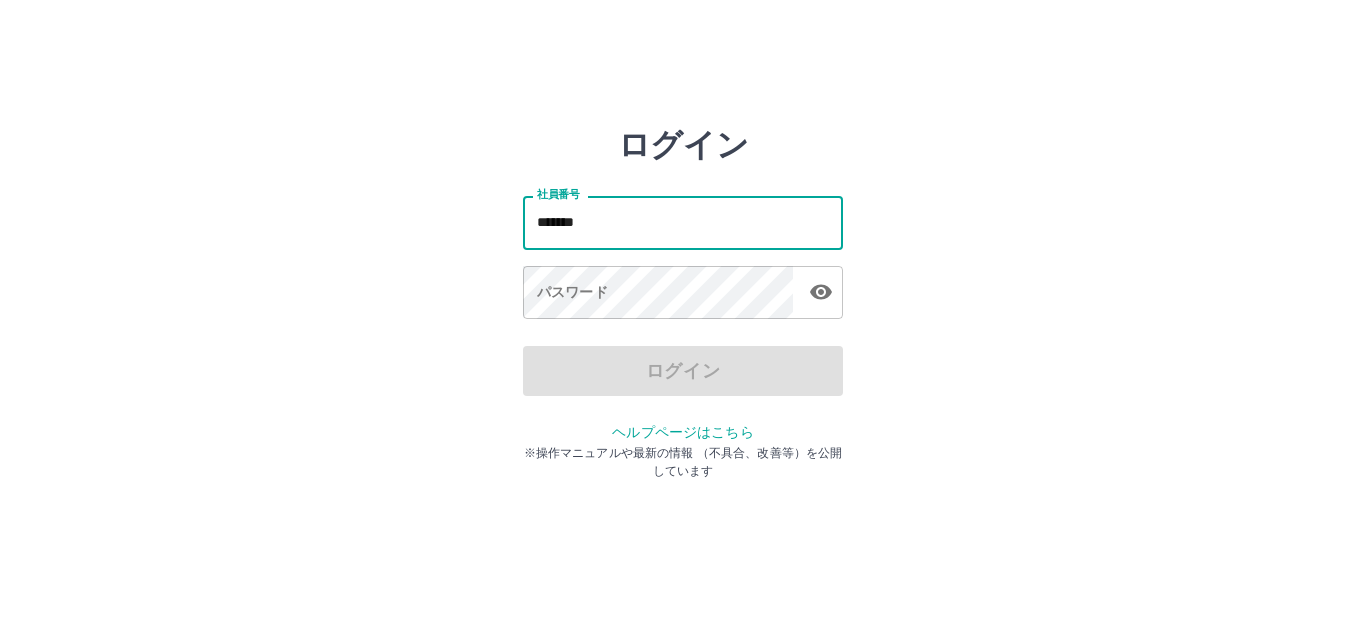 type on "*******" 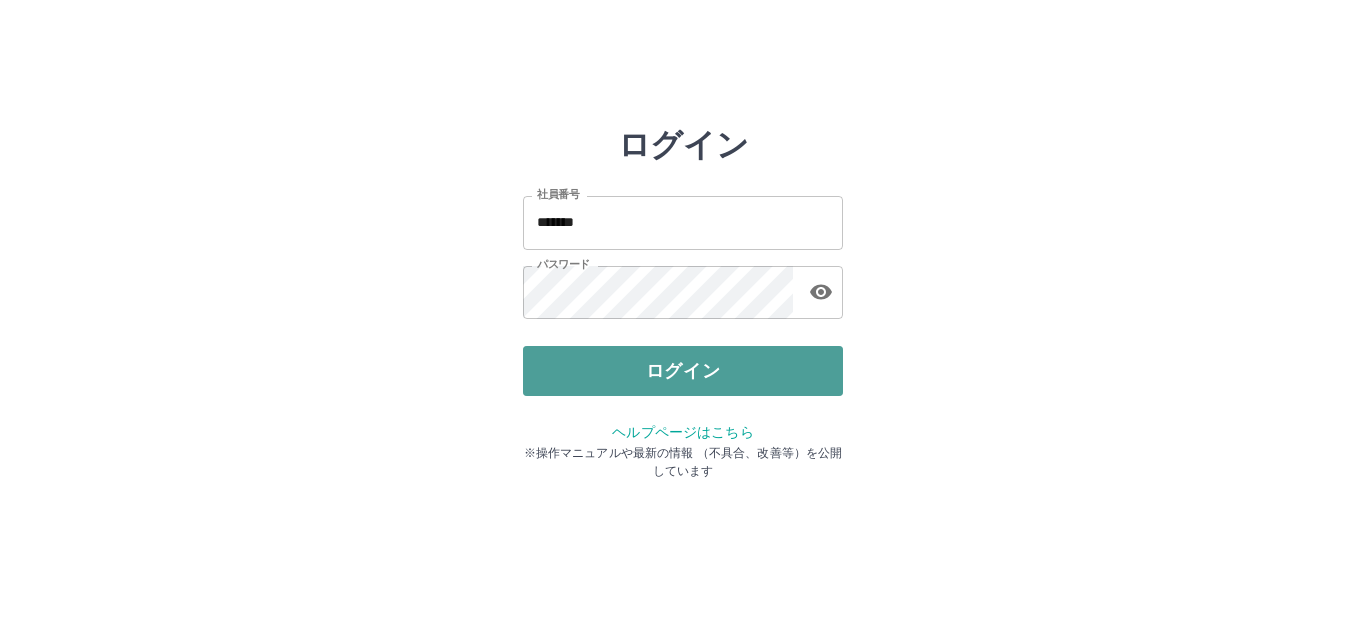 click on "ログイン" at bounding box center (683, 371) 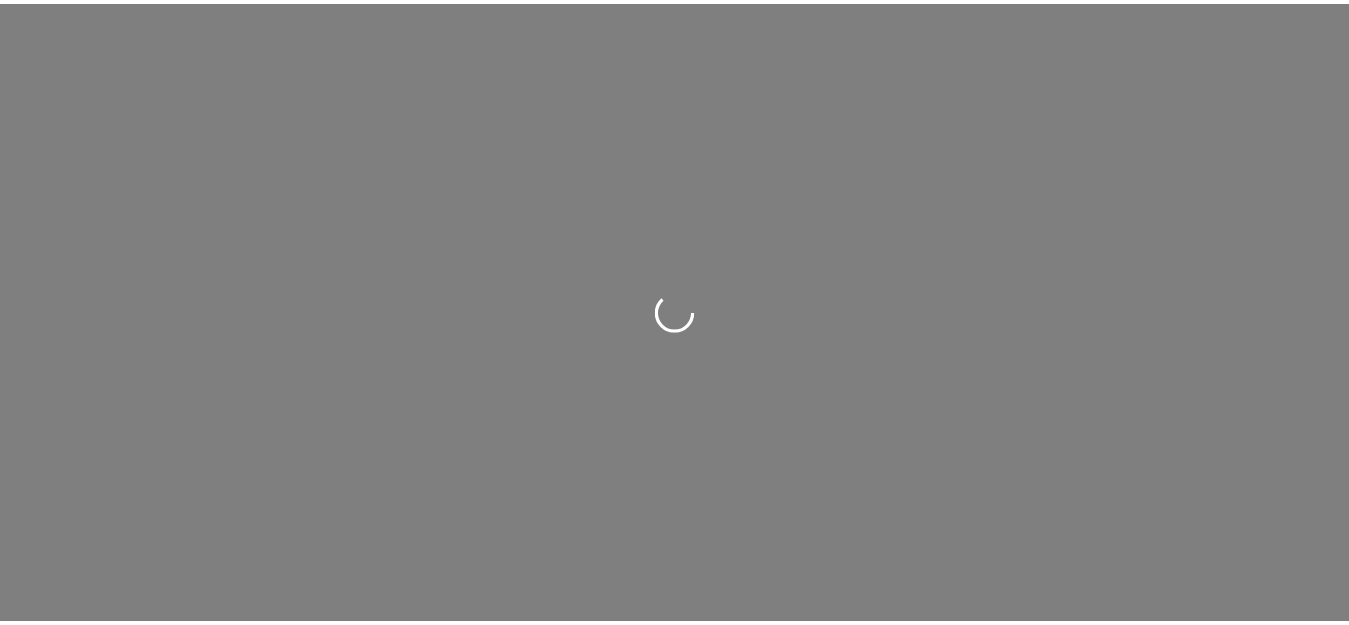scroll, scrollTop: 0, scrollLeft: 0, axis: both 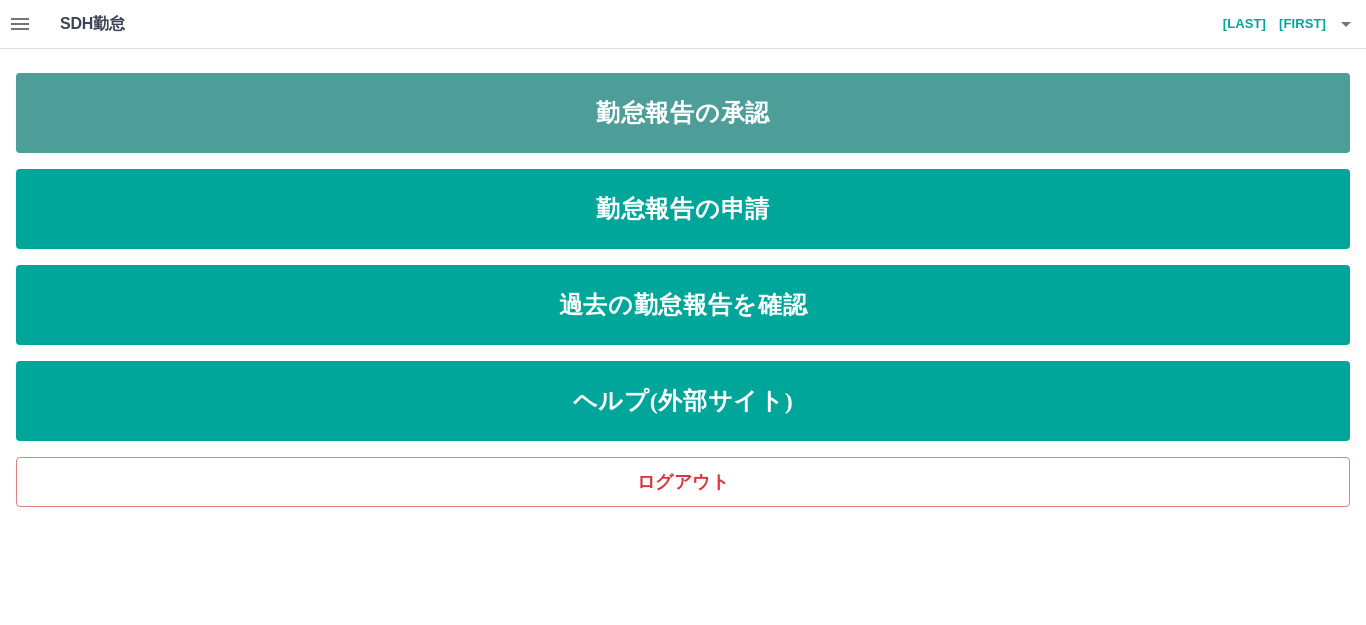 click on "勤怠報告の承認" at bounding box center [683, 113] 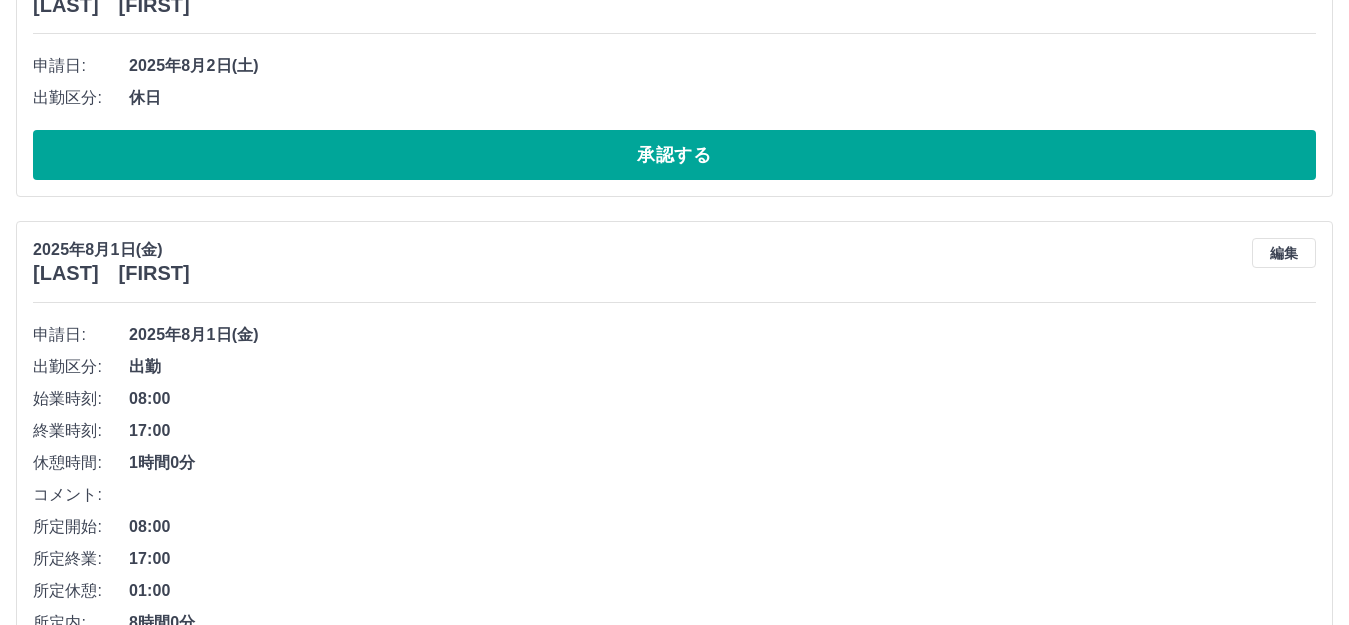 scroll, scrollTop: 4044, scrollLeft: 0, axis: vertical 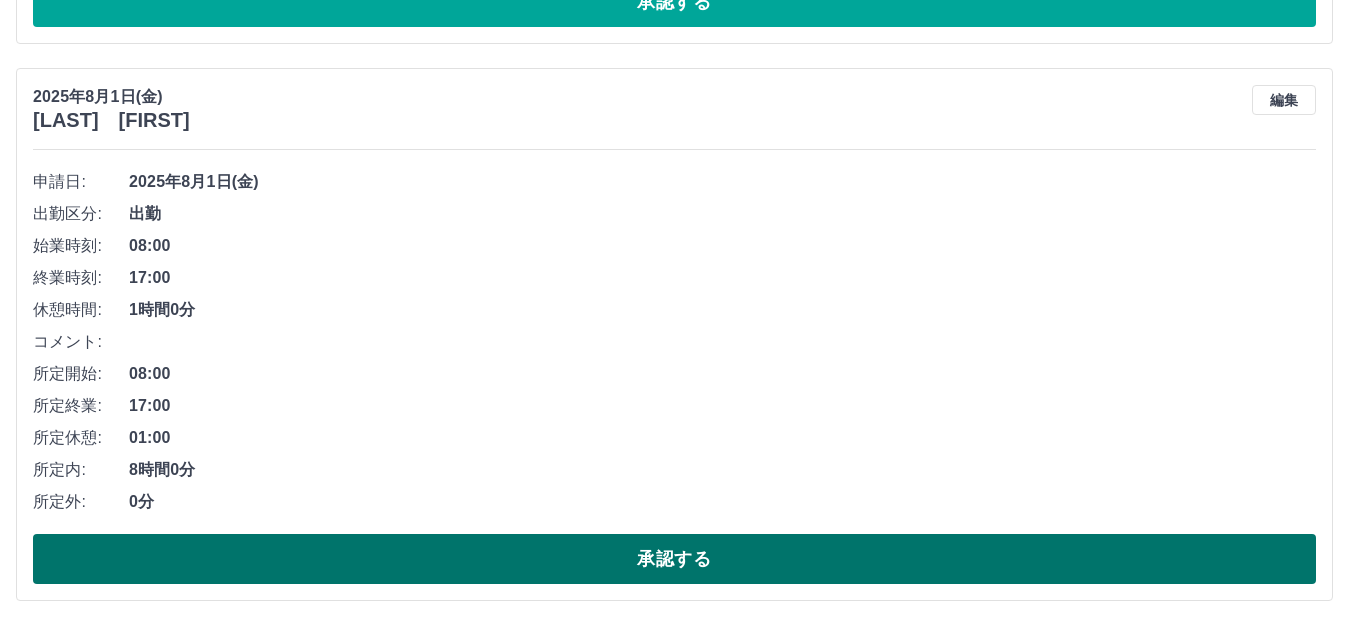 click on "承認する" at bounding box center (674, 559) 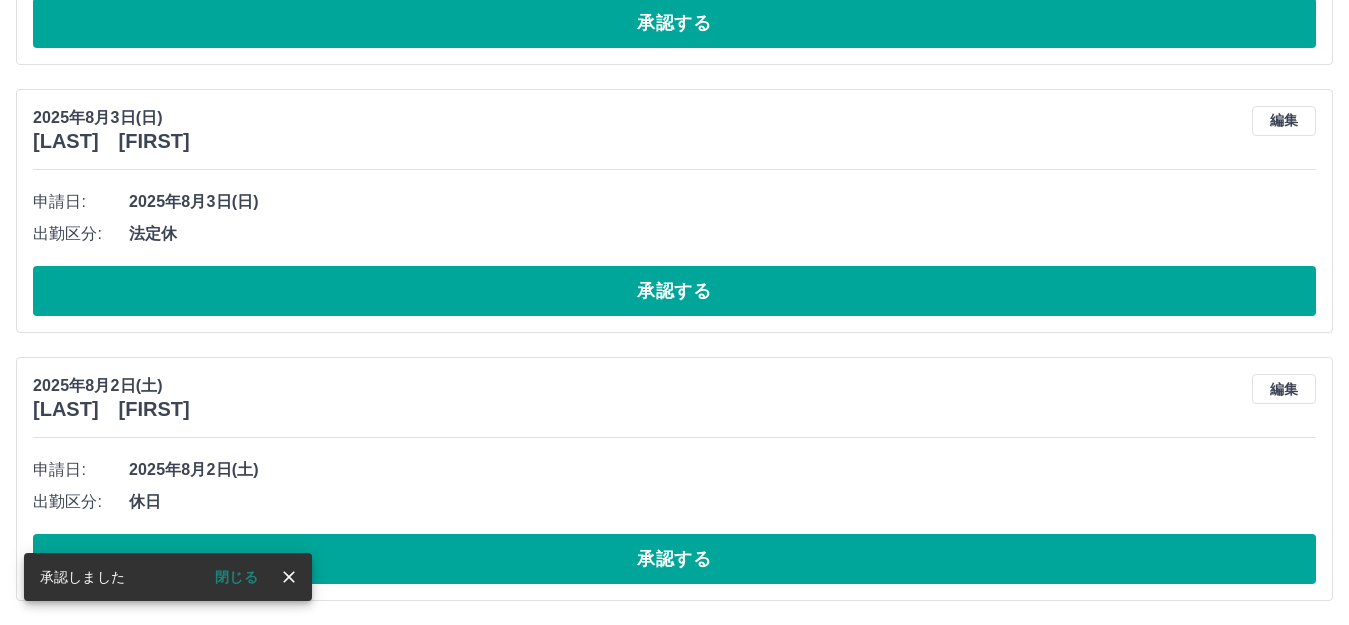 scroll, scrollTop: 3487, scrollLeft: 0, axis: vertical 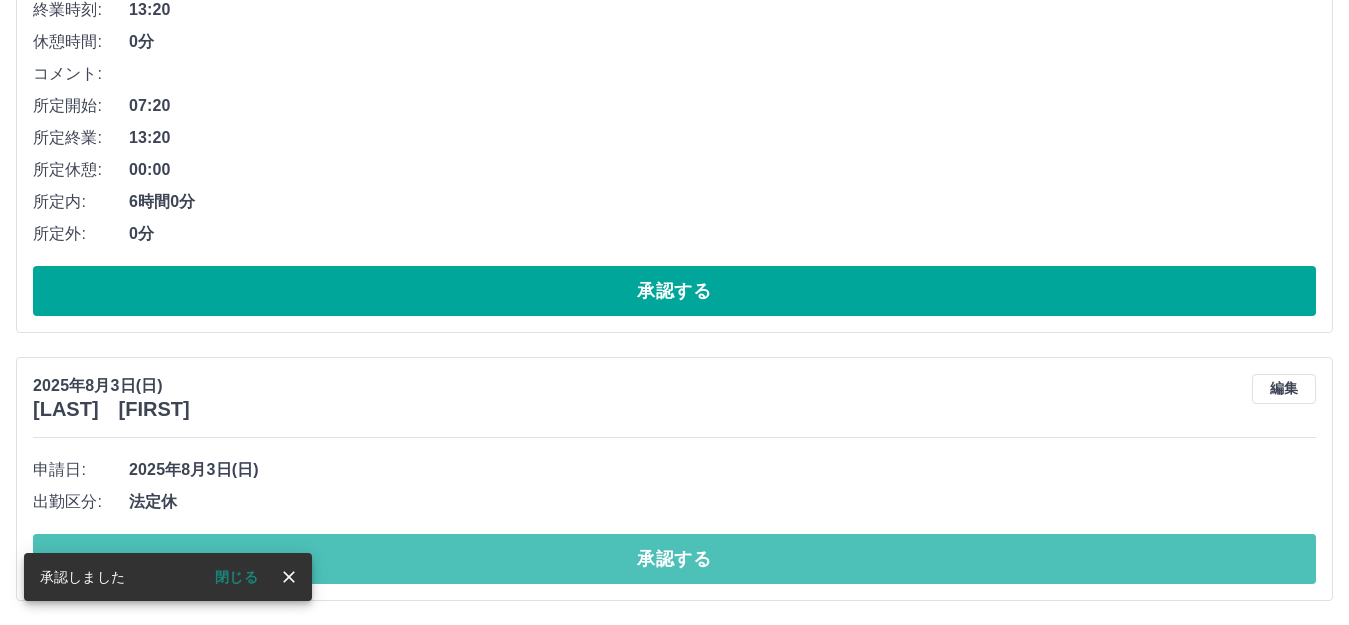 click on "承認する" at bounding box center (674, 559) 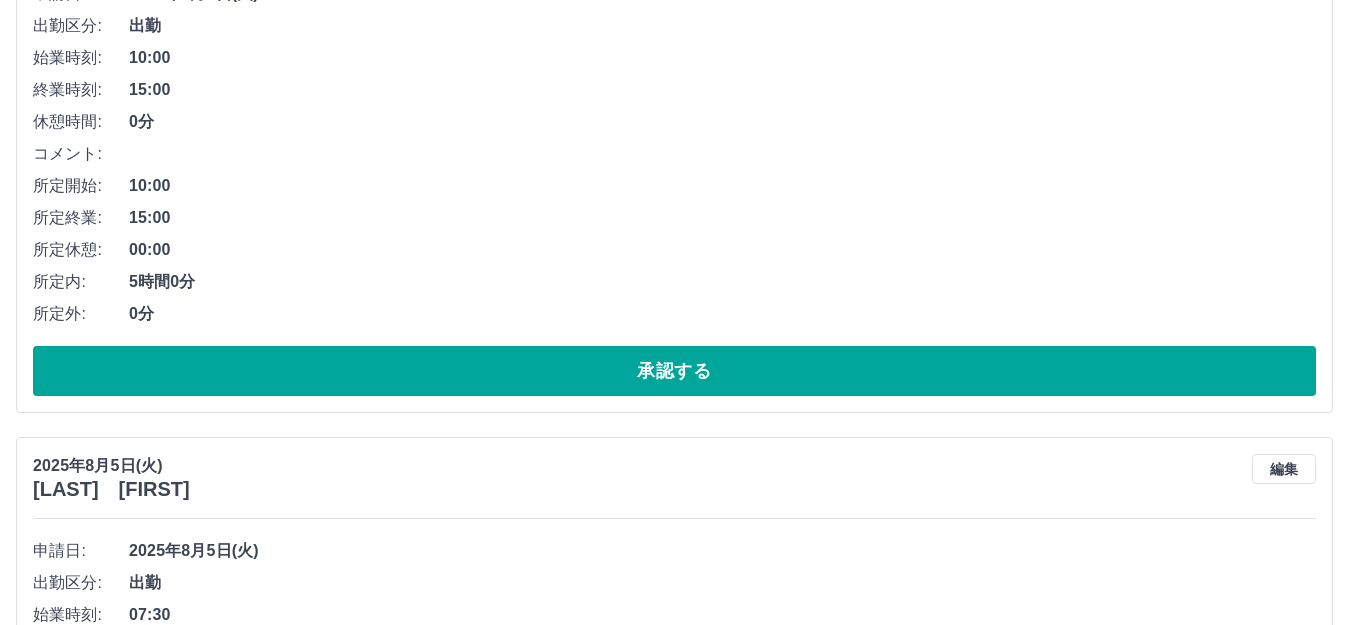 scroll, scrollTop: 751, scrollLeft: 0, axis: vertical 